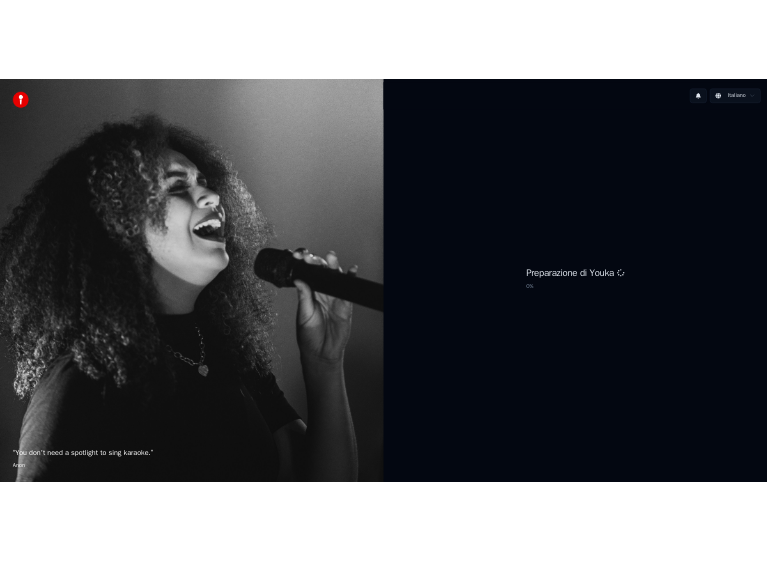 scroll, scrollTop: 0, scrollLeft: 0, axis: both 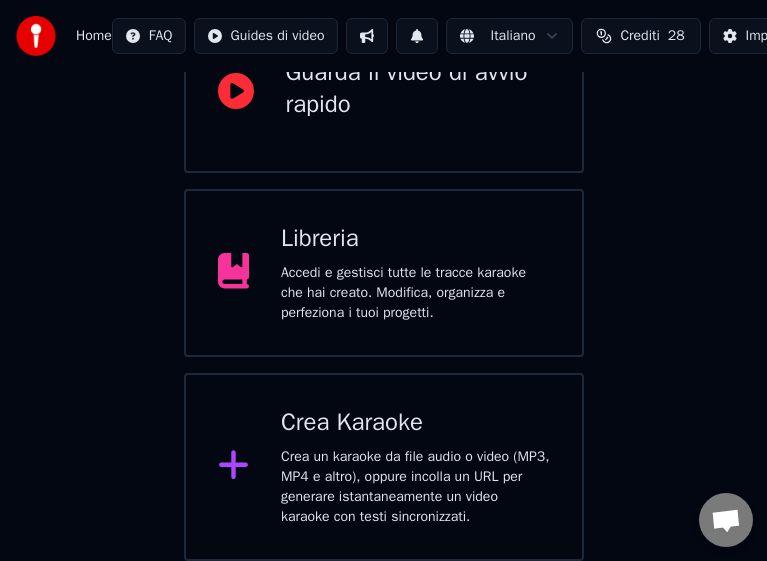 click on "Crea Karaoke" at bounding box center (415, 423) 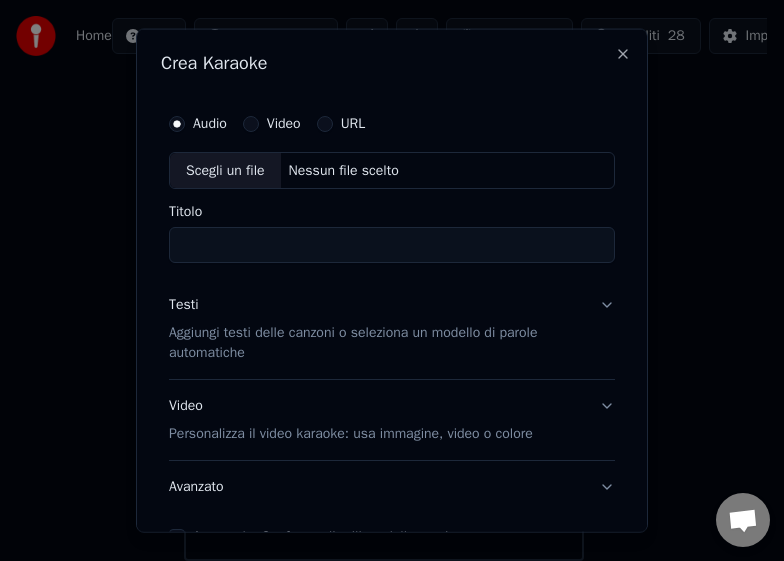 click on "Titolo" at bounding box center [392, 245] 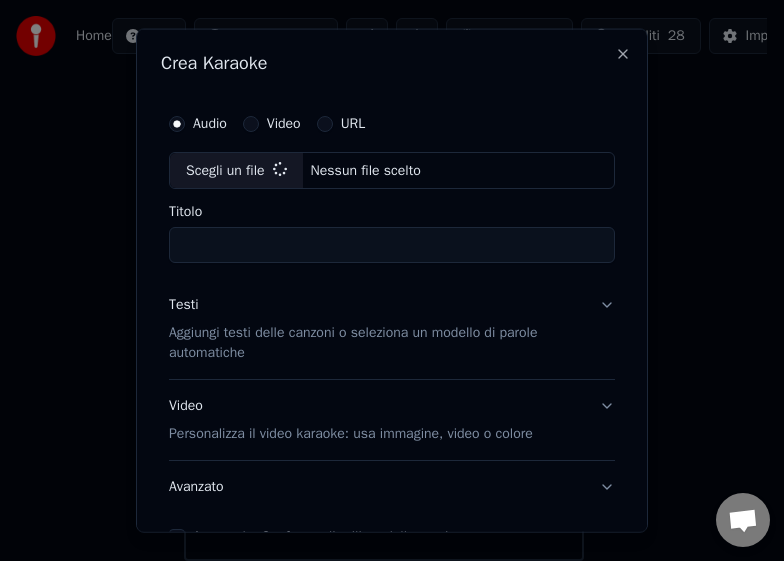 type on "******" 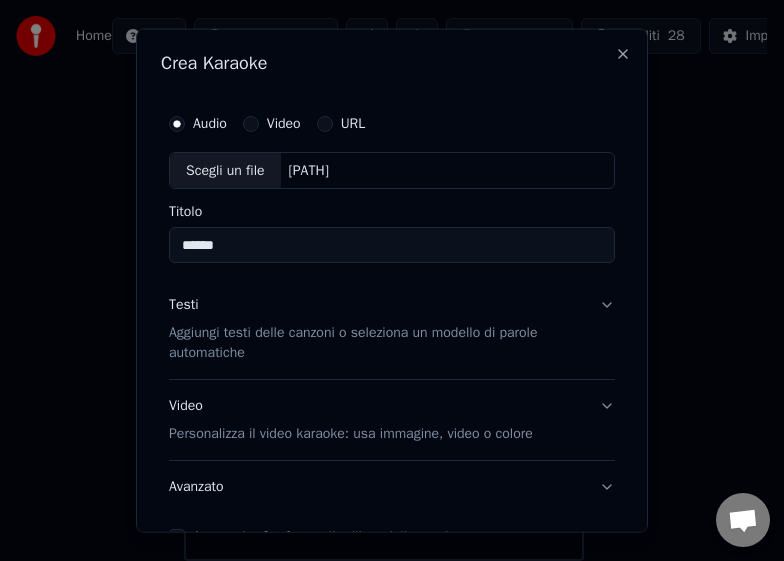 click on "Aggiungi testi delle canzoni o seleziona un modello di parole automatiche" at bounding box center [376, 343] 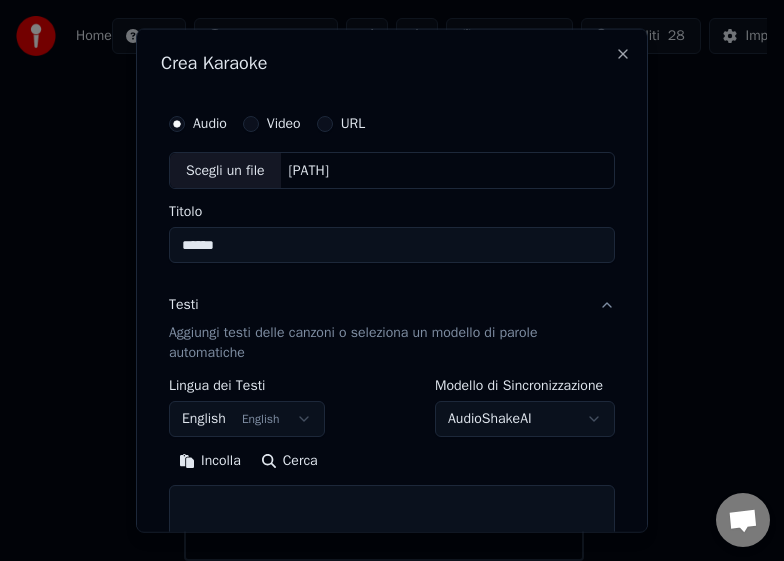 click at bounding box center (392, 517) 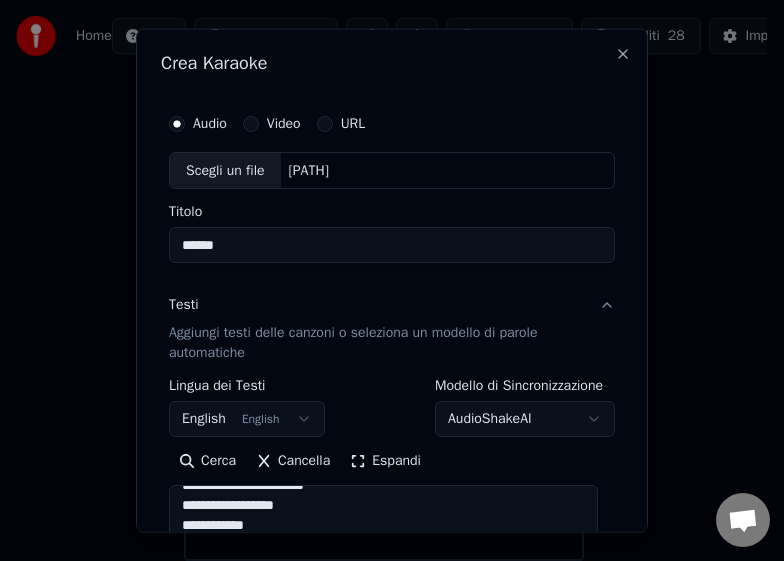 scroll, scrollTop: 200, scrollLeft: 0, axis: vertical 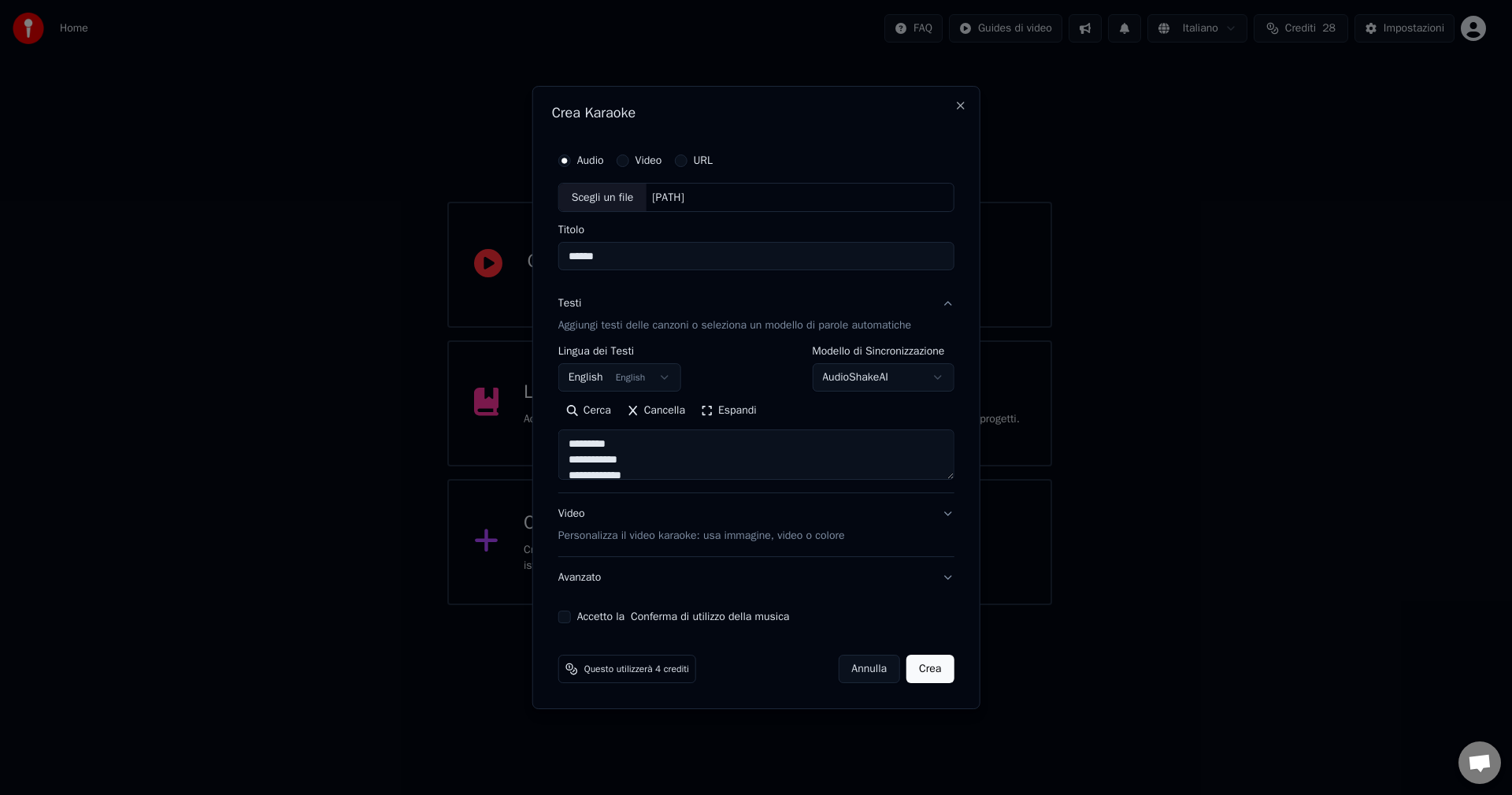 drag, startPoint x: 644, startPoint y: 441, endPoint x: 560, endPoint y: 436, distance: 84.14868 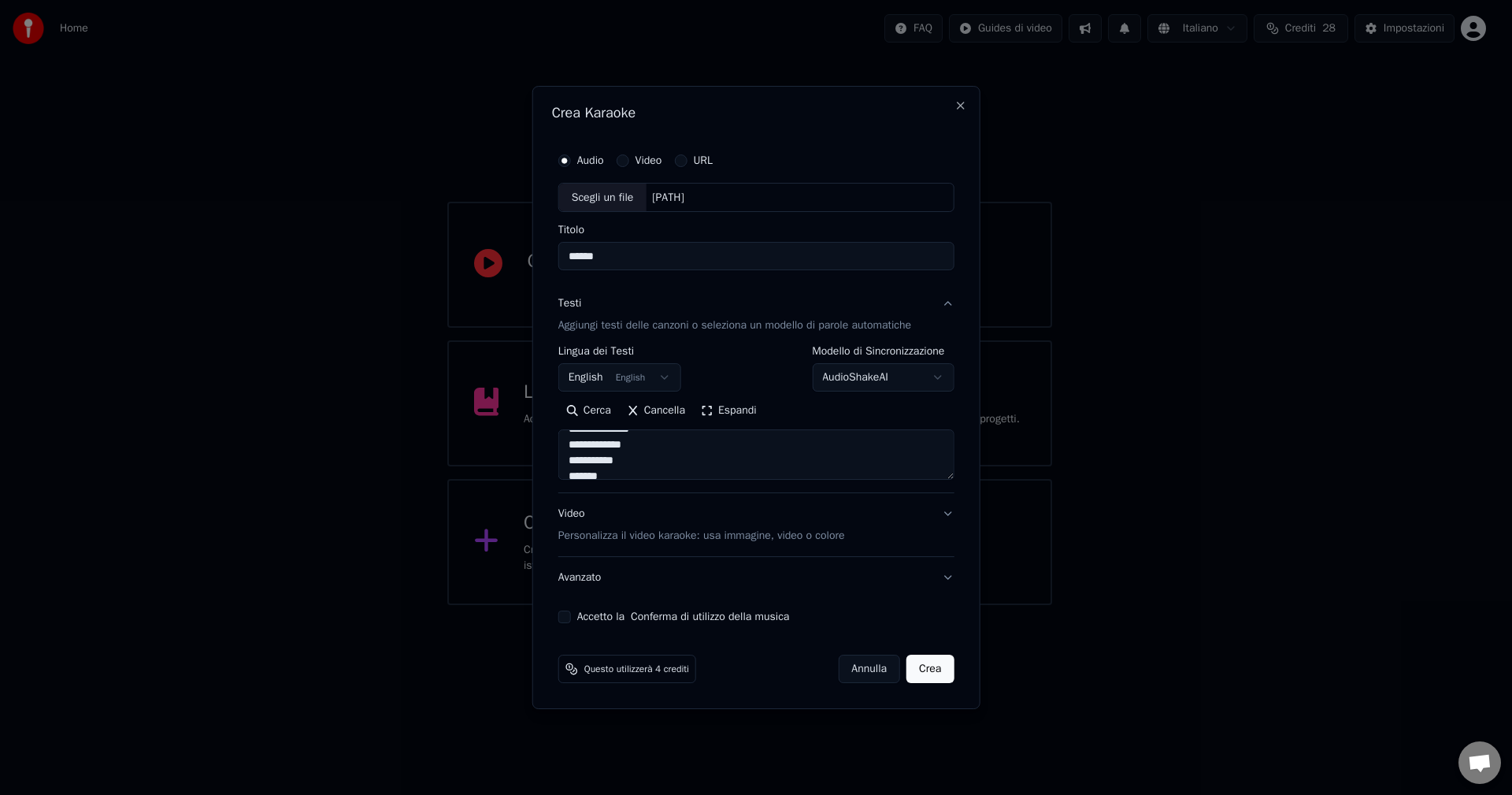drag, startPoint x: 637, startPoint y: 448, endPoint x: 605, endPoint y: 432, distance: 35.77709 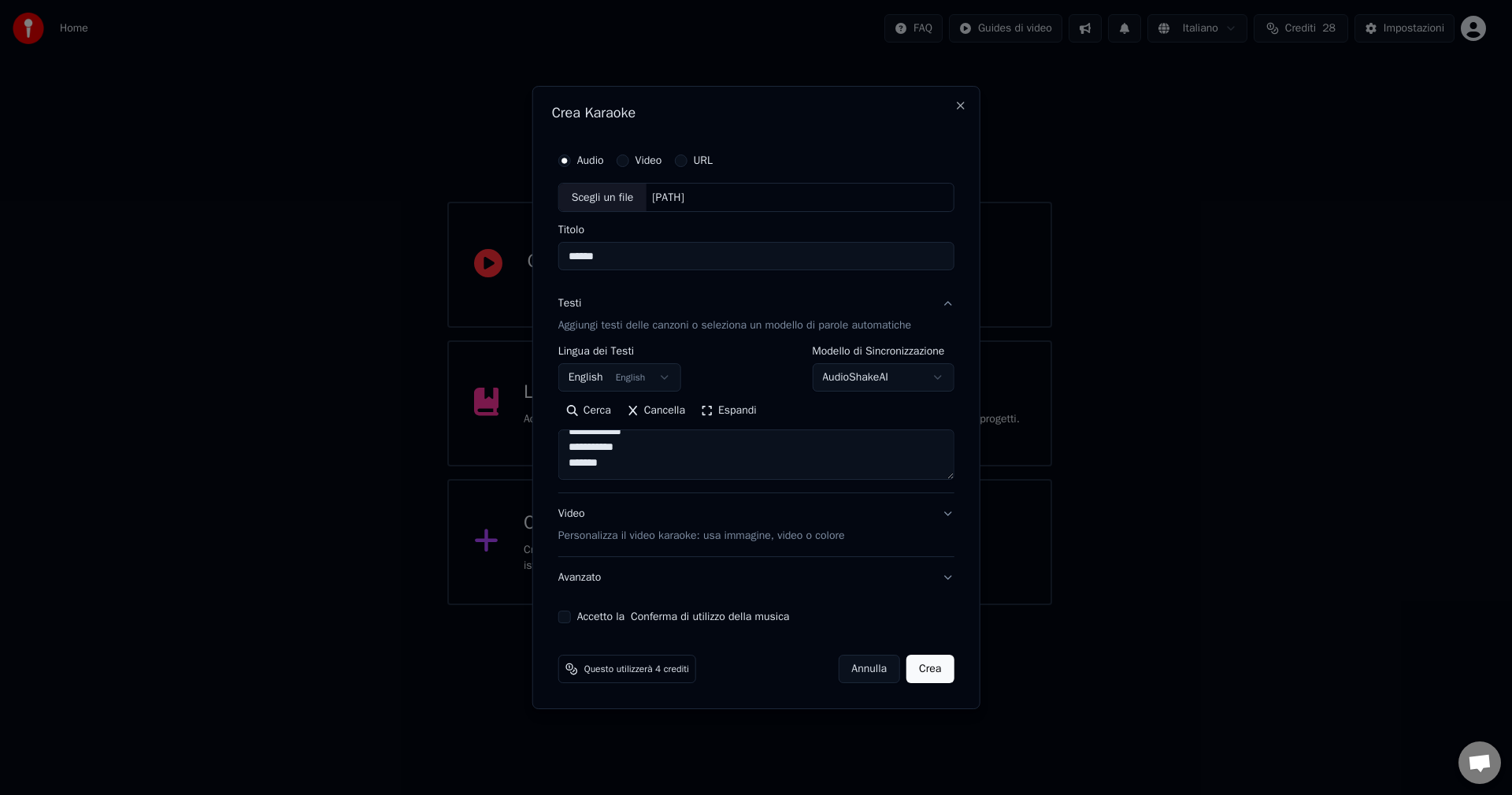 click at bounding box center [756, 455] 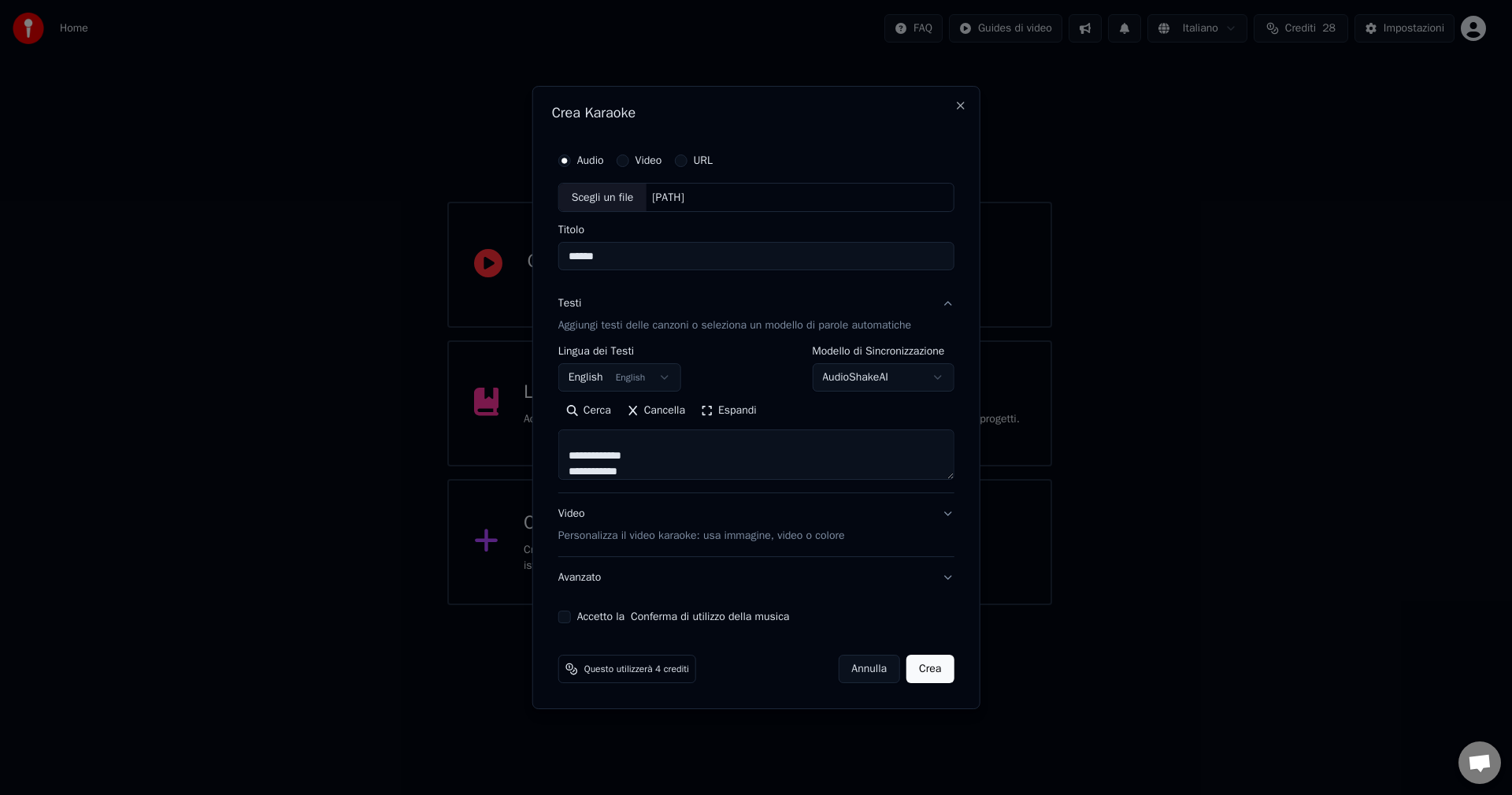 drag, startPoint x: 639, startPoint y: 441, endPoint x: 602, endPoint y: 442, distance: 37.013511 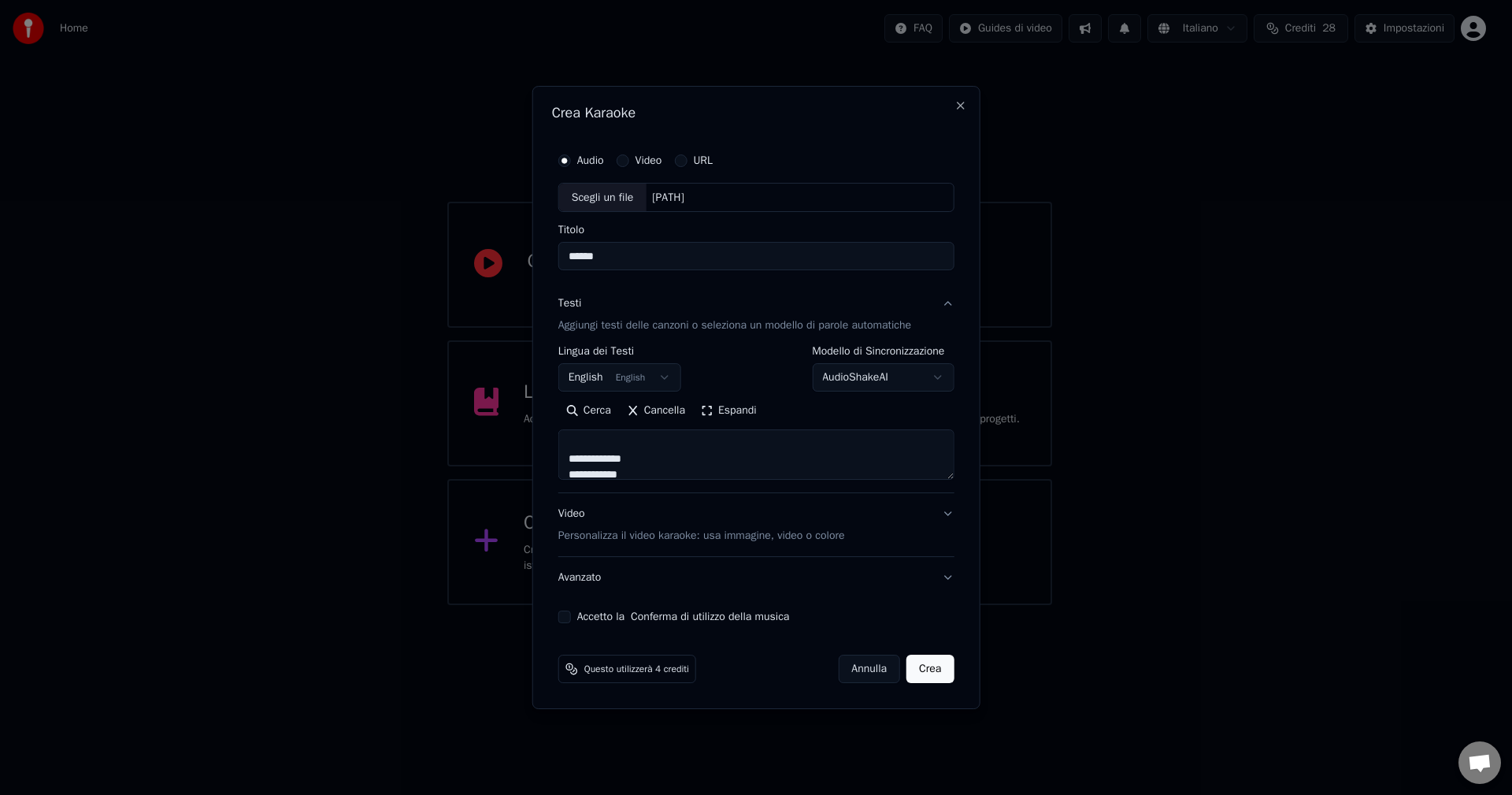 click at bounding box center [756, 455] 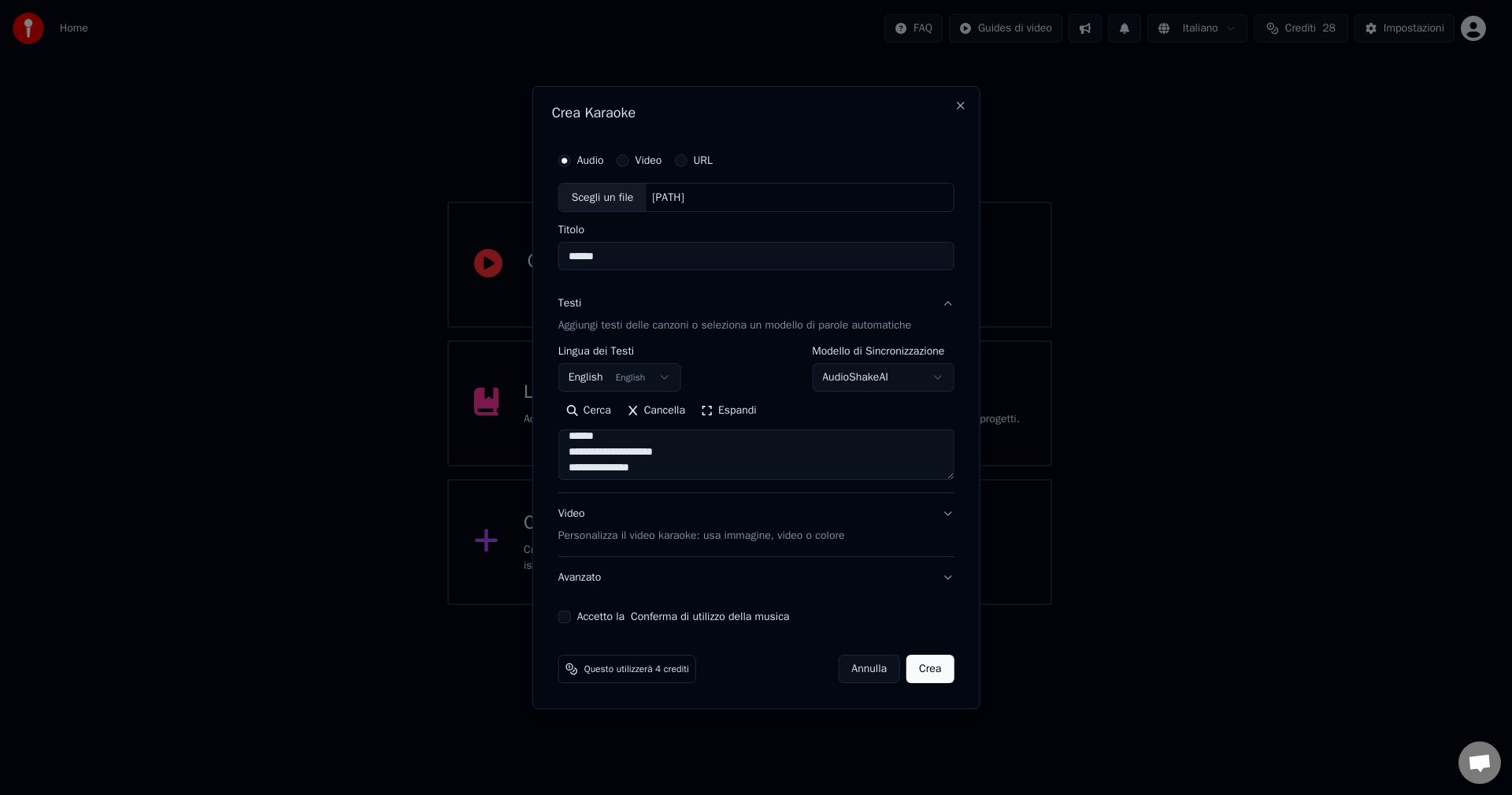 drag, startPoint x: 586, startPoint y: 472, endPoint x: 587, endPoint y: 447, distance: 25.01999 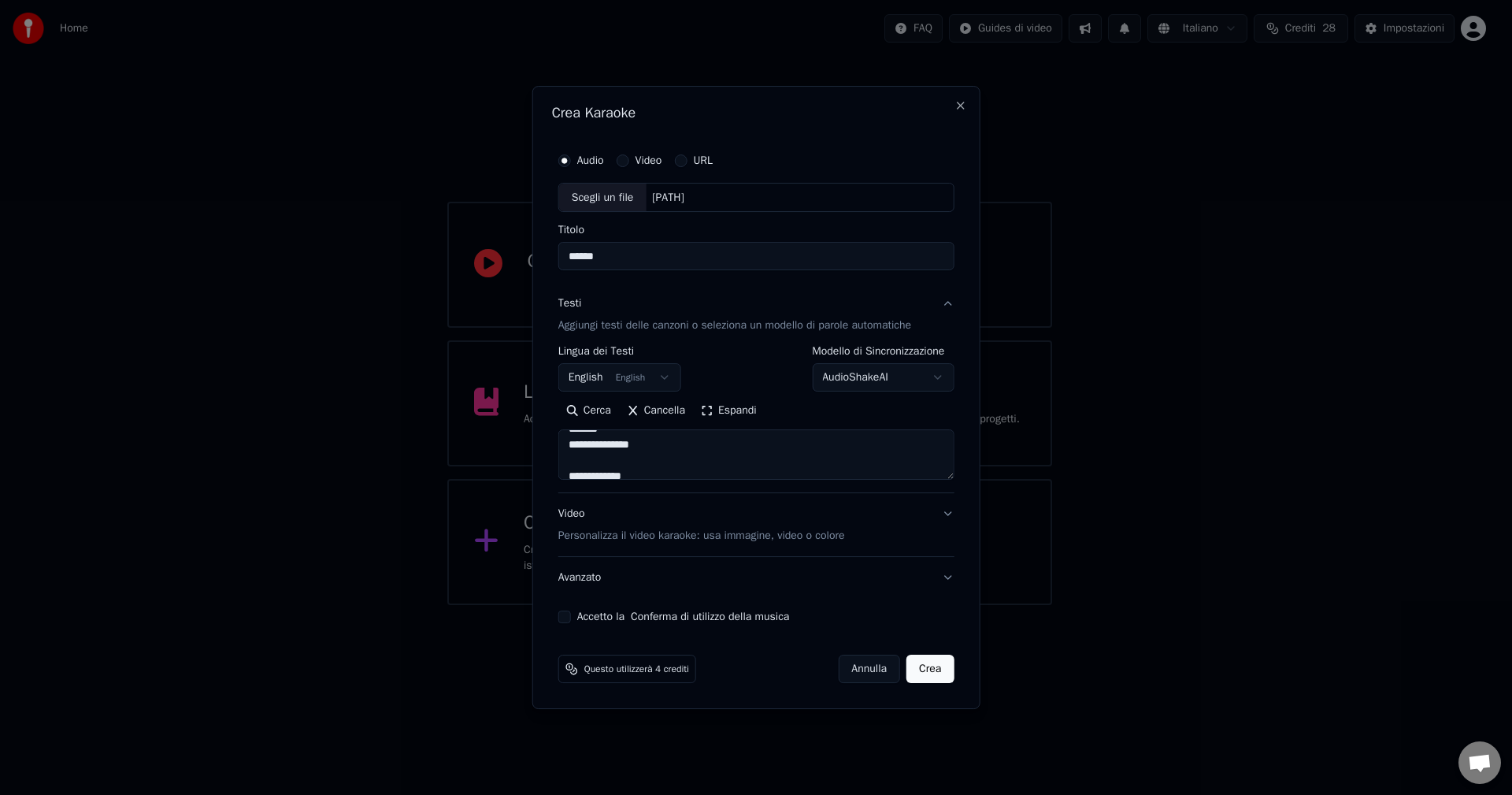 scroll, scrollTop: 323, scrollLeft: 0, axis: vertical 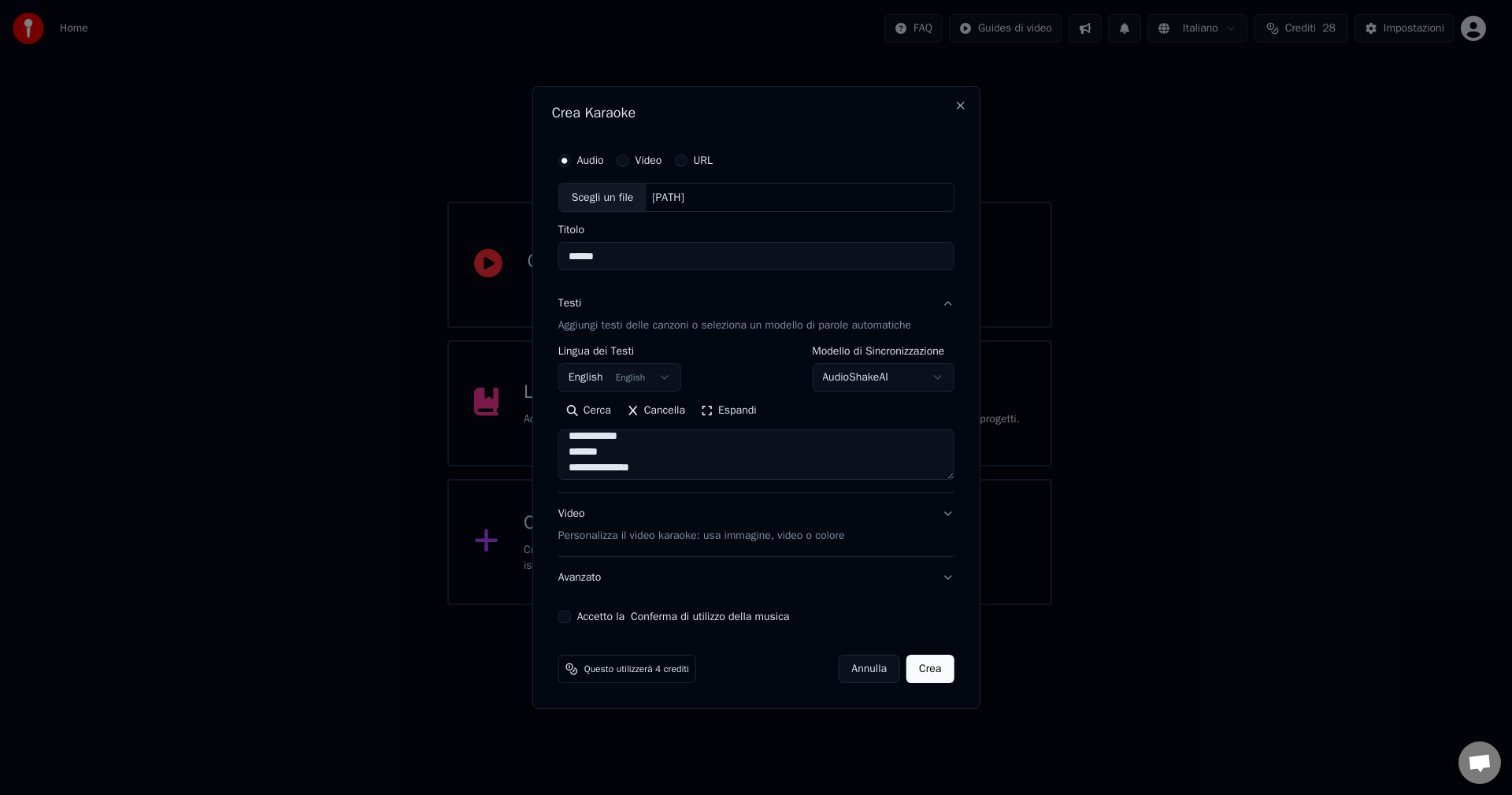 click at bounding box center (756, 455) 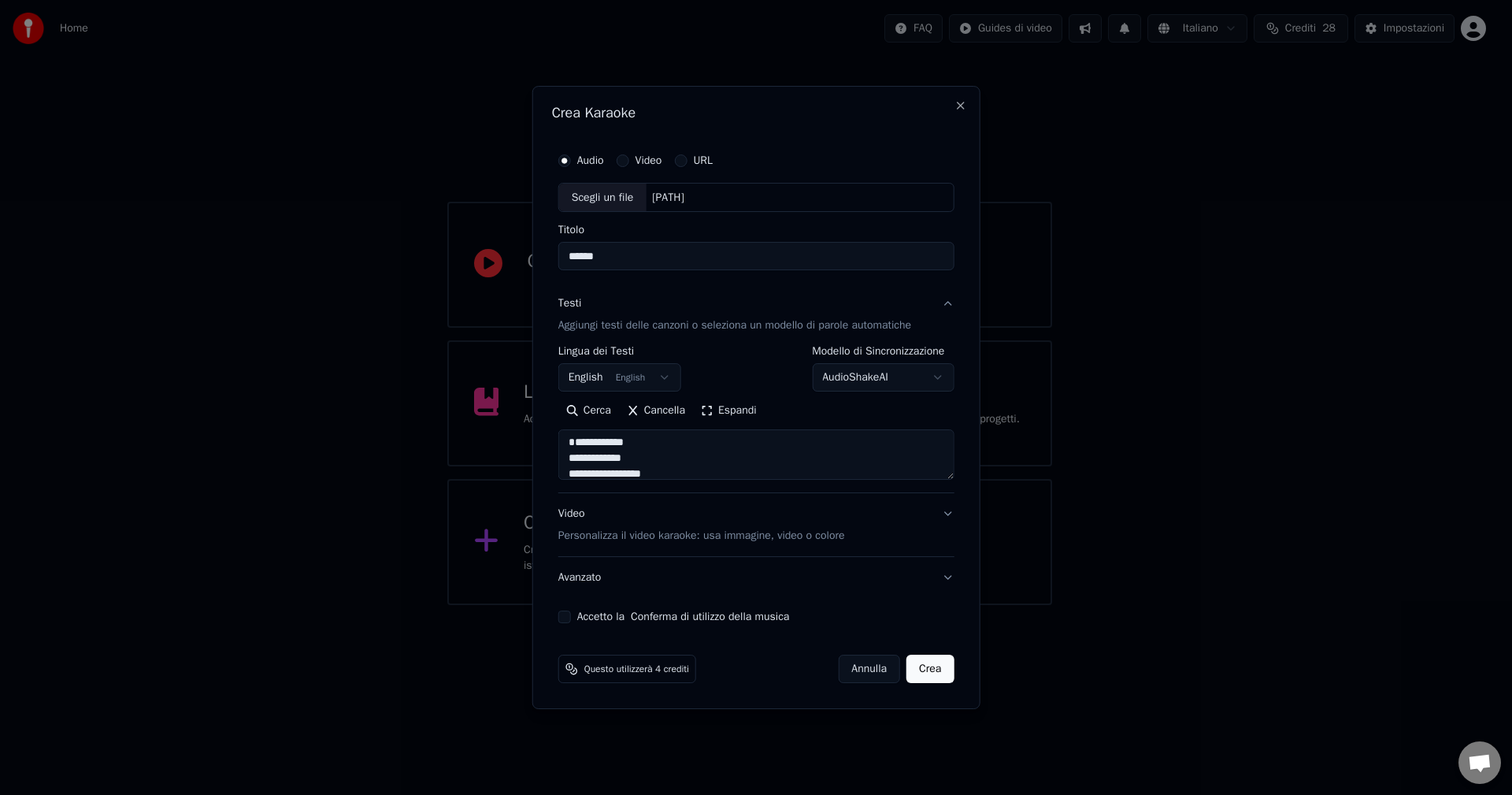 scroll, scrollTop: 0, scrollLeft: 0, axis: both 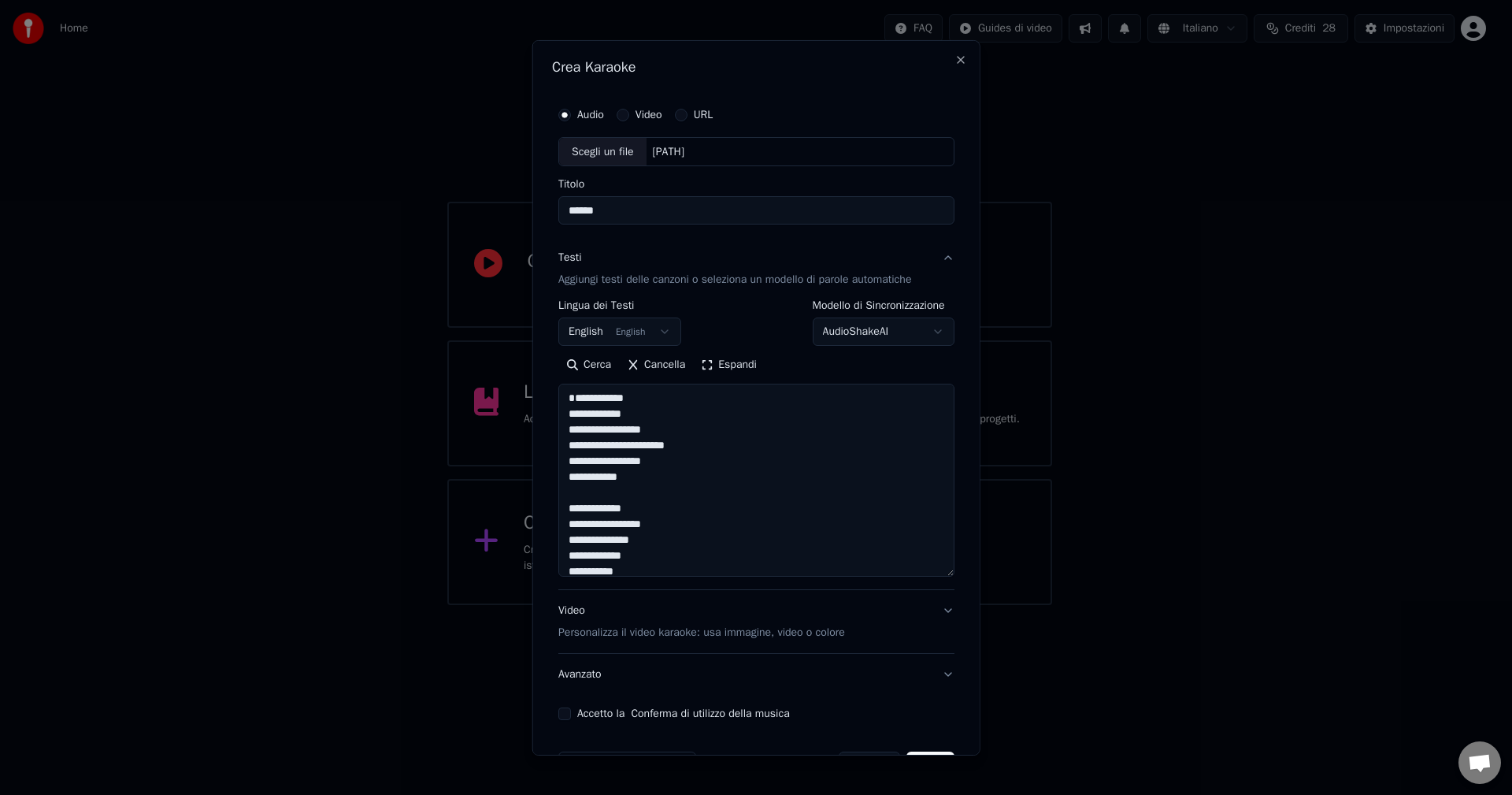 drag, startPoint x: 941, startPoint y: 474, endPoint x: 799, endPoint y: 504, distance: 145.13442 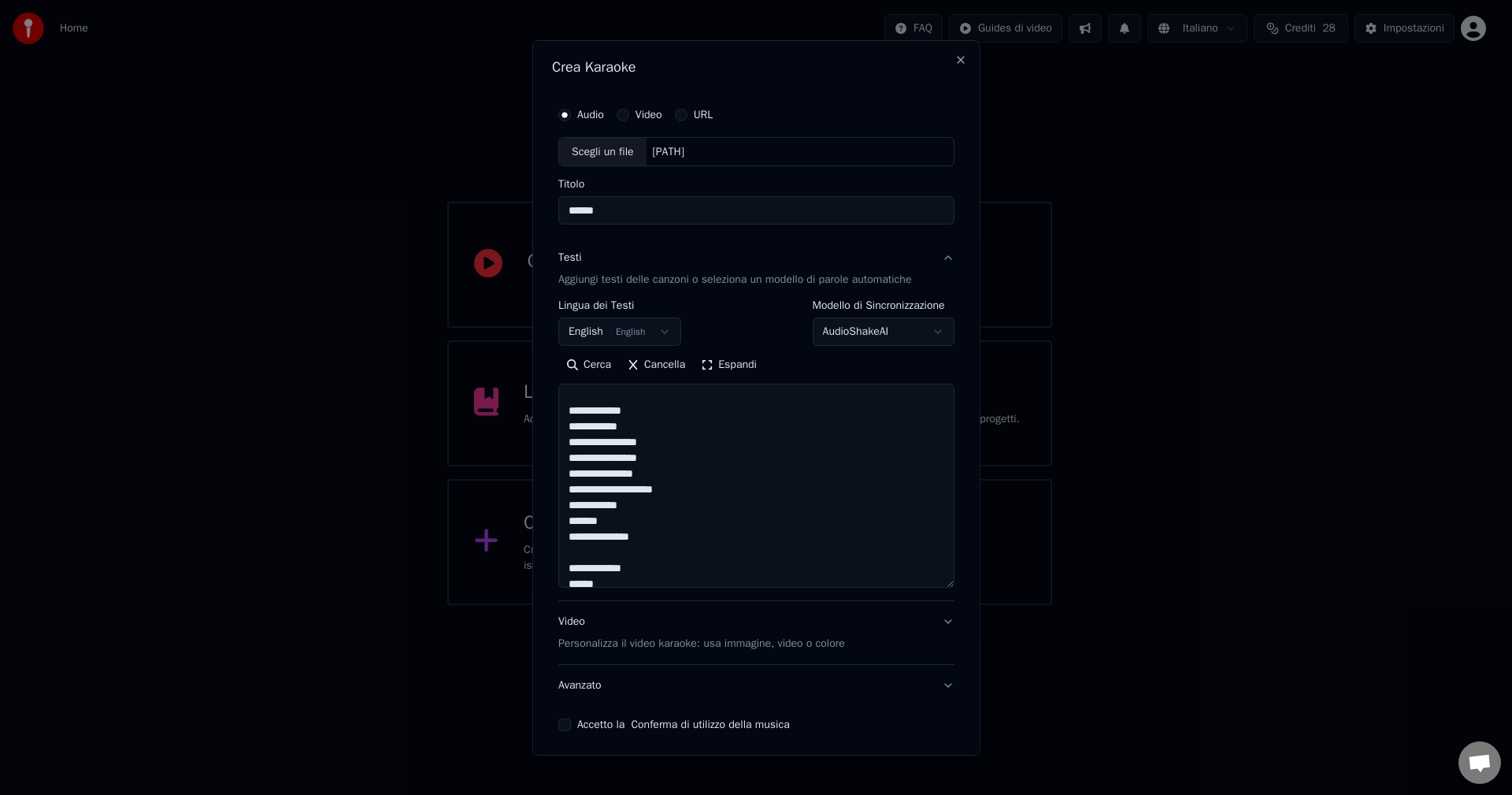 scroll, scrollTop: 158, scrollLeft: 0, axis: vertical 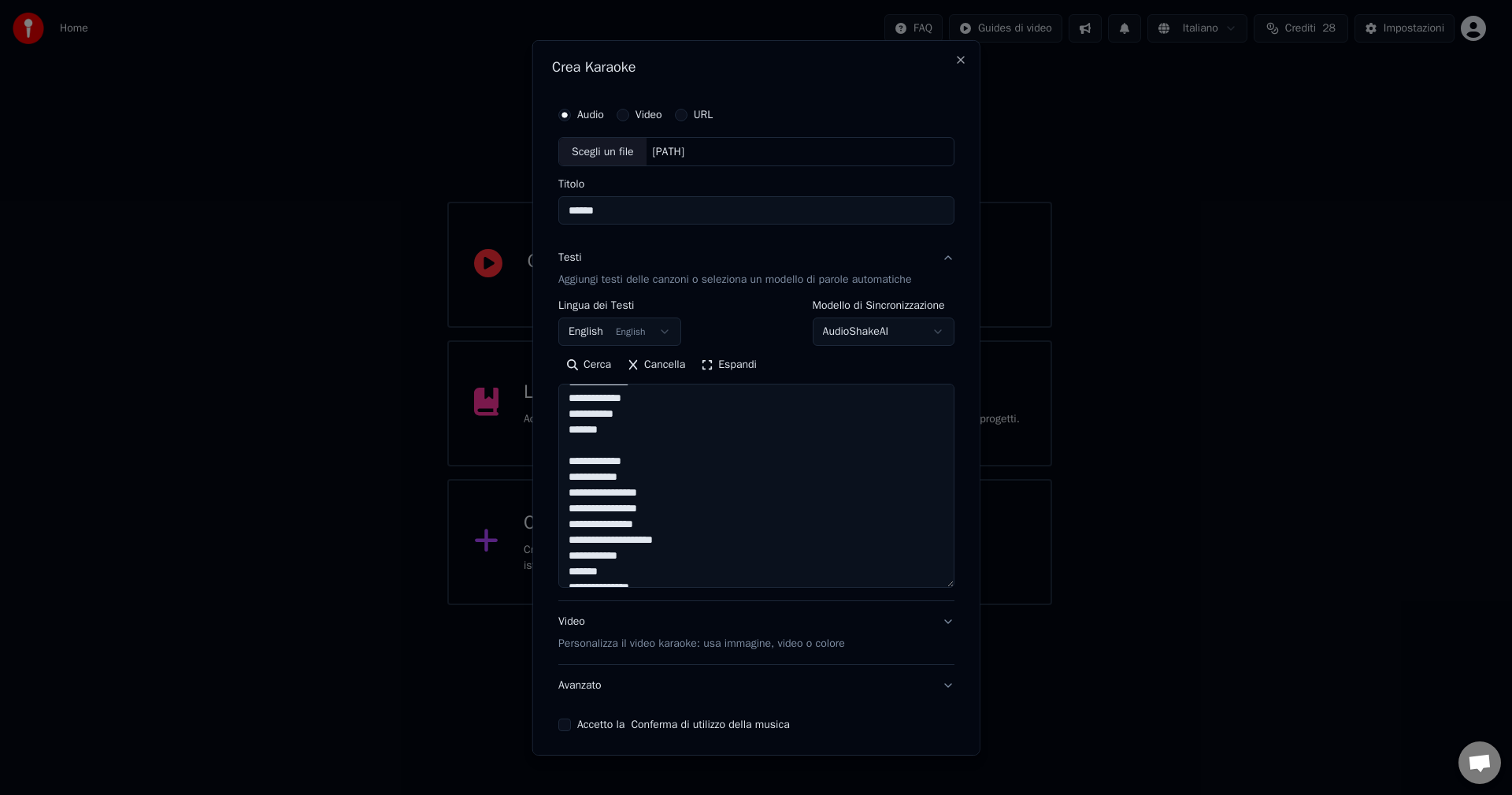click at bounding box center [756, 485] 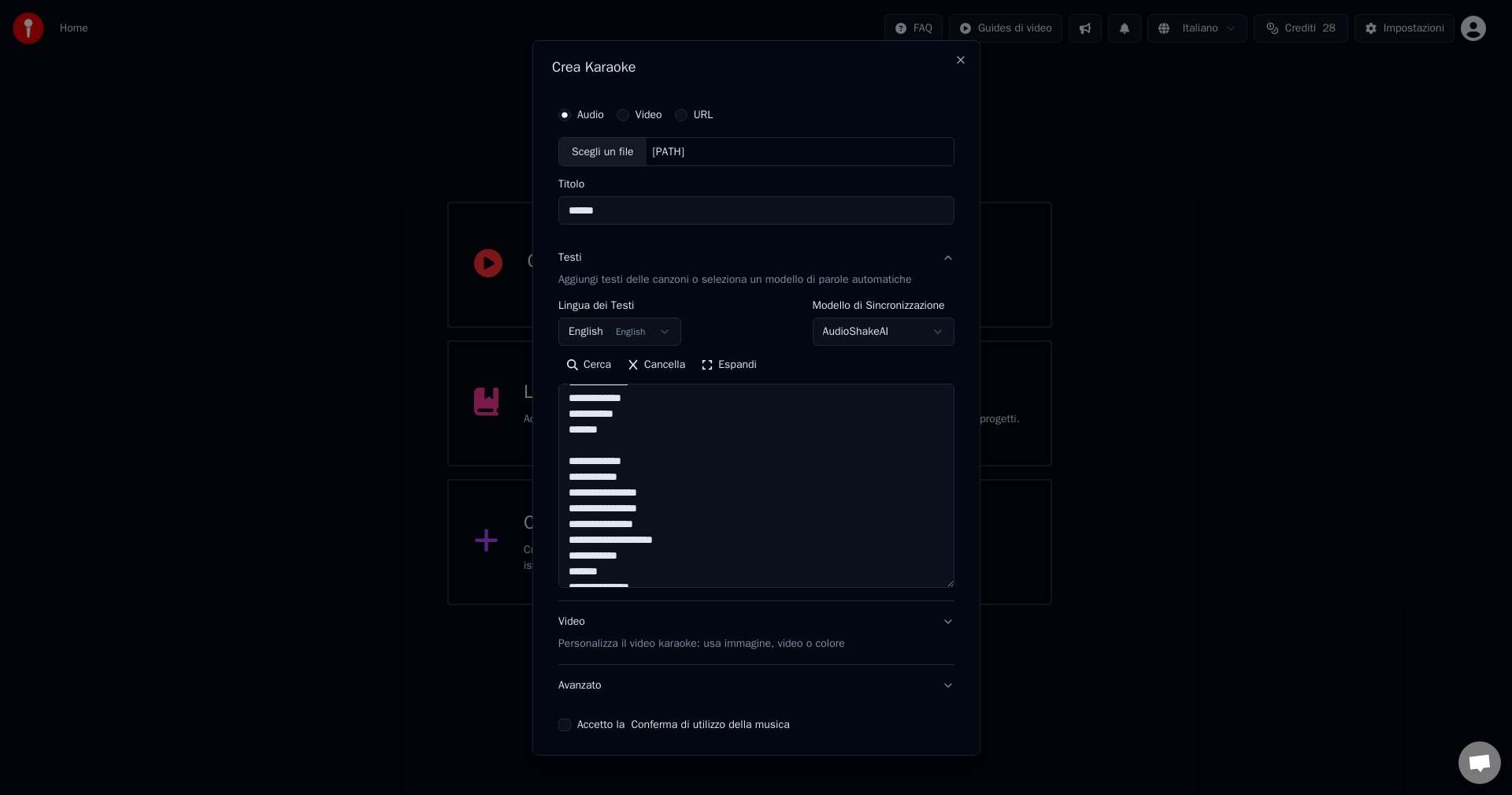 drag, startPoint x: 638, startPoint y: 477, endPoint x: 558, endPoint y: 480, distance: 80.05623 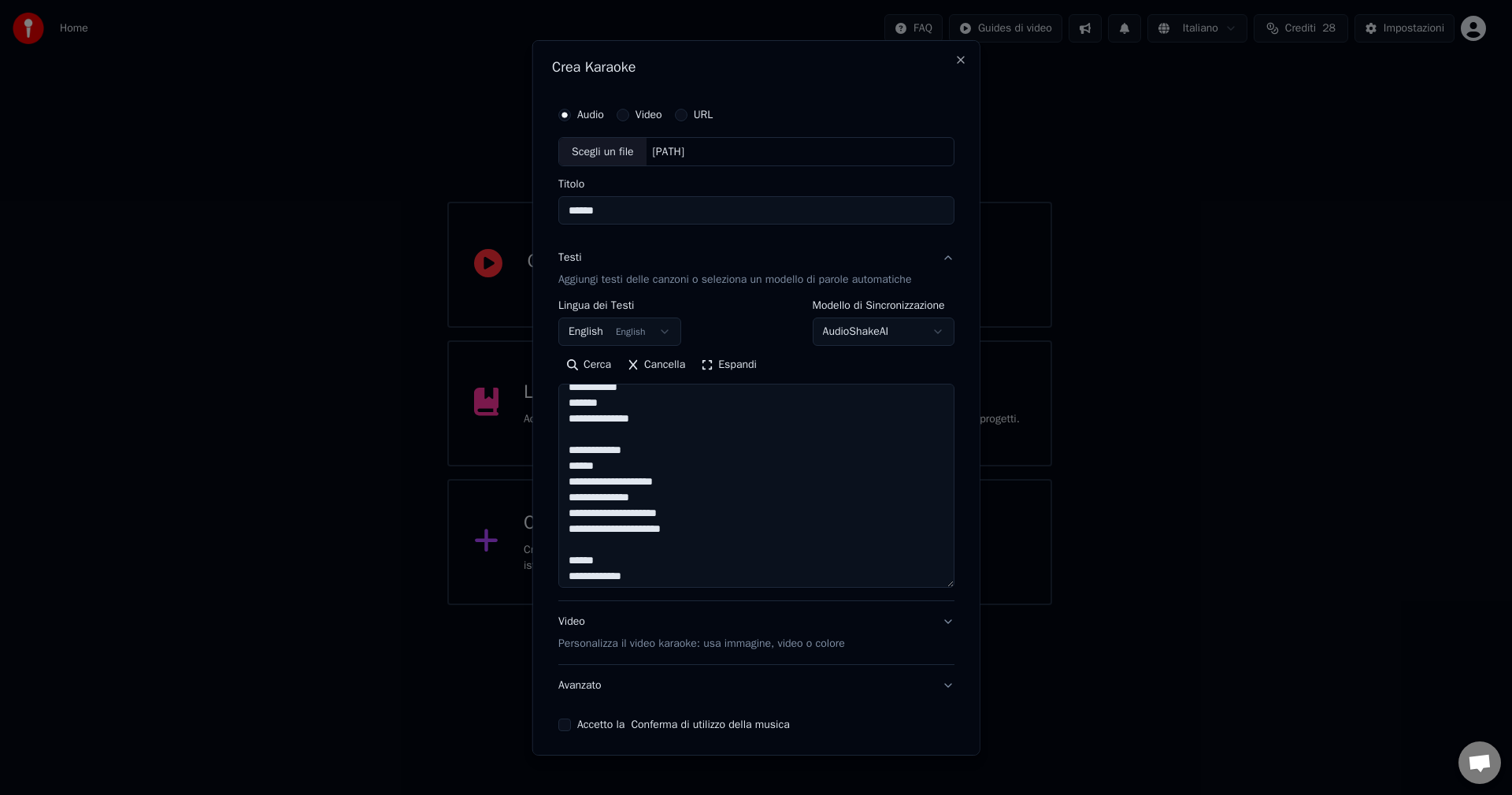 scroll, scrollTop: 315, scrollLeft: 0, axis: vertical 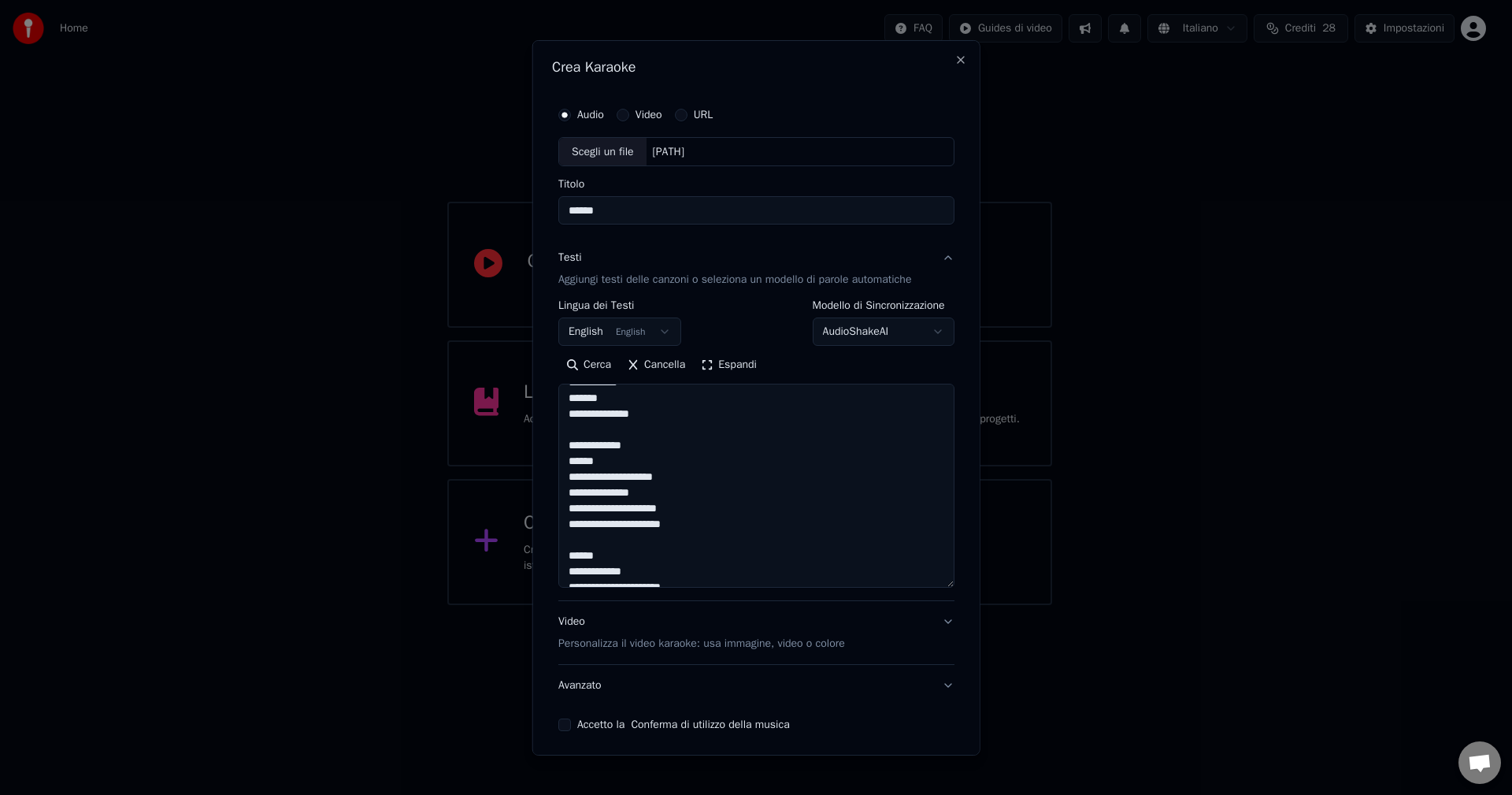 drag, startPoint x: 595, startPoint y: 466, endPoint x: 699, endPoint y: 461, distance: 104.12012 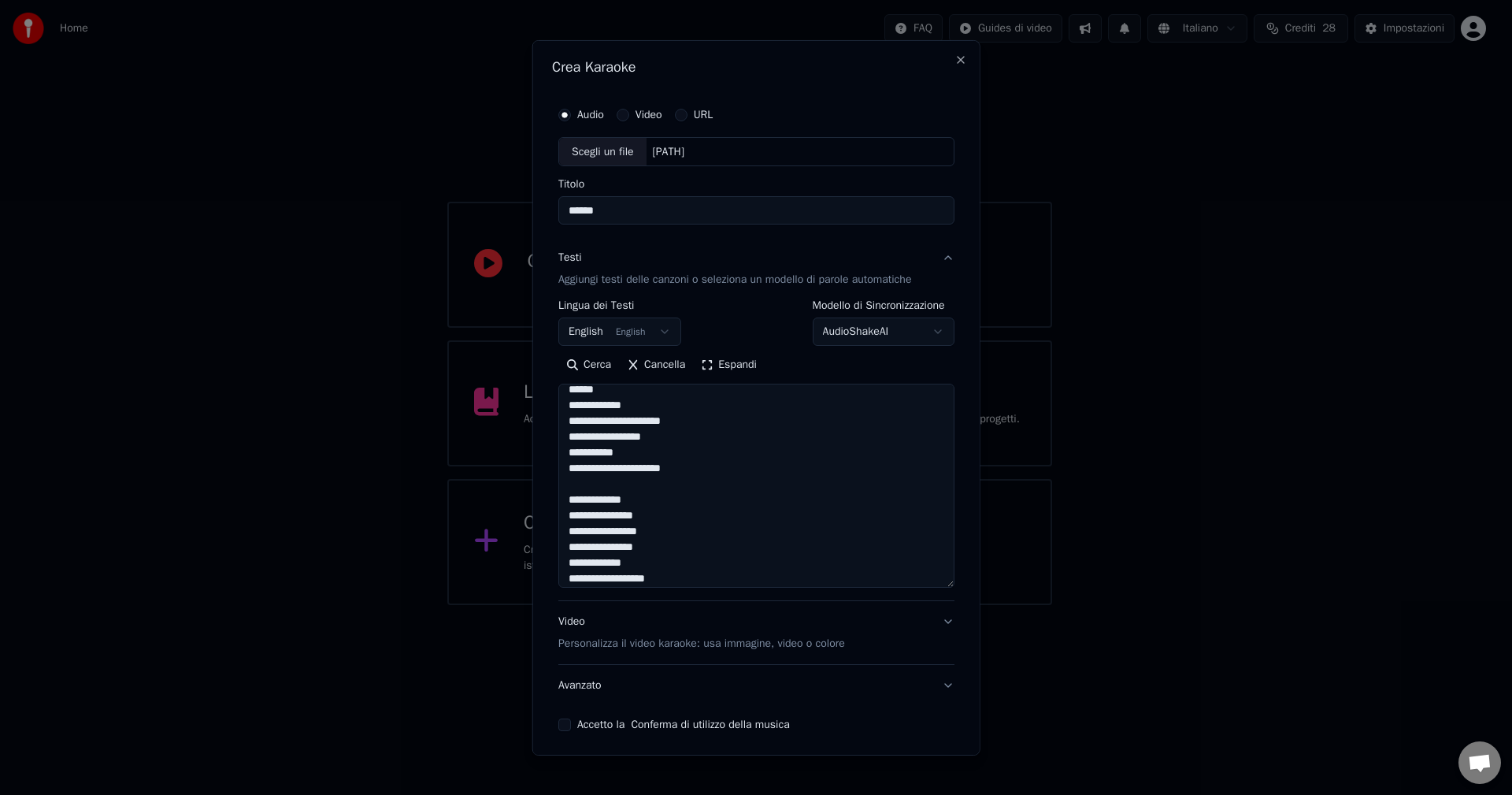 scroll, scrollTop: 473, scrollLeft: 0, axis: vertical 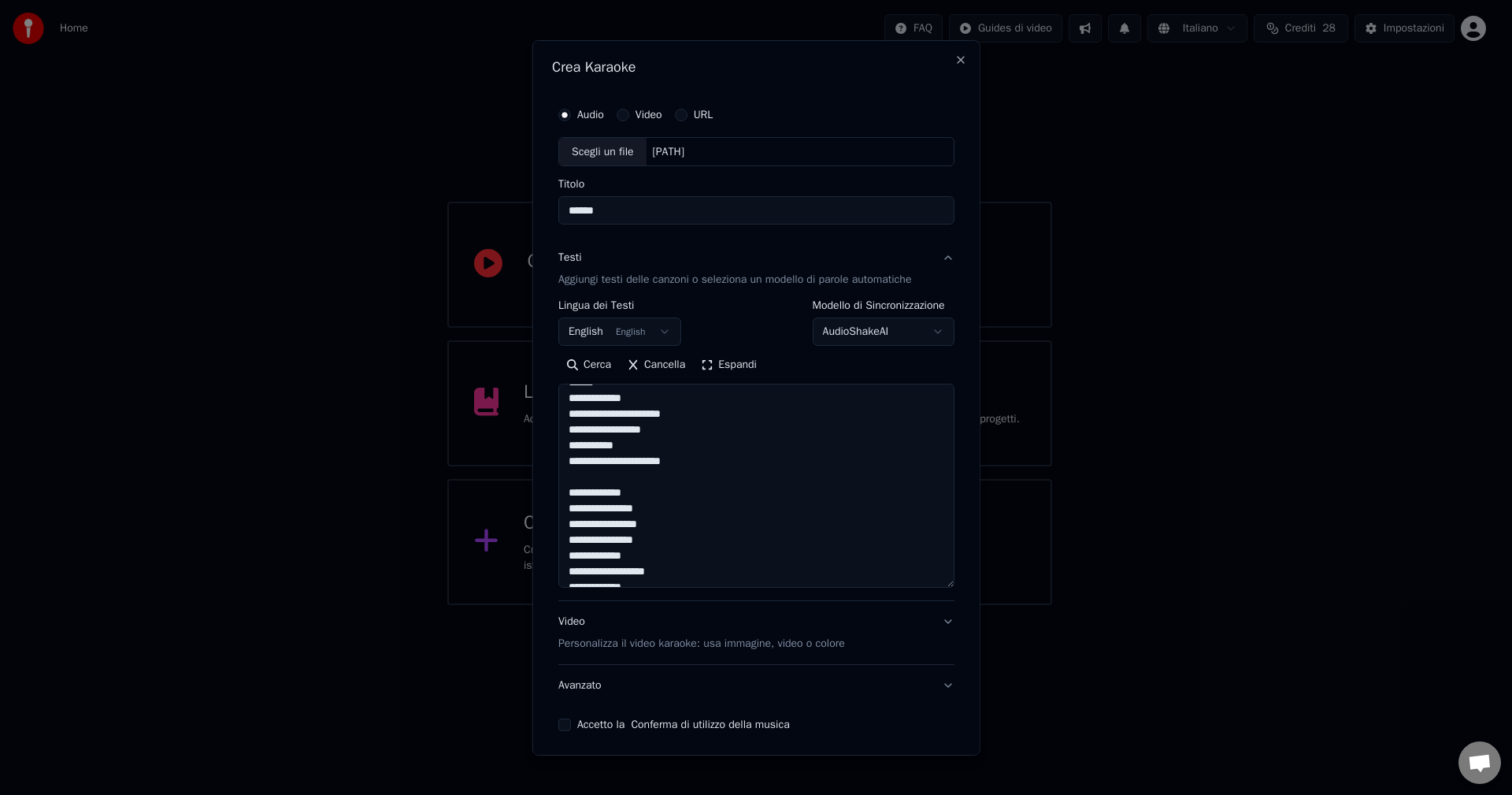 drag, startPoint x: 636, startPoint y: 511, endPoint x: 540, endPoint y: 507, distance: 96.0833 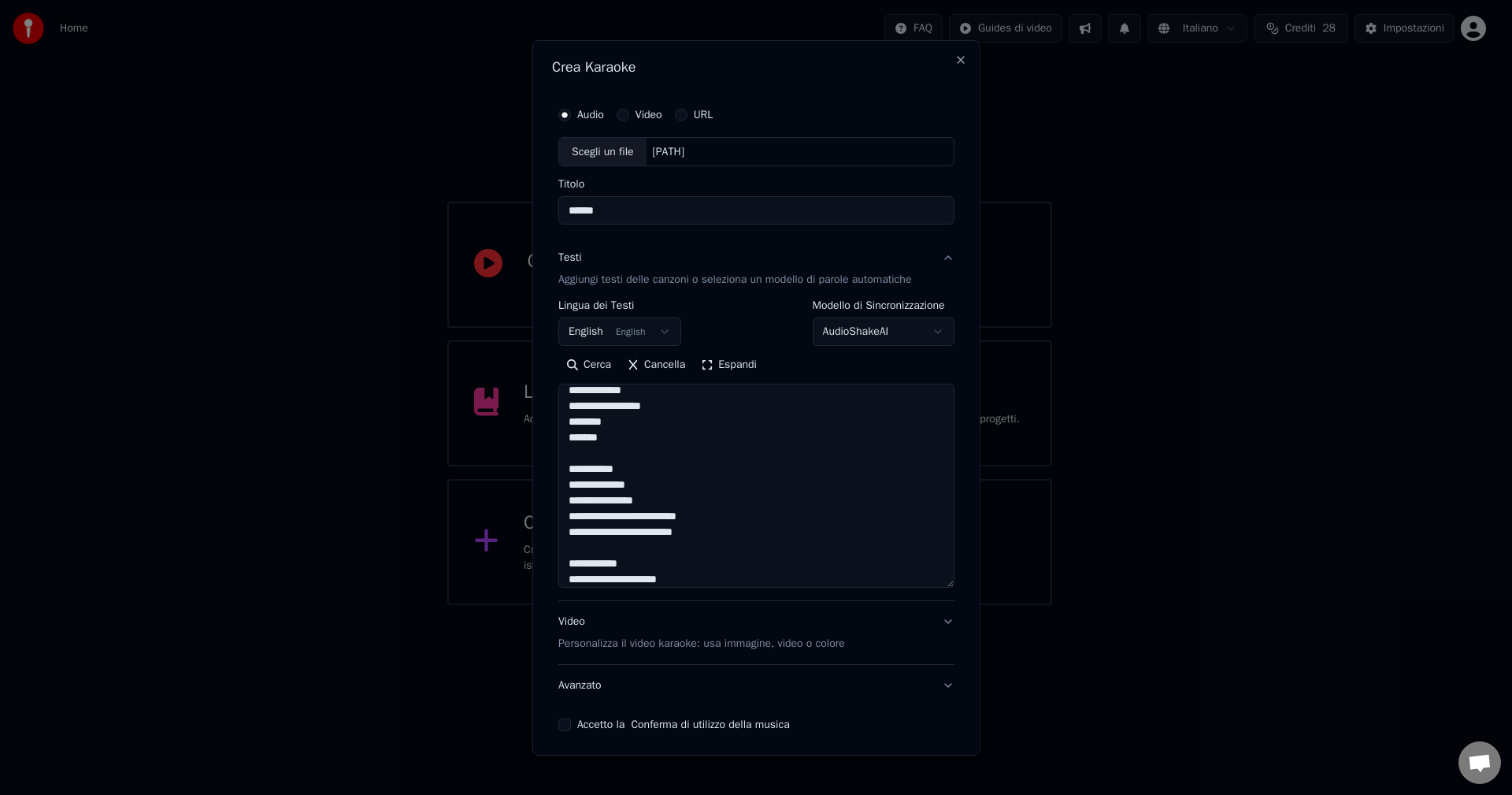 scroll, scrollTop: 709, scrollLeft: 0, axis: vertical 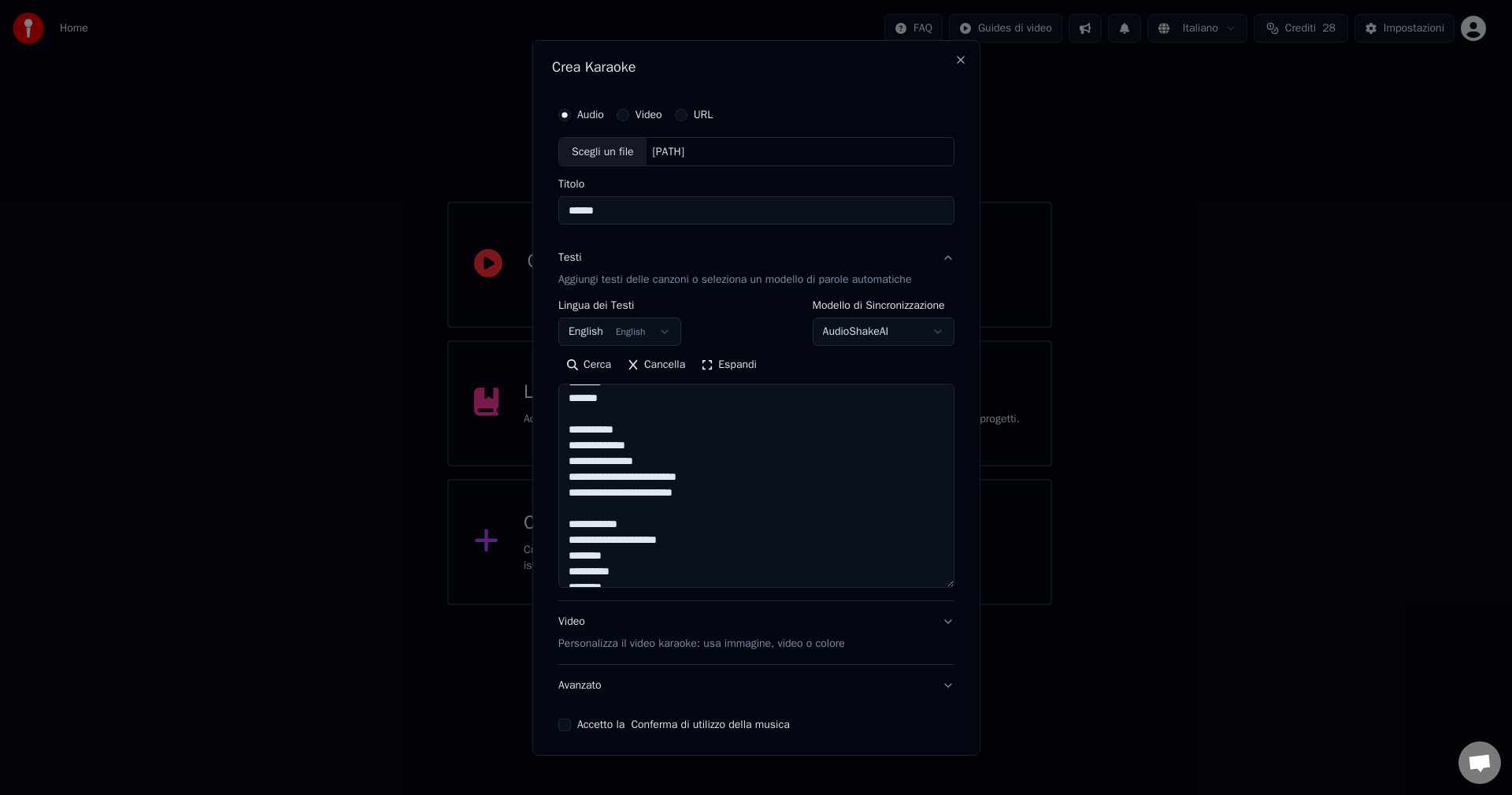 drag, startPoint x: 628, startPoint y: 445, endPoint x: 529, endPoint y: 446, distance: 99.005 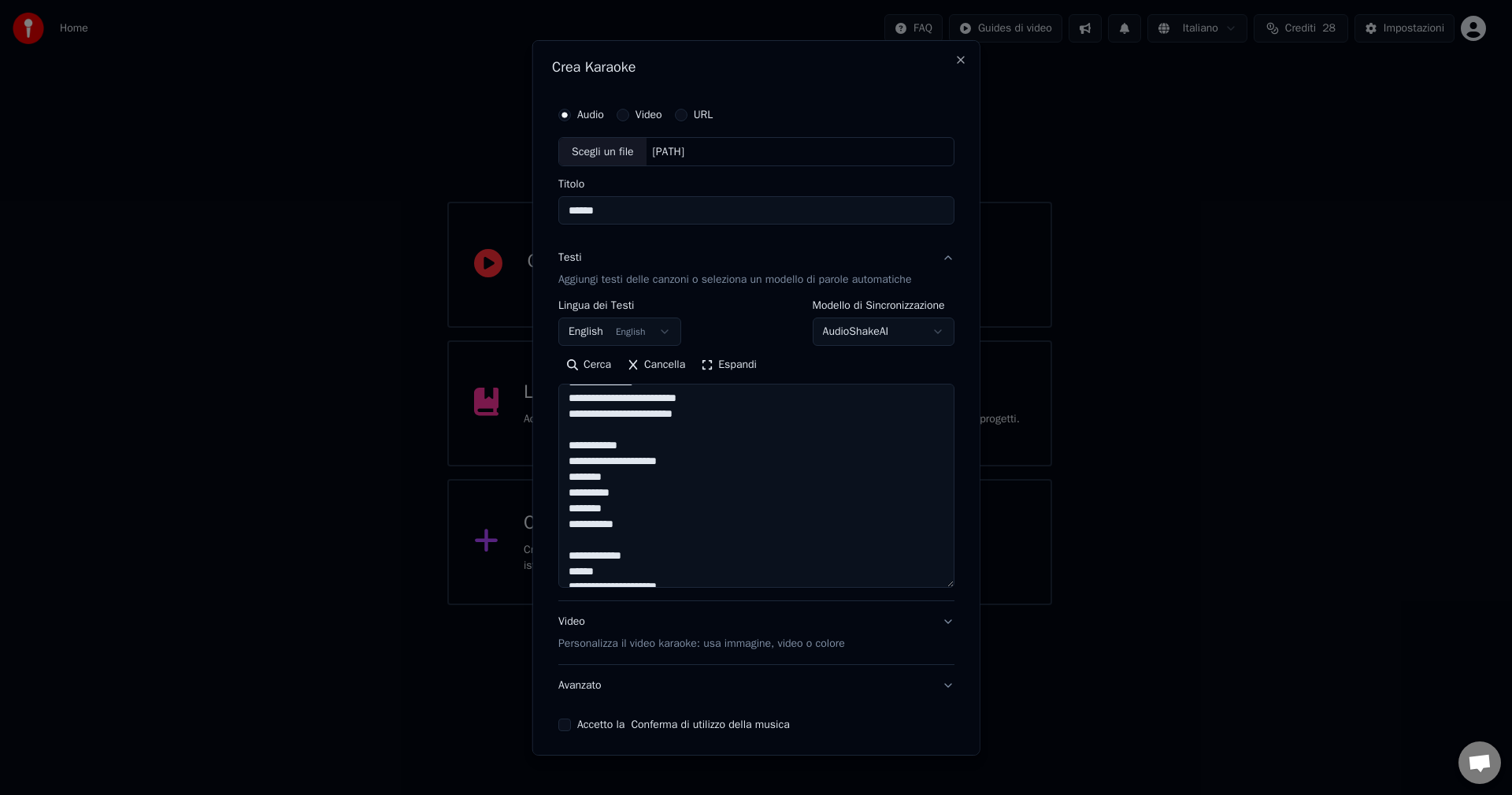 scroll, scrollTop: 867, scrollLeft: 0, axis: vertical 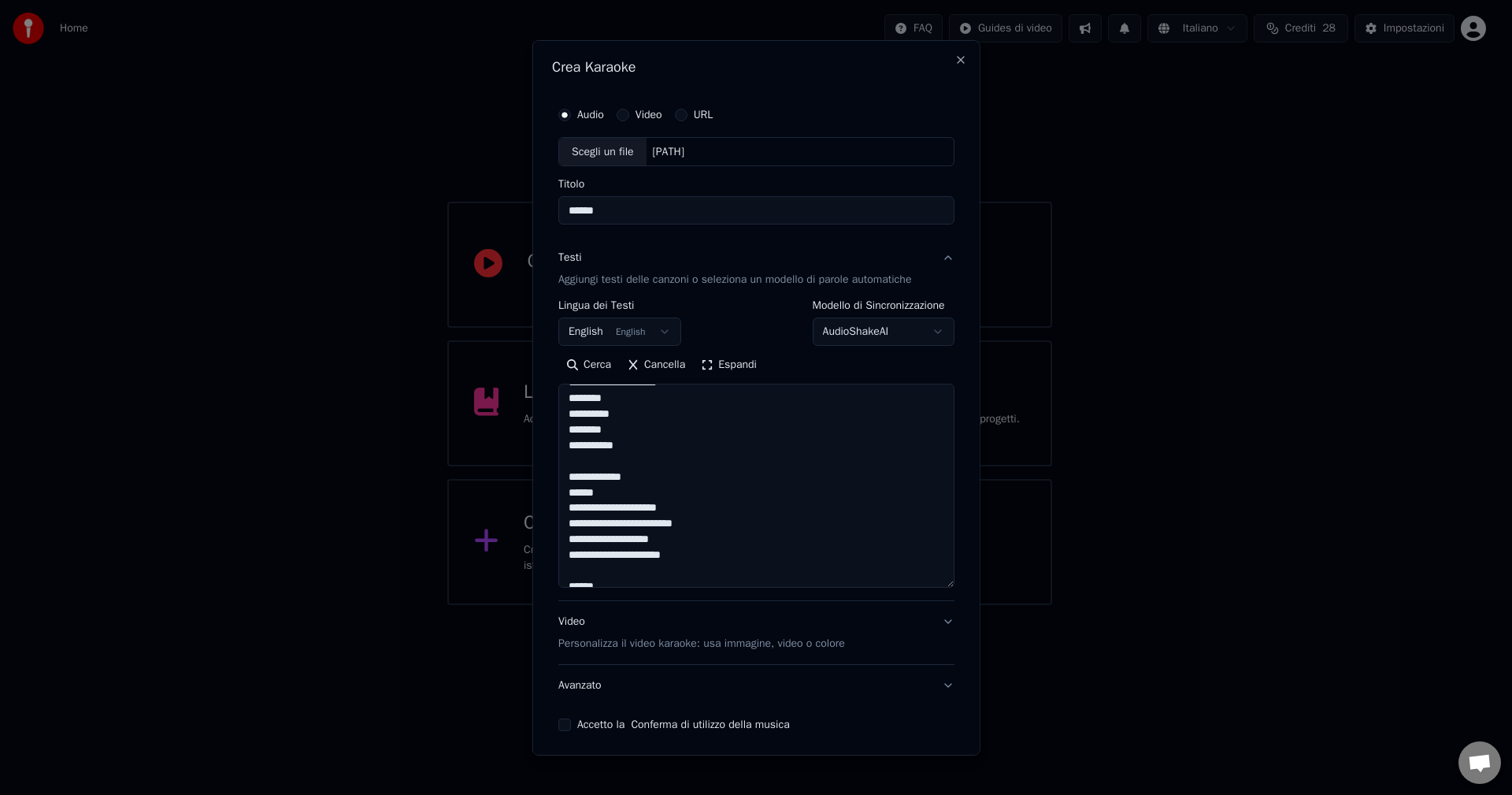 drag, startPoint x: 626, startPoint y: 493, endPoint x: 537, endPoint y: 494, distance: 89.005618 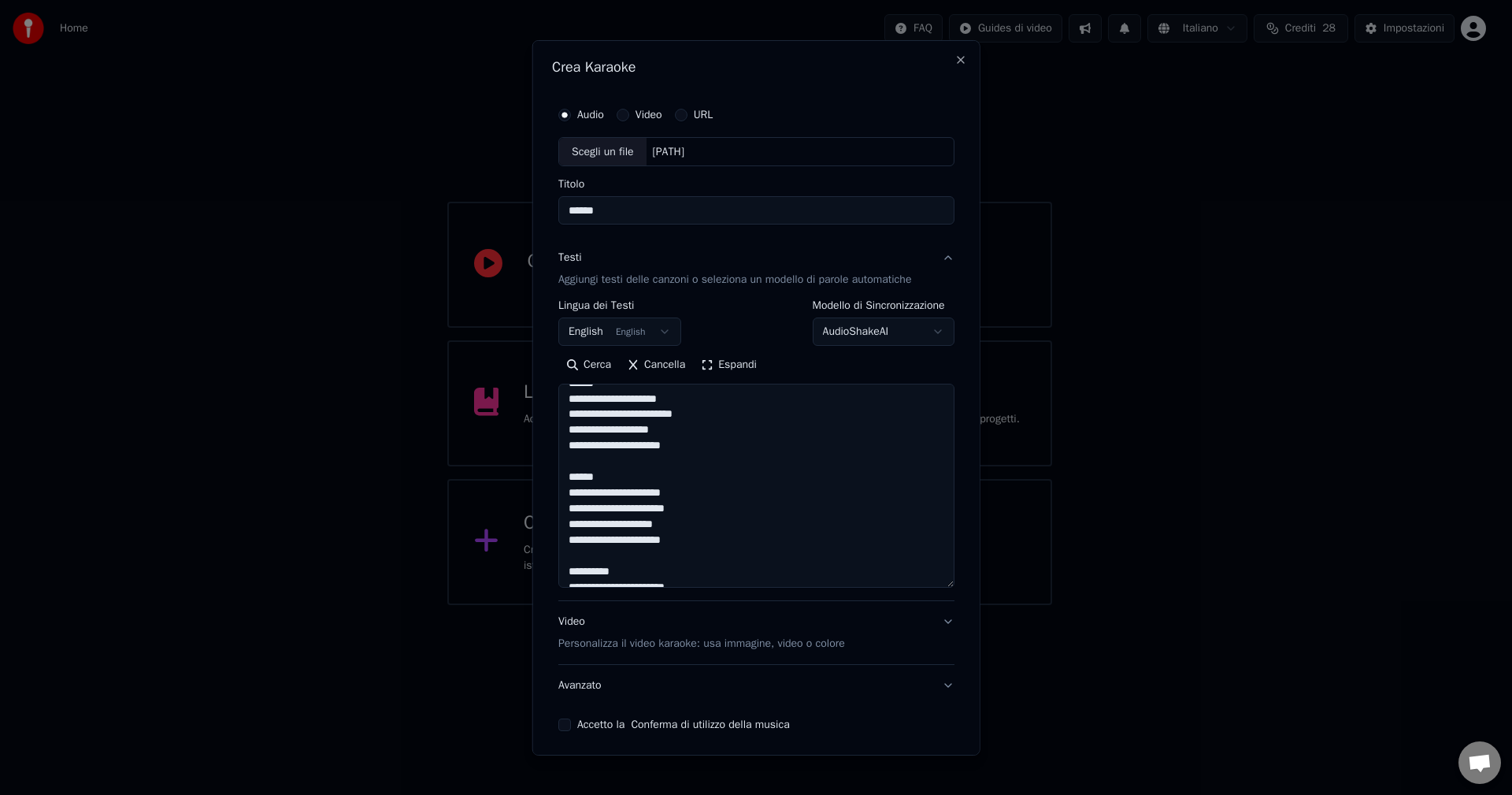 scroll, scrollTop: 1023, scrollLeft: 0, axis: vertical 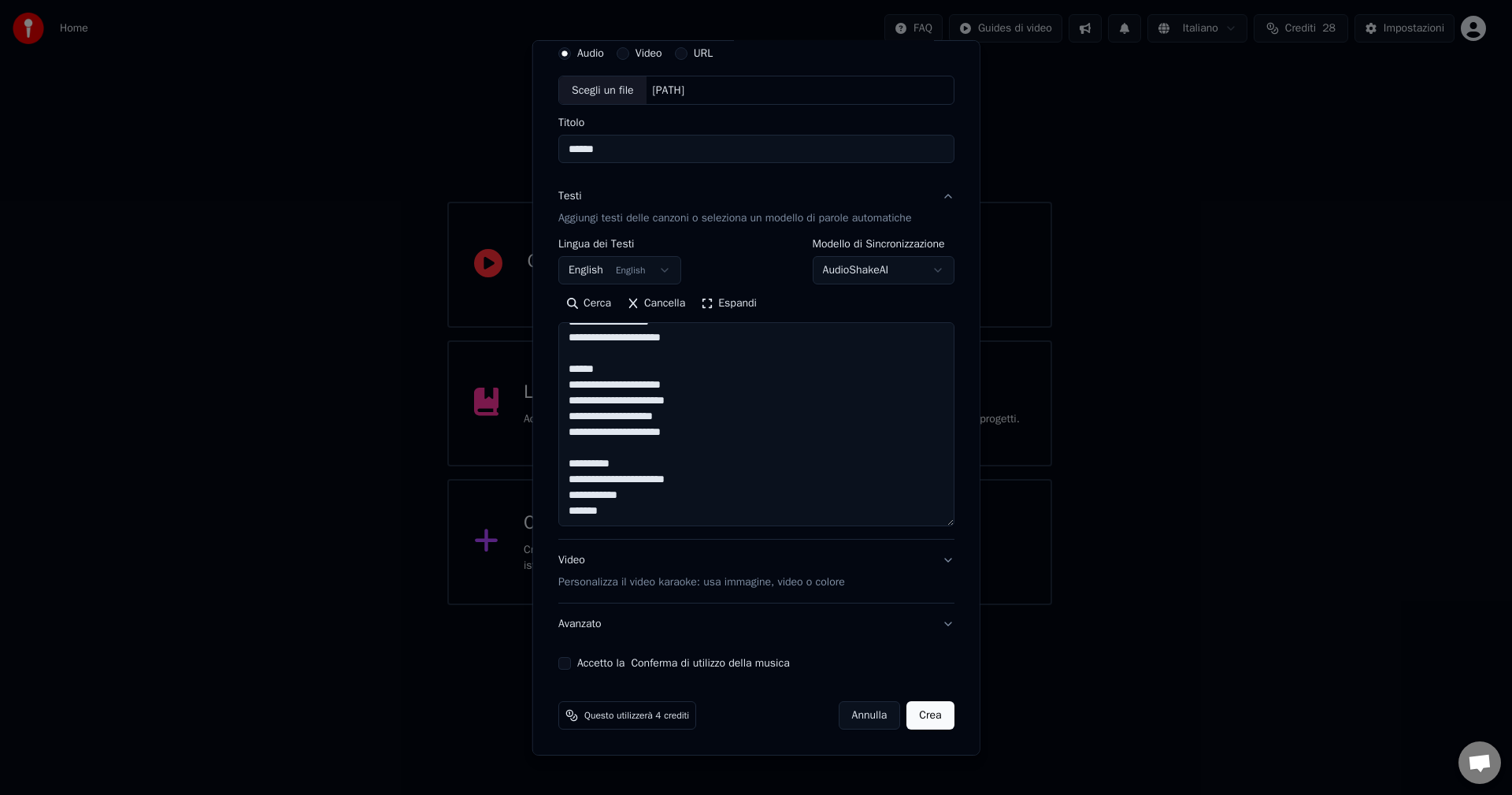 drag, startPoint x: 637, startPoint y: 467, endPoint x: 545, endPoint y: 466, distance: 92.00543 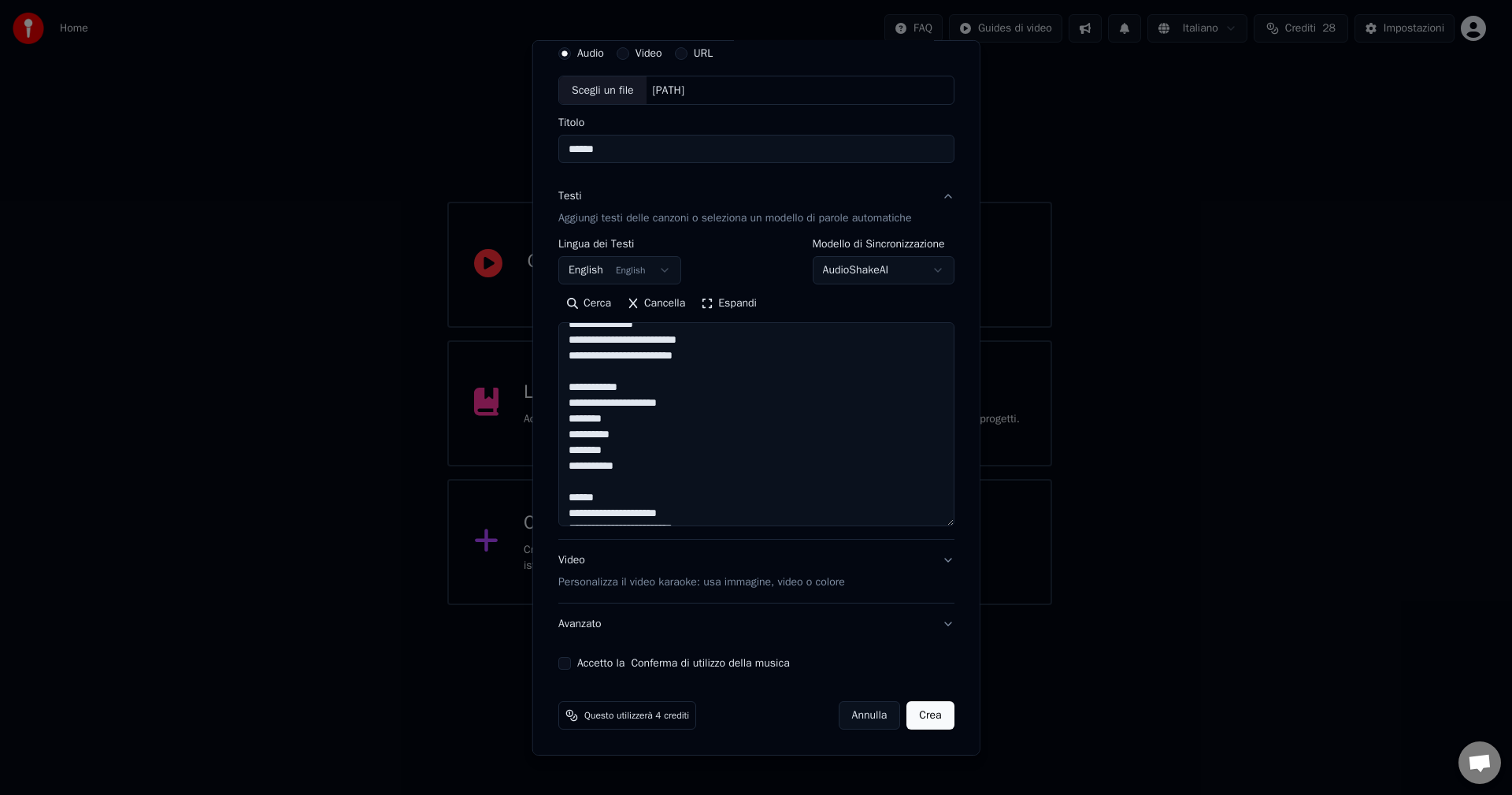 scroll, scrollTop: 692, scrollLeft: 0, axis: vertical 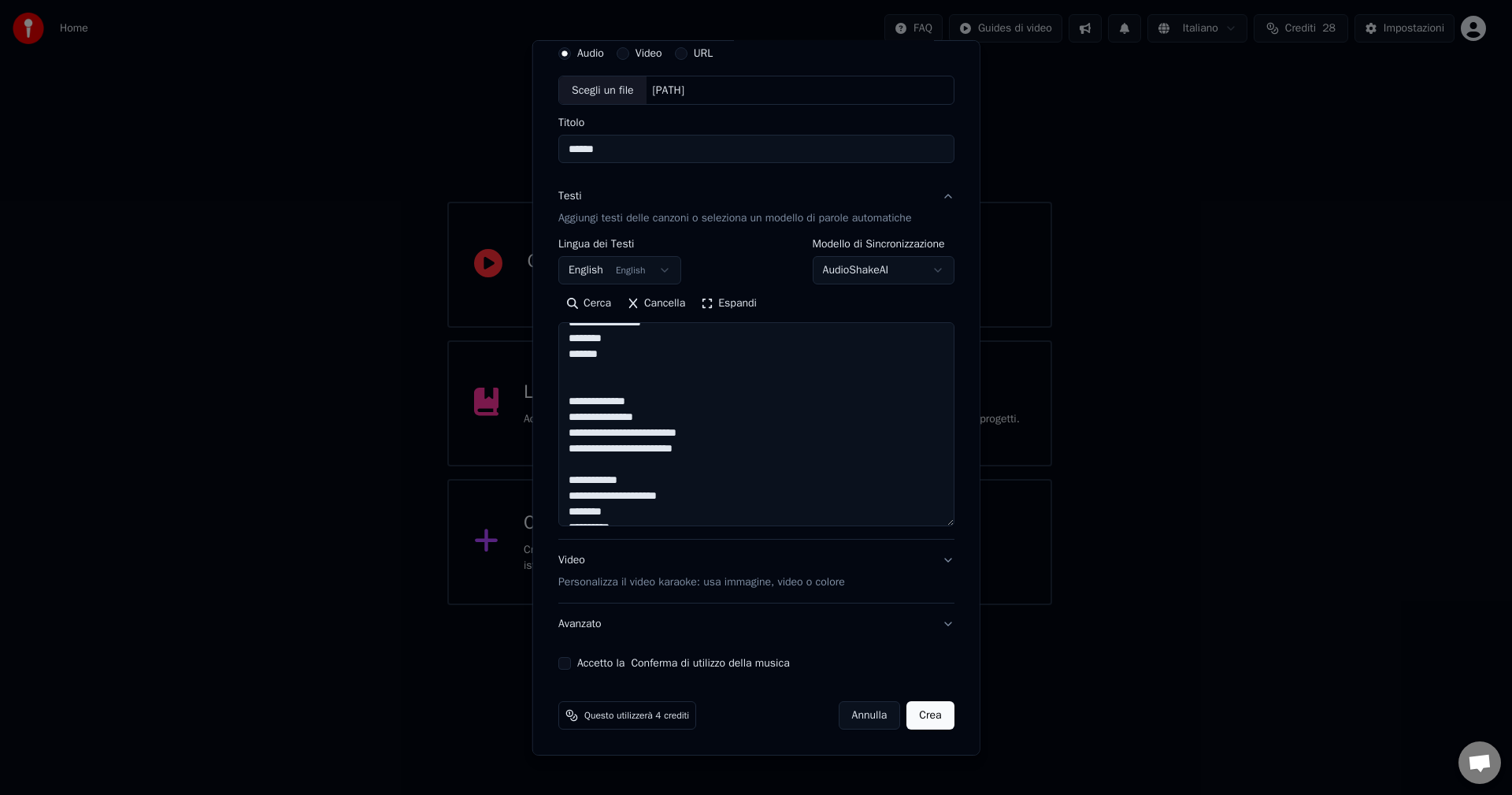 type on "**********" 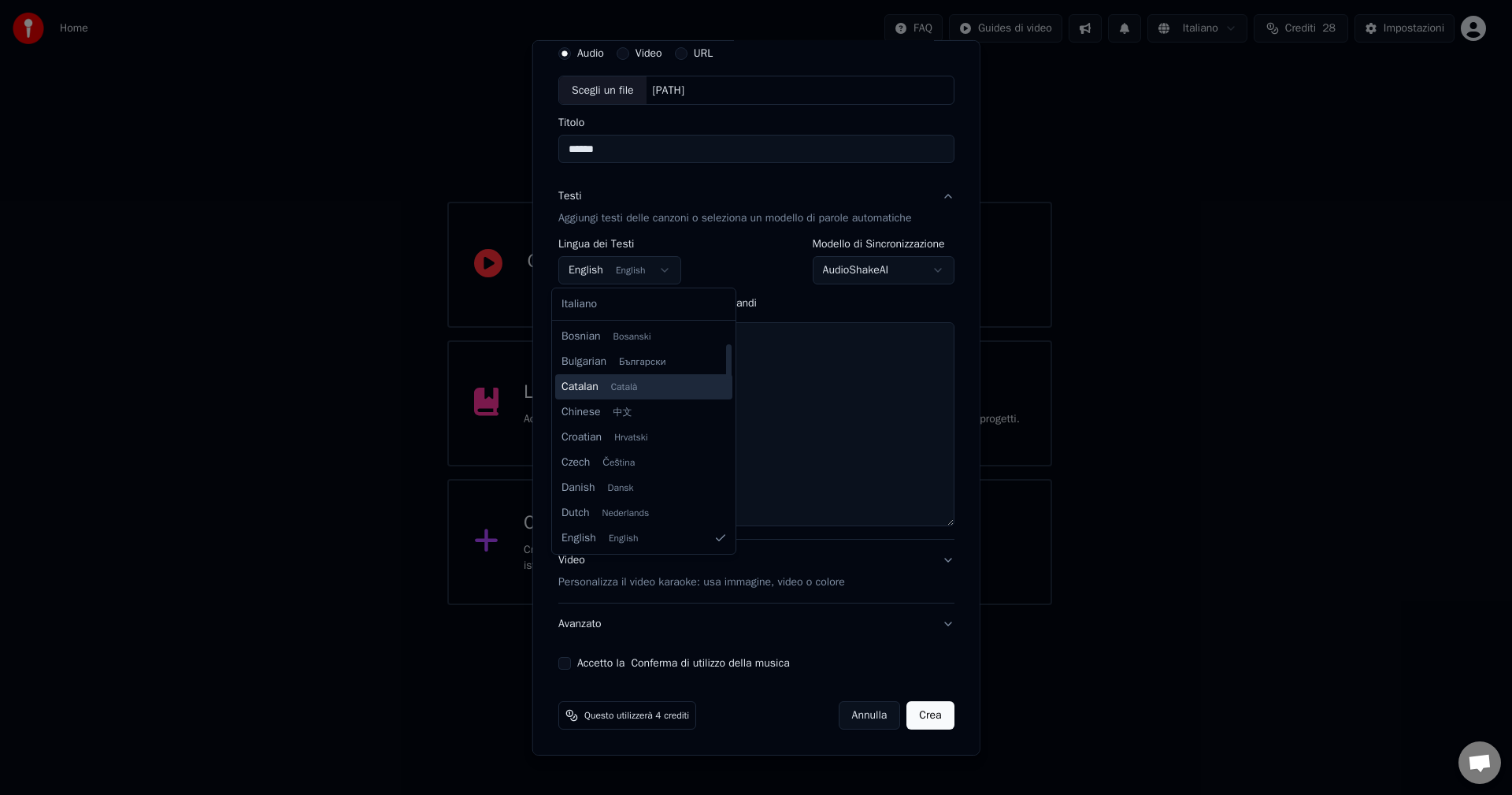scroll, scrollTop: 58, scrollLeft: 0, axis: vertical 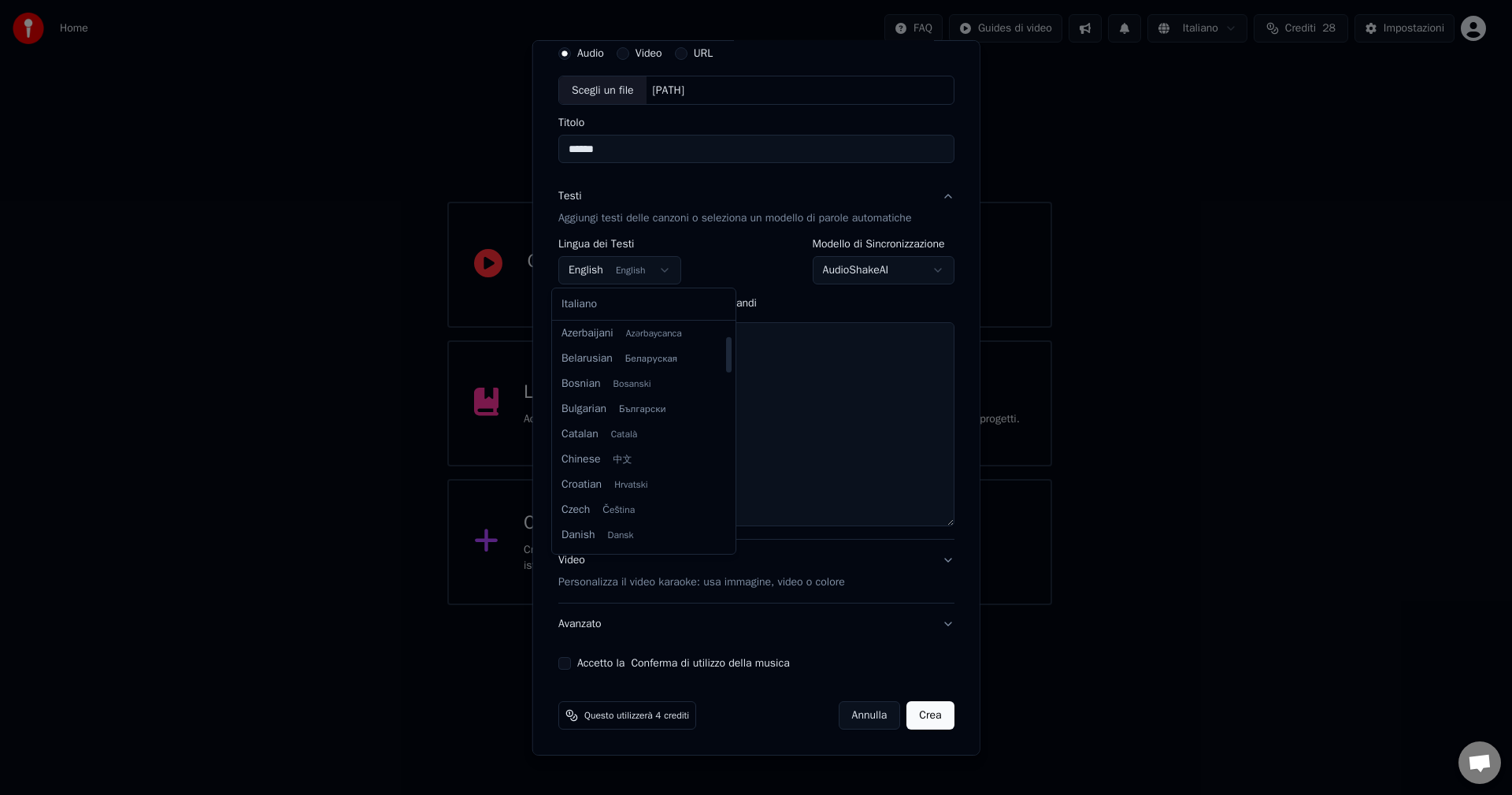 select on "**" 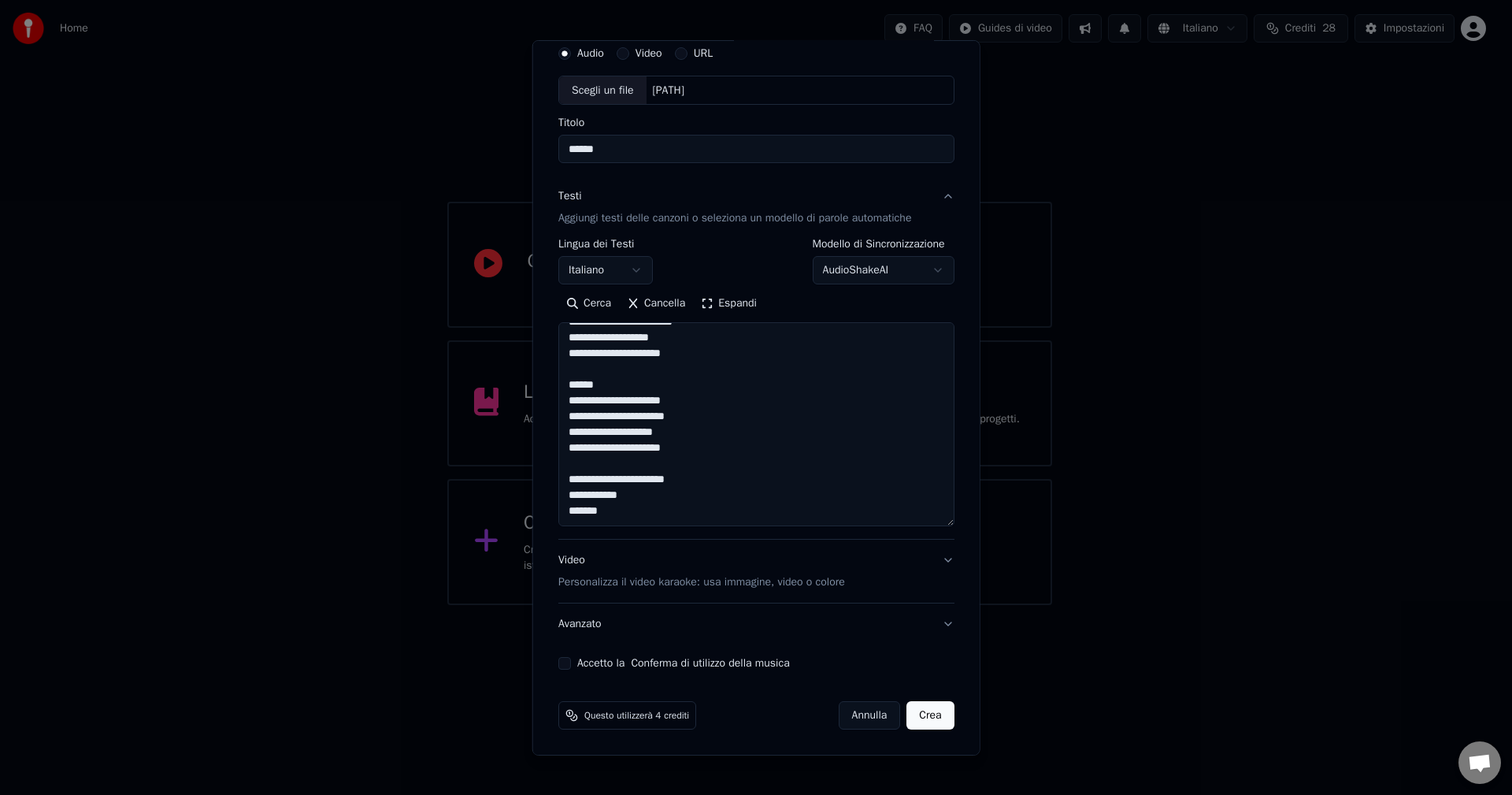 scroll, scrollTop: 1007, scrollLeft: 0, axis: vertical 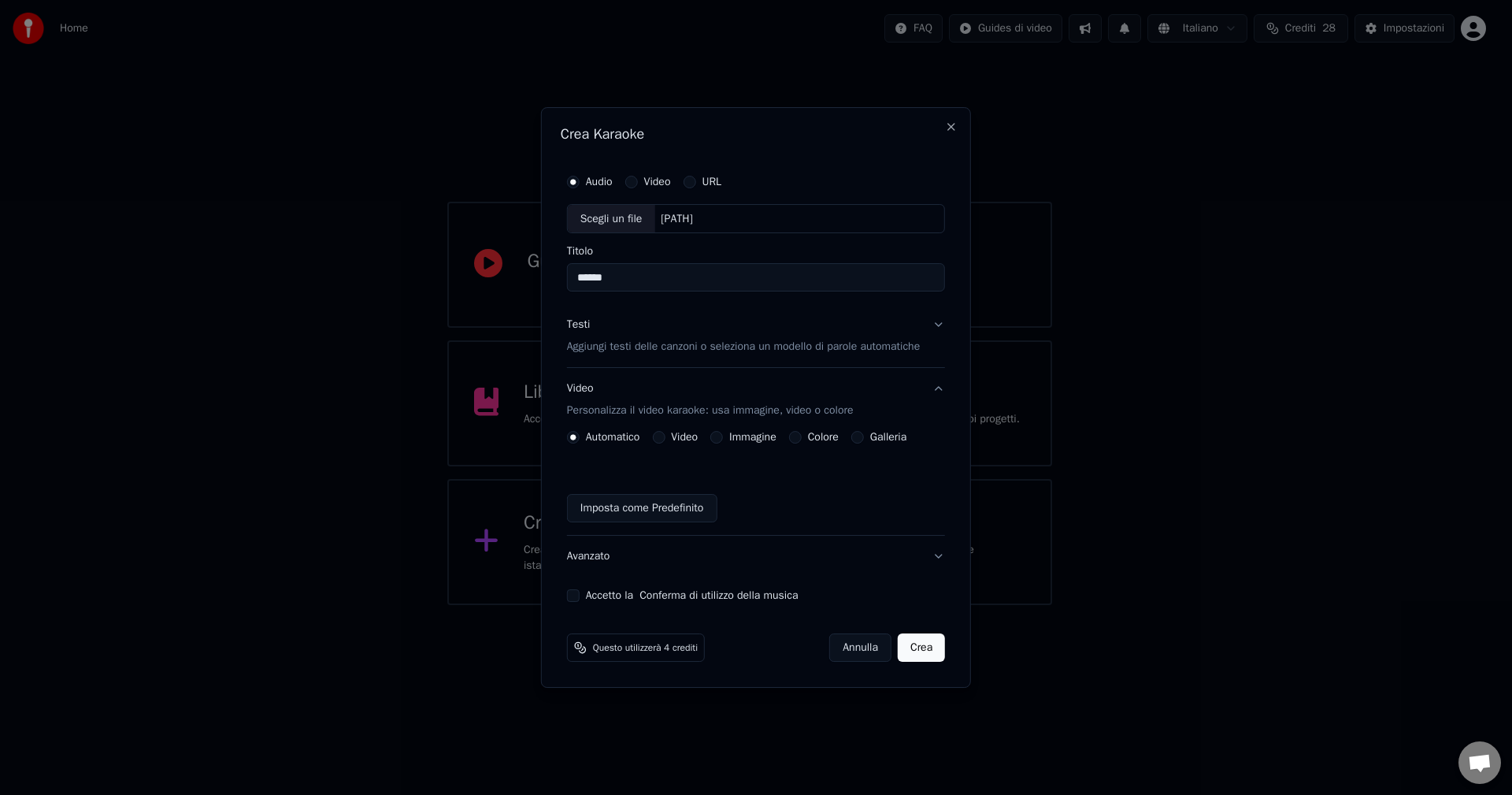 click on "Testi Aggiungi testi delle canzoni o seleziona un modello di parole automatiche" at bounding box center (743, 336) 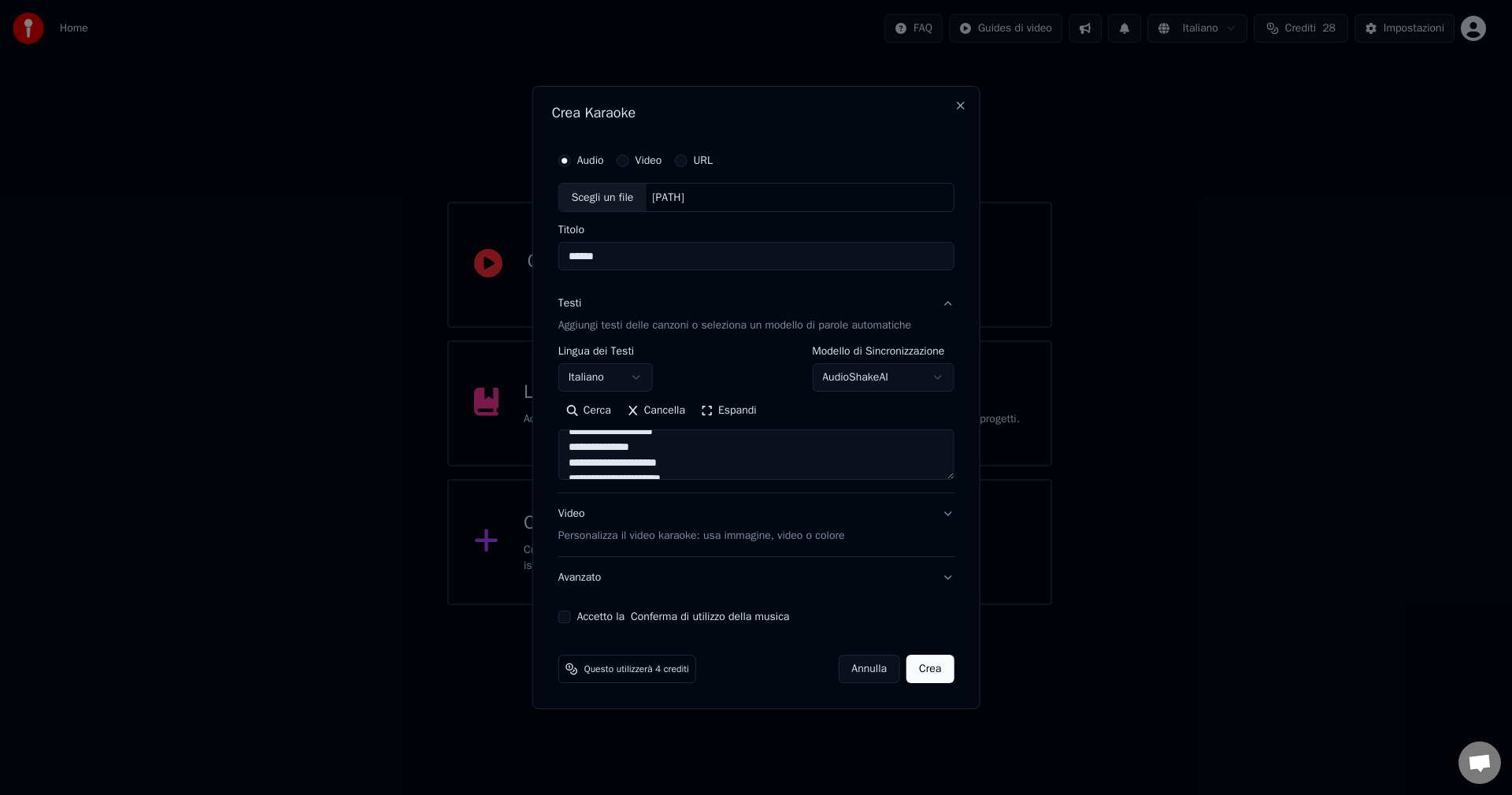 scroll, scrollTop: 473, scrollLeft: 0, axis: vertical 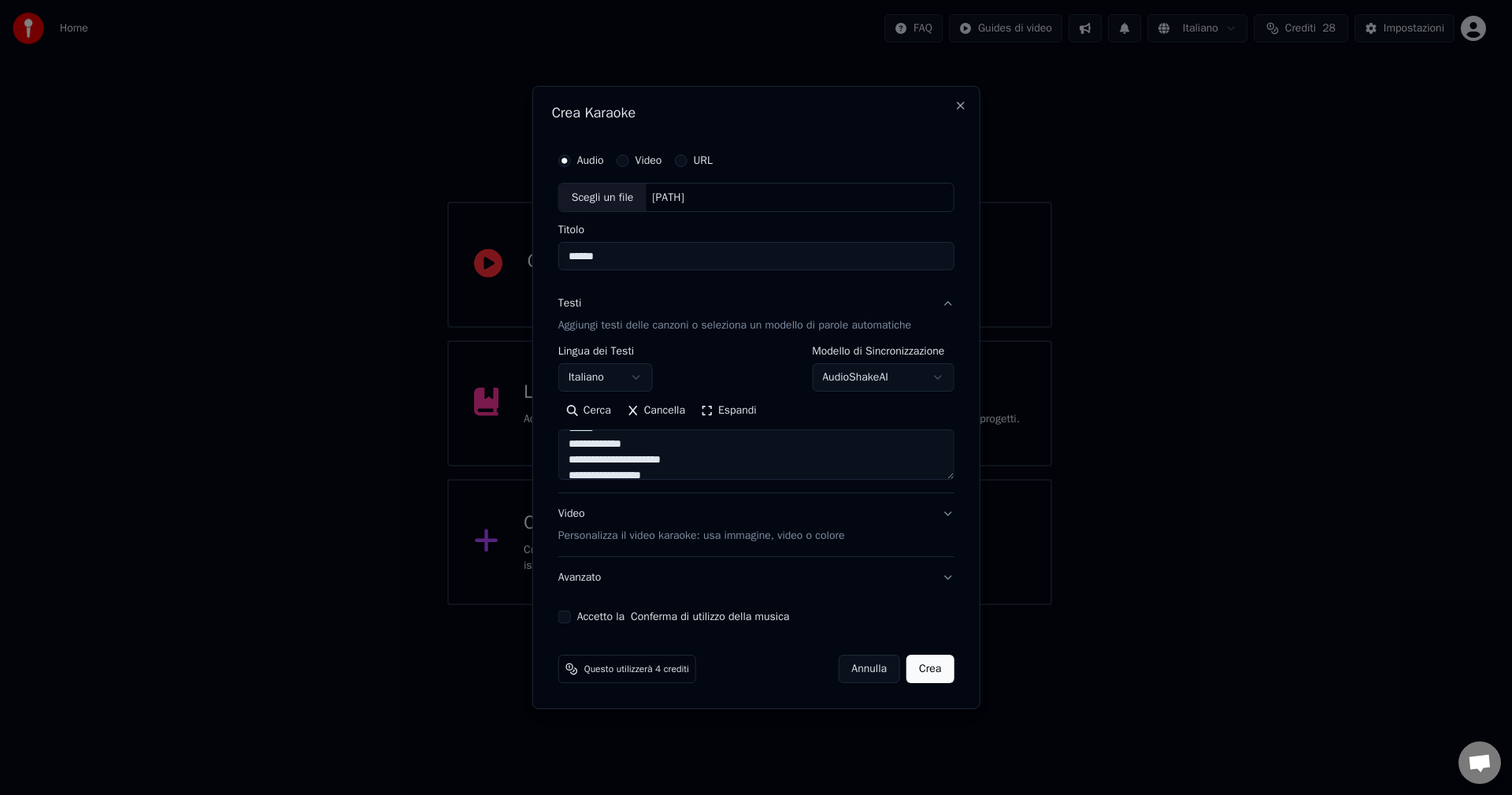 click on "Video Personalizza il video karaoke: usa immagine, video o colore" at bounding box center [756, 526] 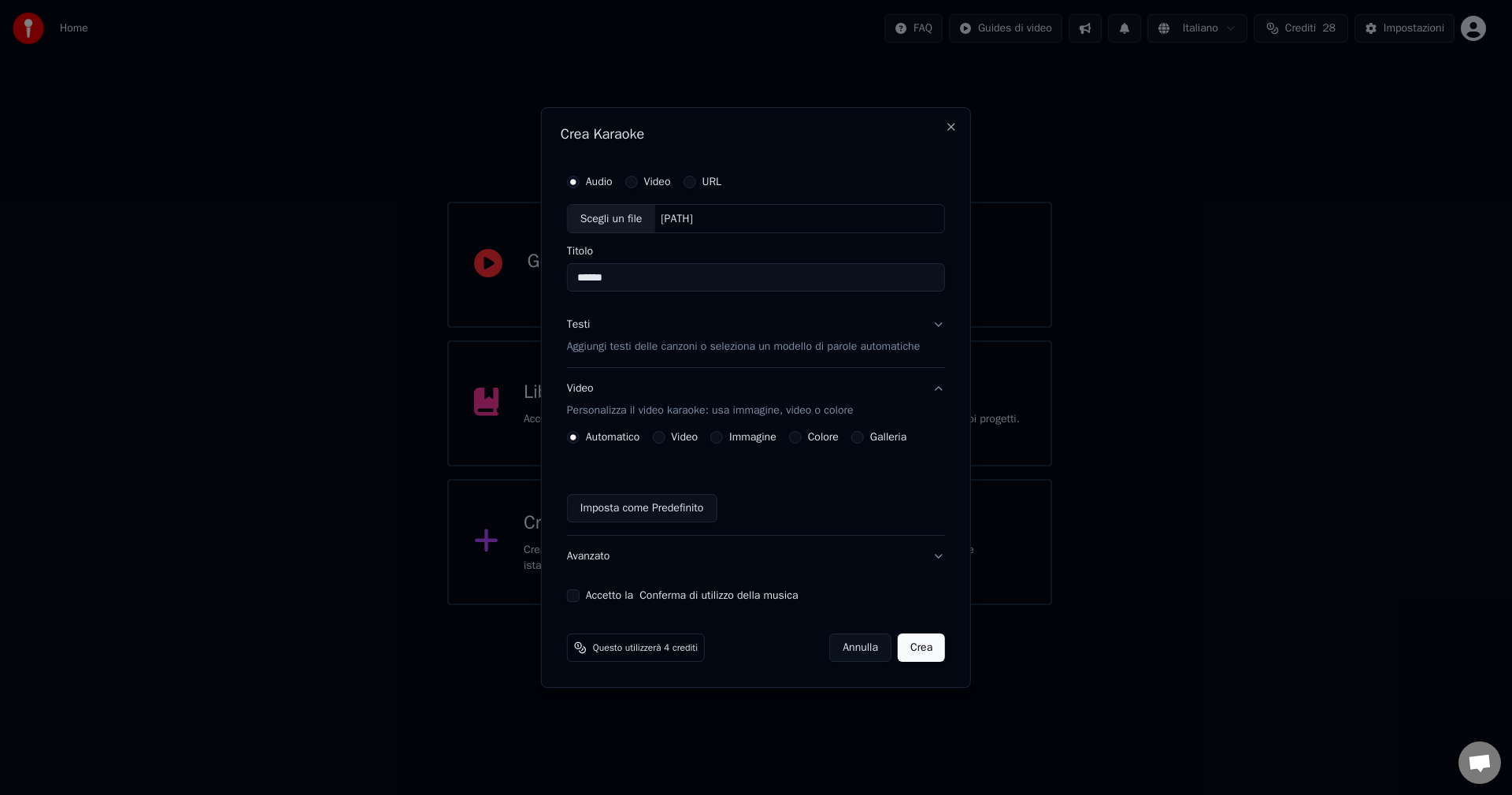 click on "Immagine" at bounding box center [743, 437] 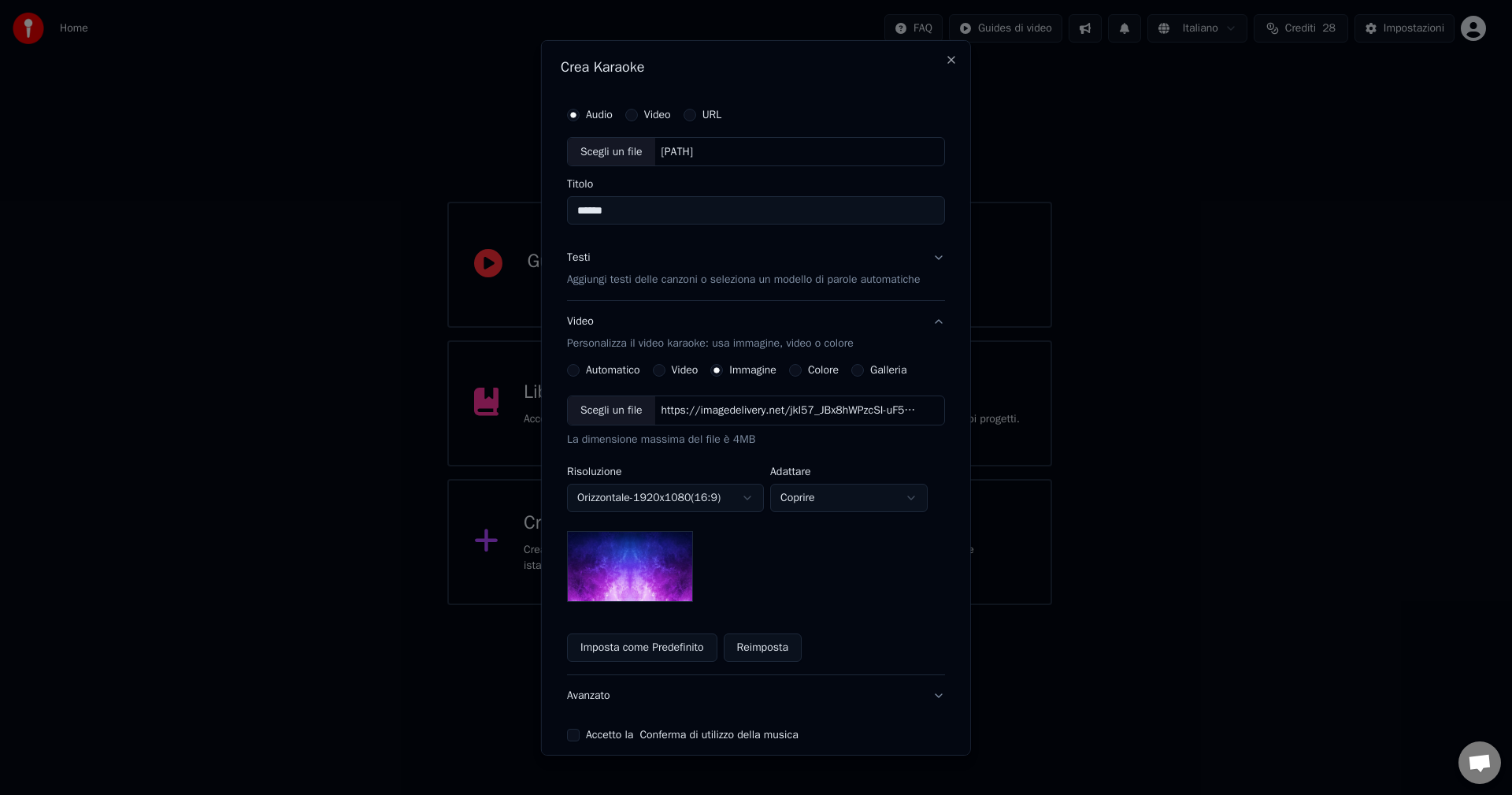 click on "**********" at bounding box center (749, 303) 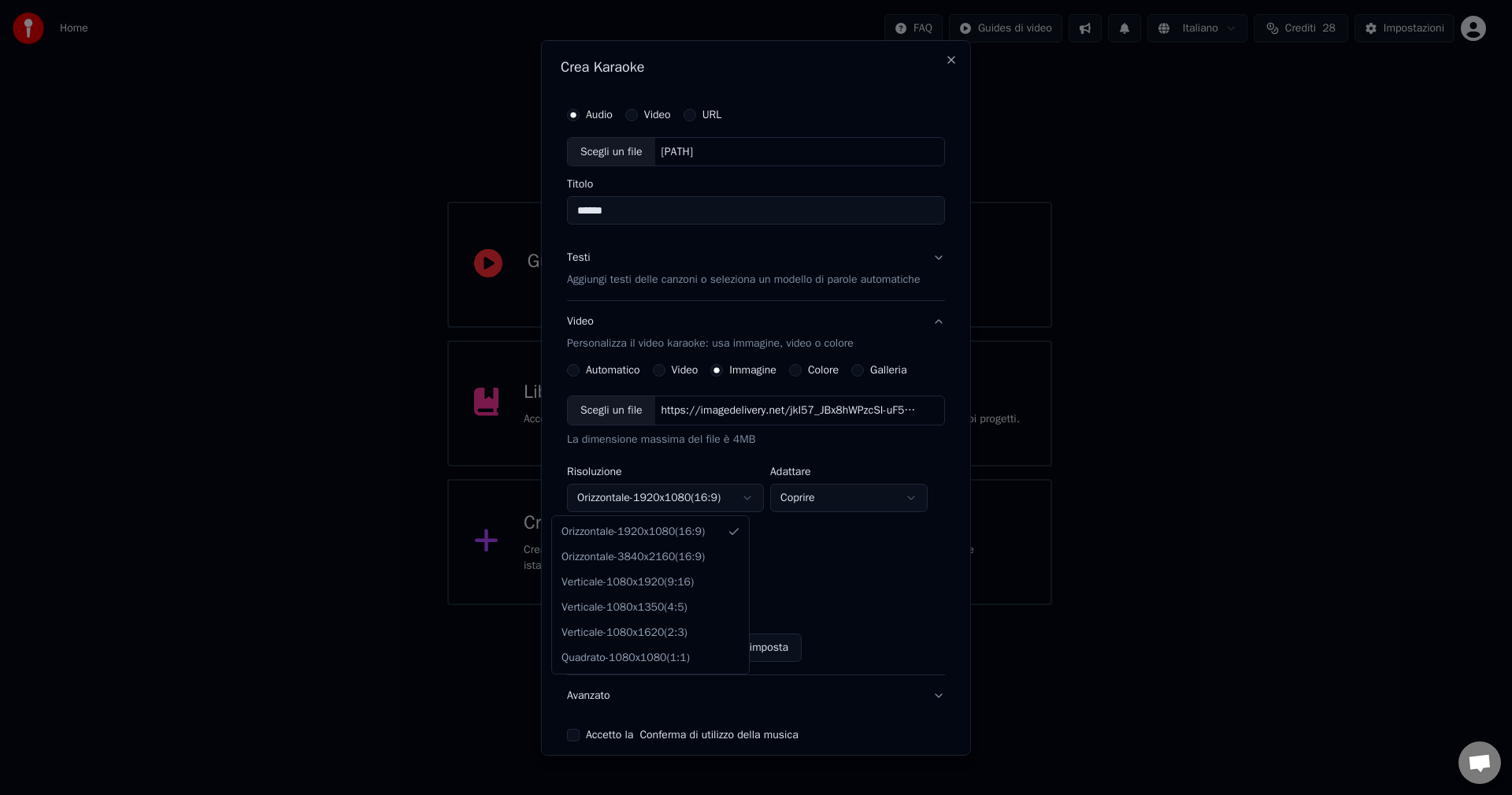 select on "*********" 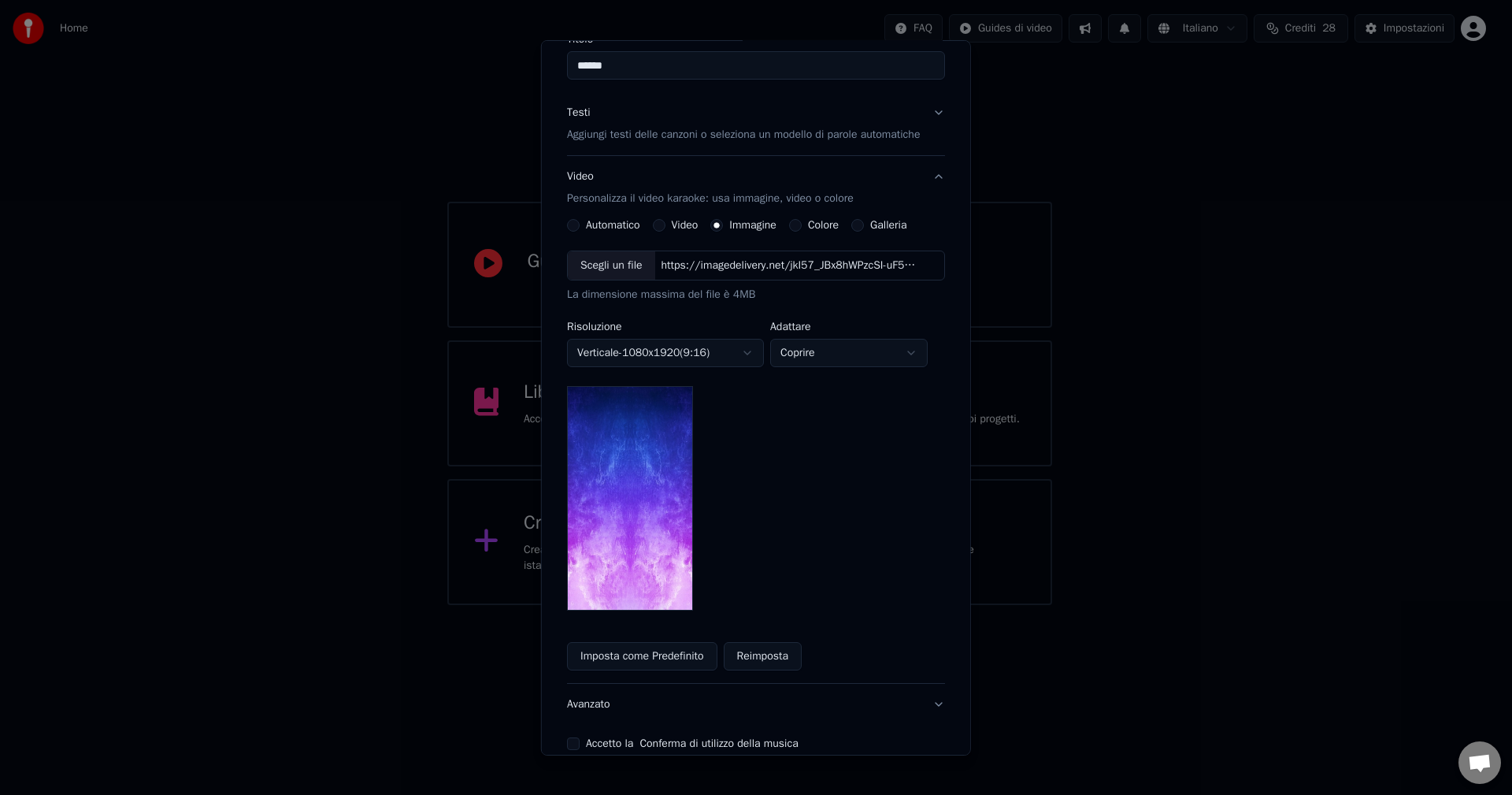 scroll, scrollTop: 158, scrollLeft: 0, axis: vertical 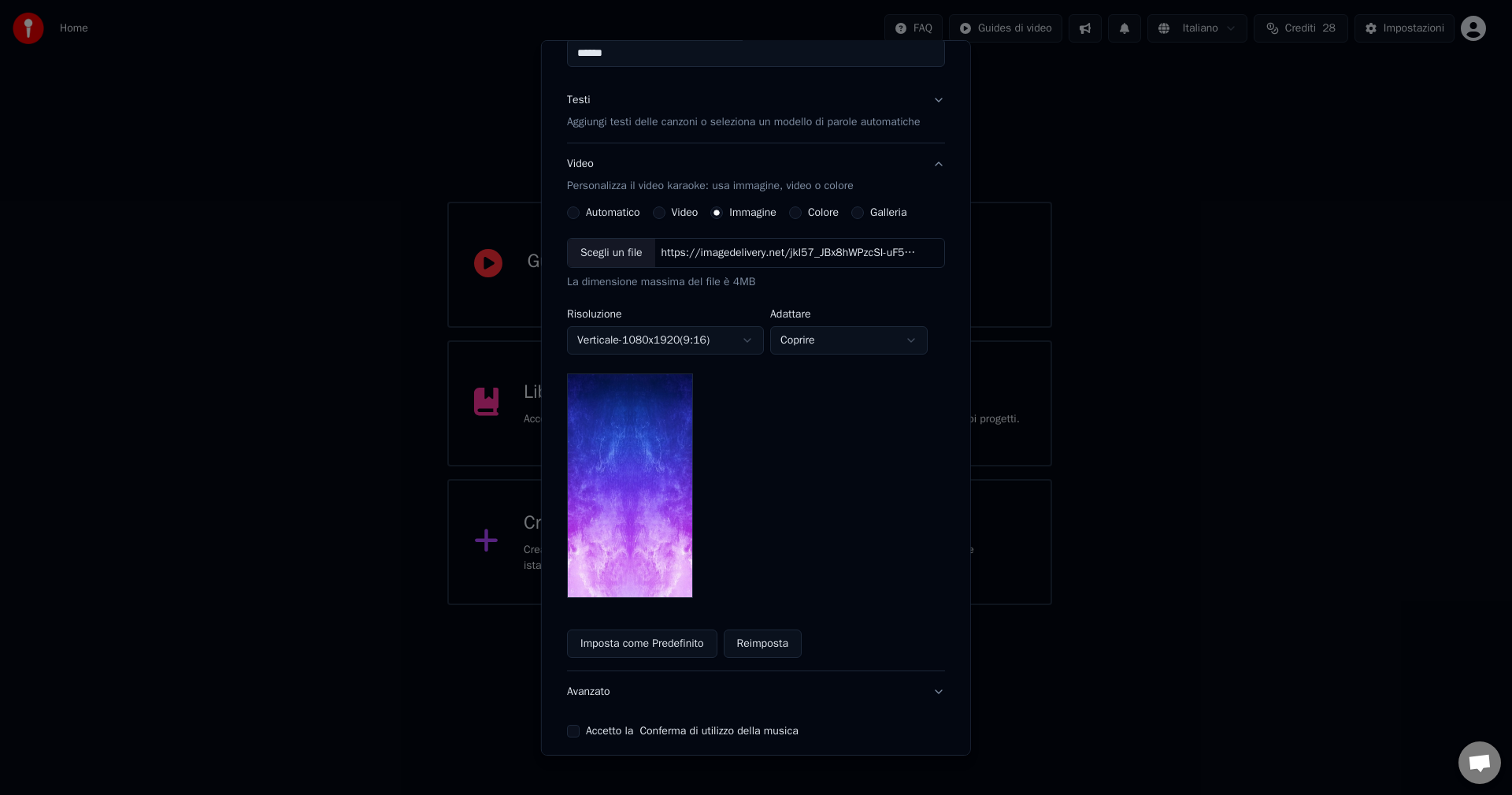 click at bounding box center [630, 485] 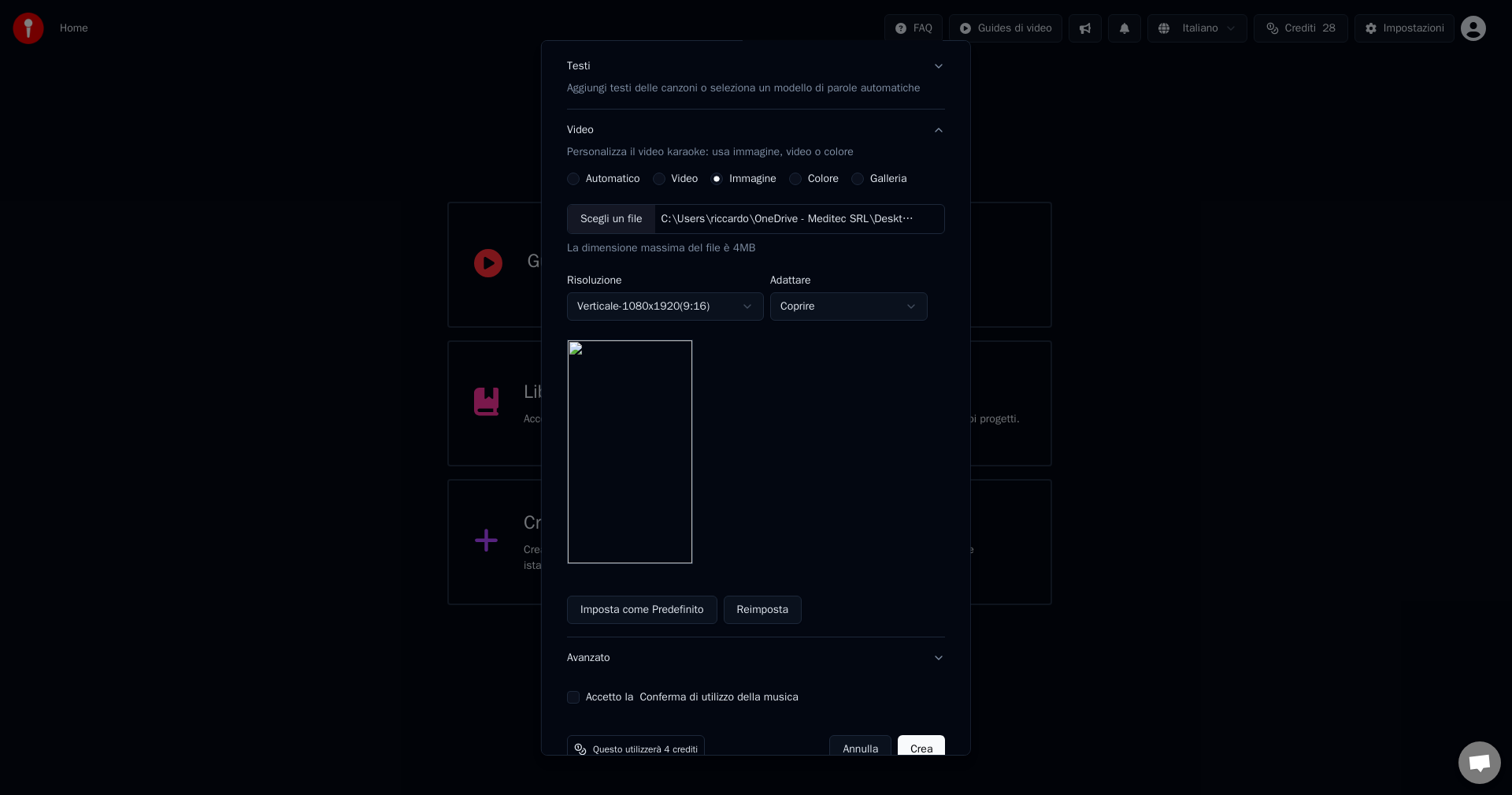 scroll, scrollTop: 225, scrollLeft: 0, axis: vertical 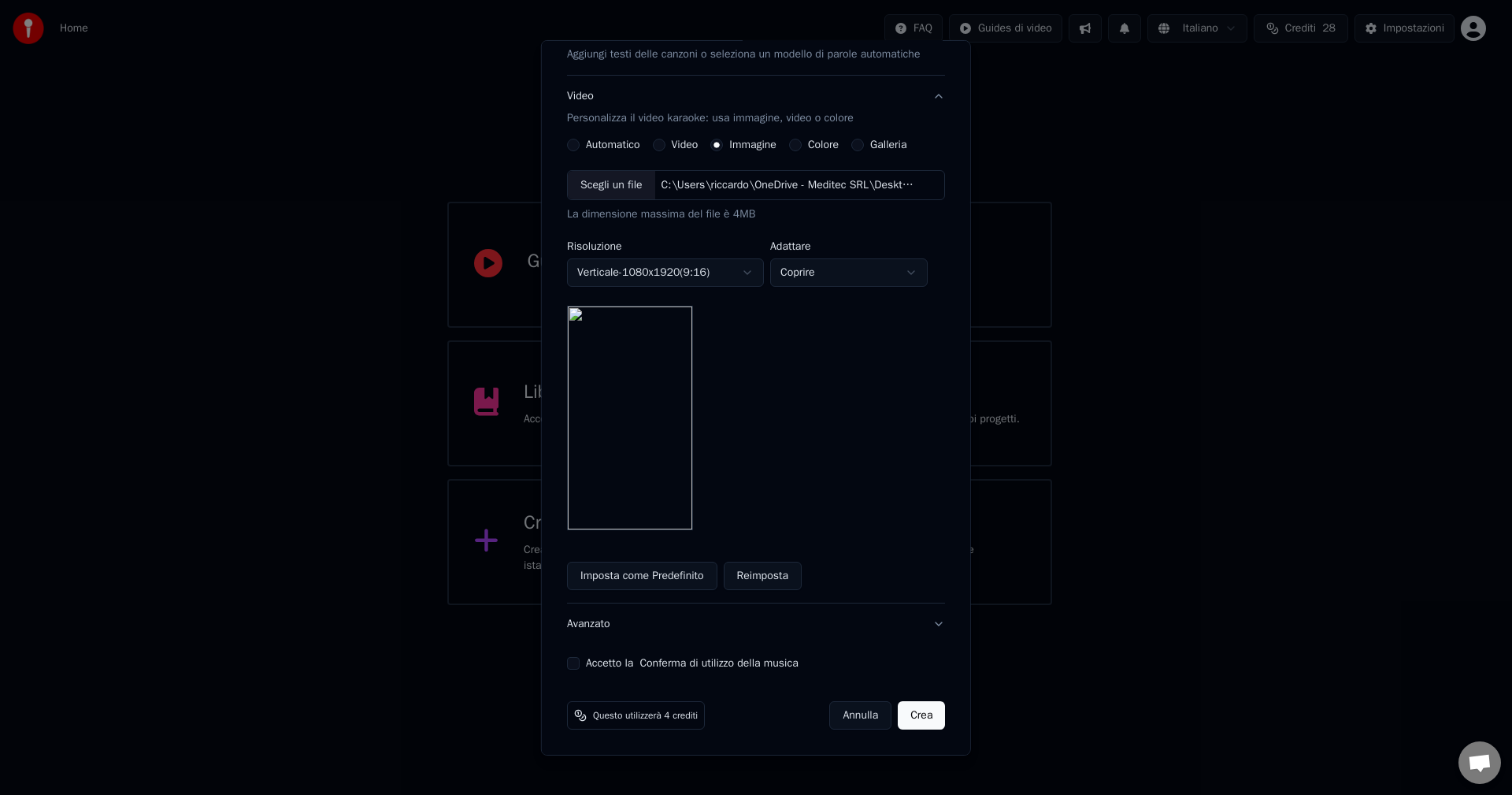 click on "Accetto la   Conferma di utilizzo della musica" at bounding box center (573, 663) 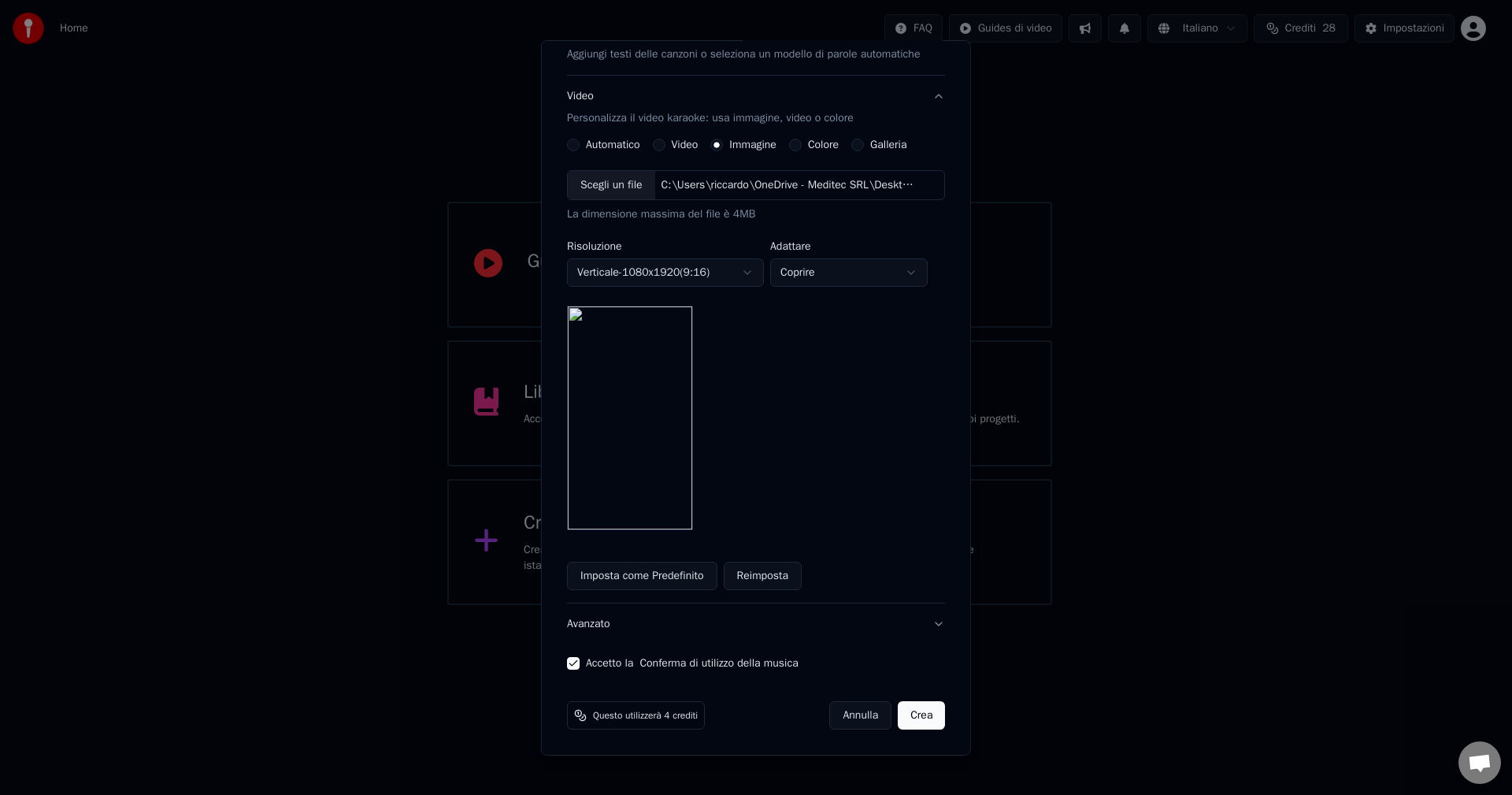scroll, scrollTop: 0, scrollLeft: 0, axis: both 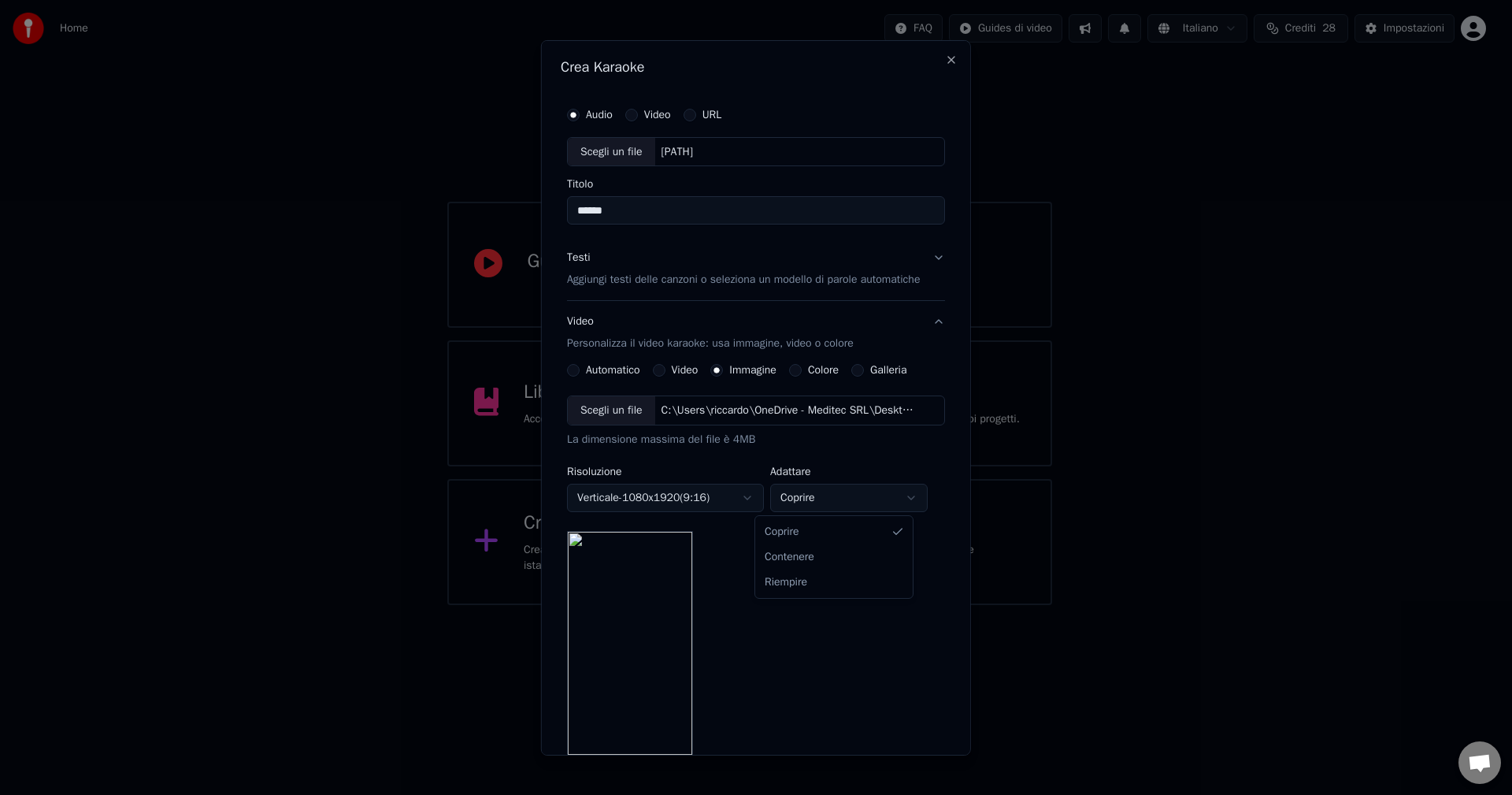 click on "**********" at bounding box center [749, 303] 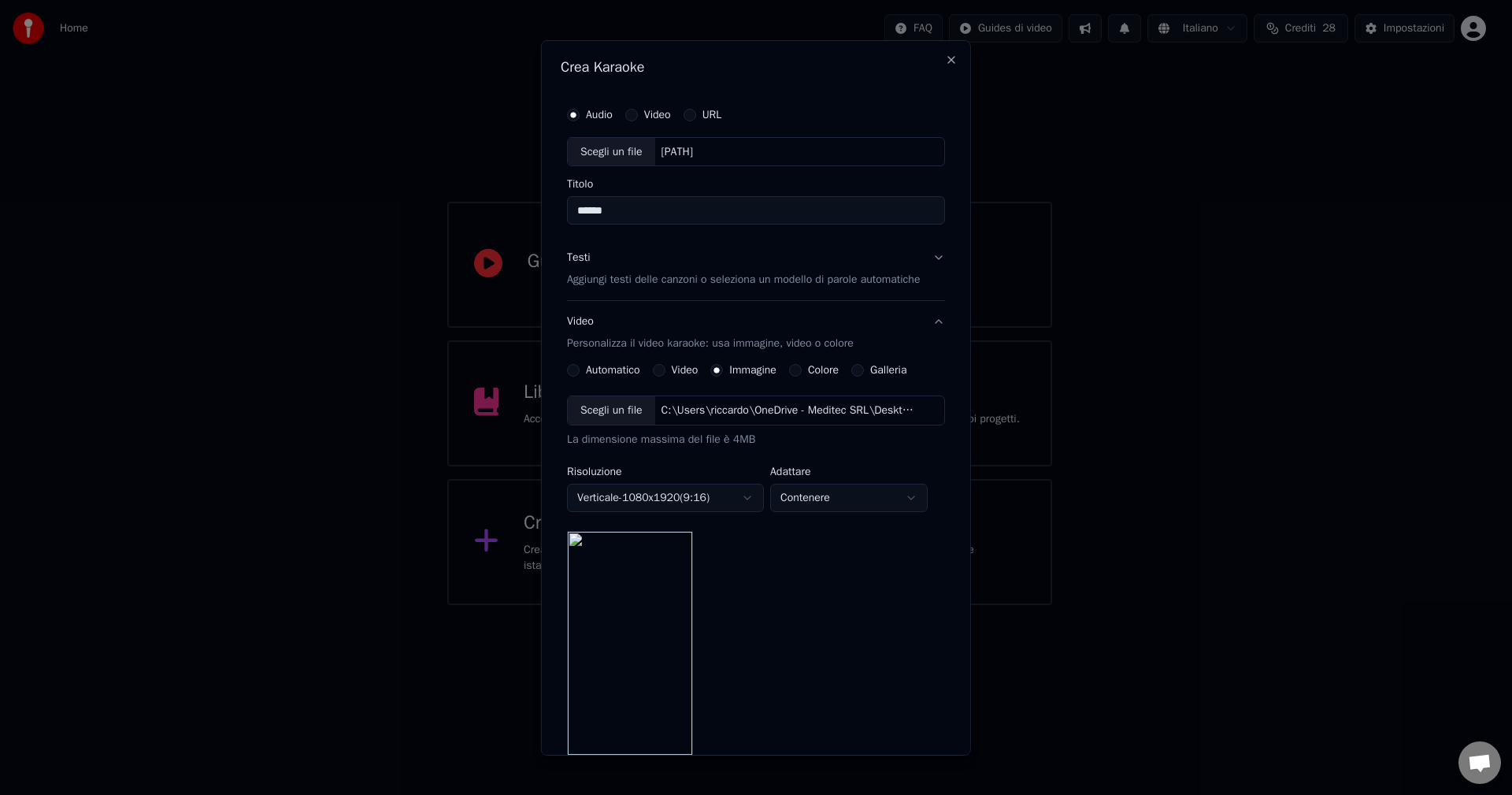 click on "**********" at bounding box center [749, 303] 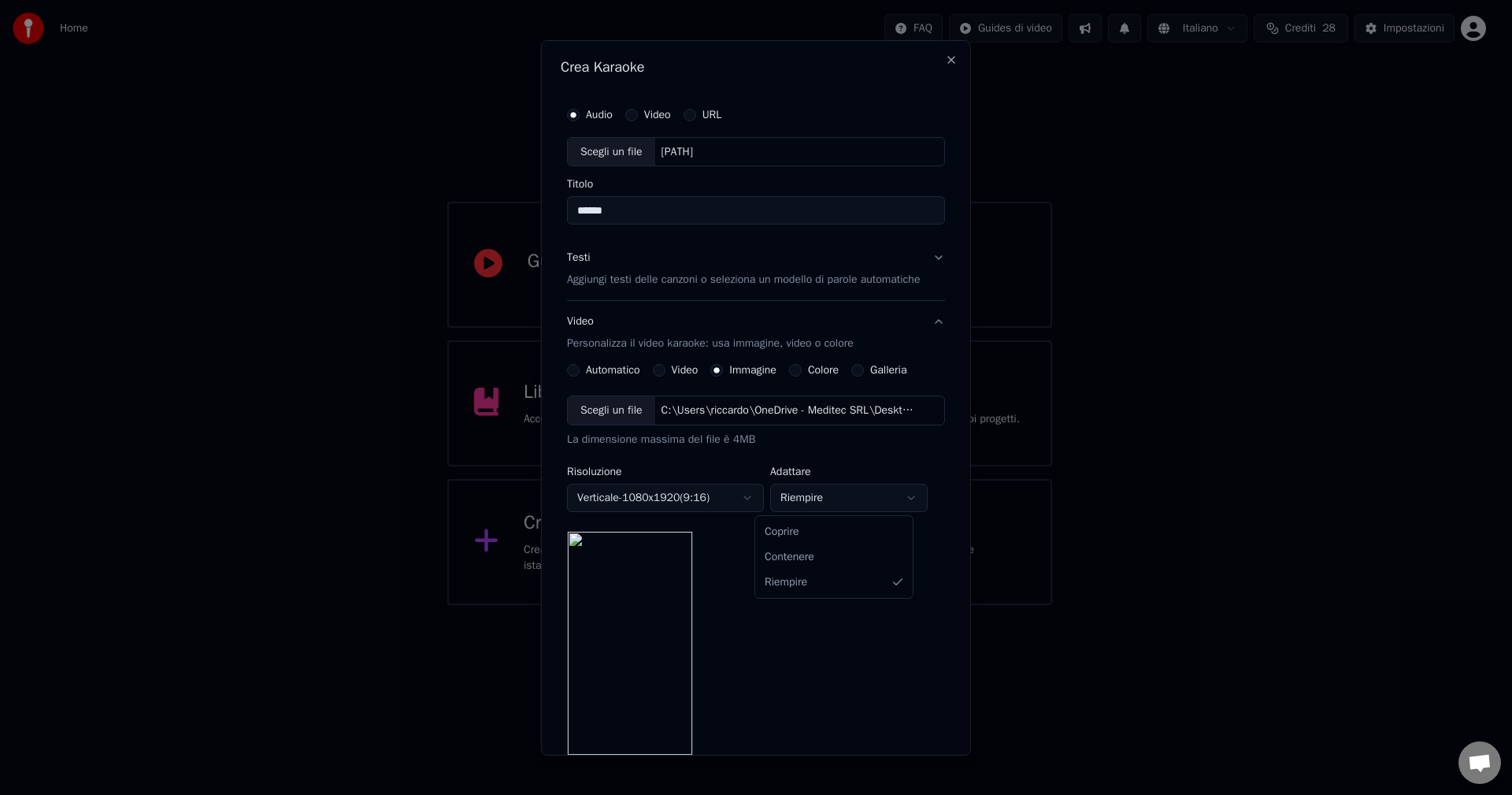 click on "**********" at bounding box center [749, 303] 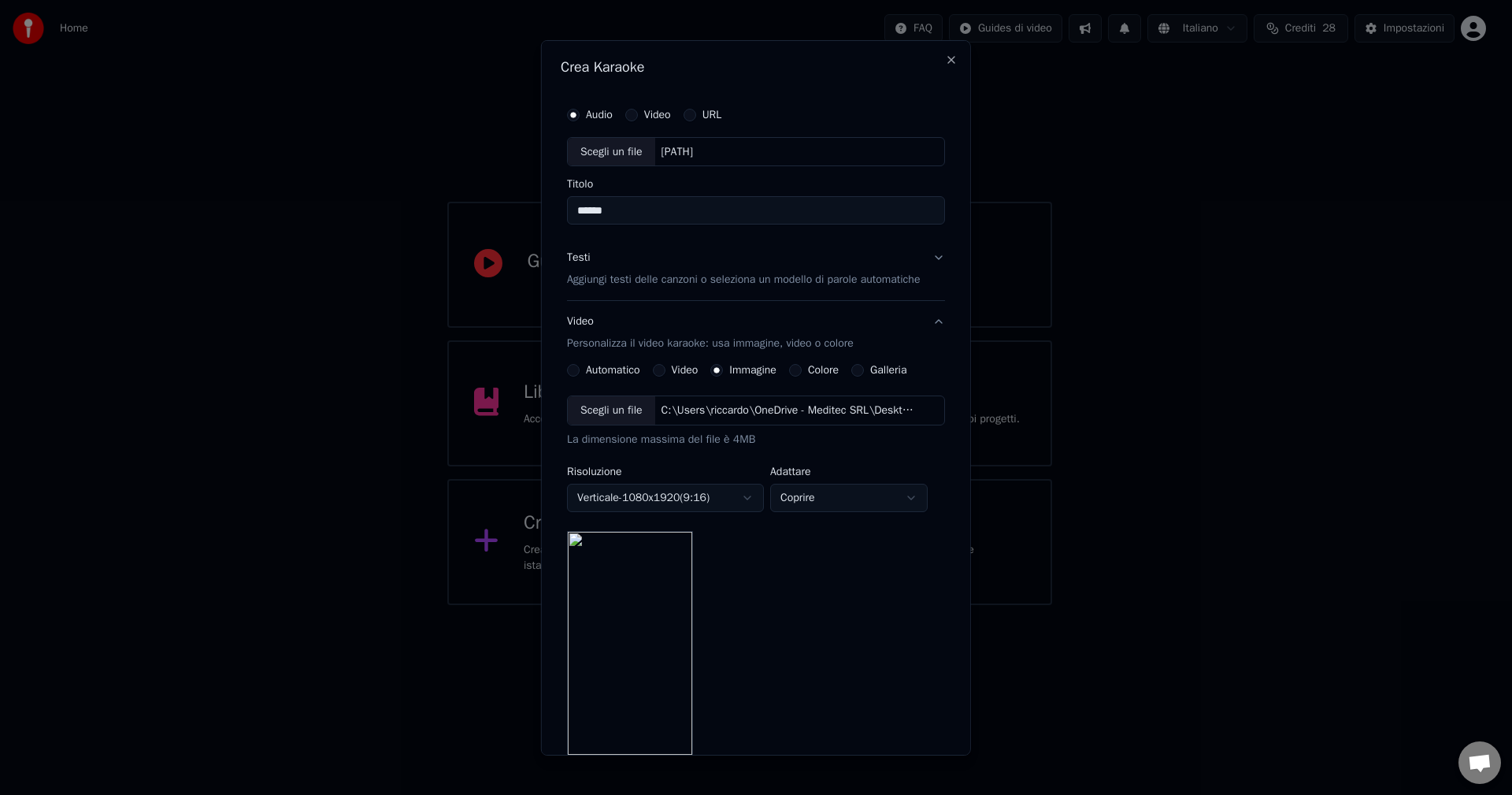 scroll, scrollTop: 225, scrollLeft: 0, axis: vertical 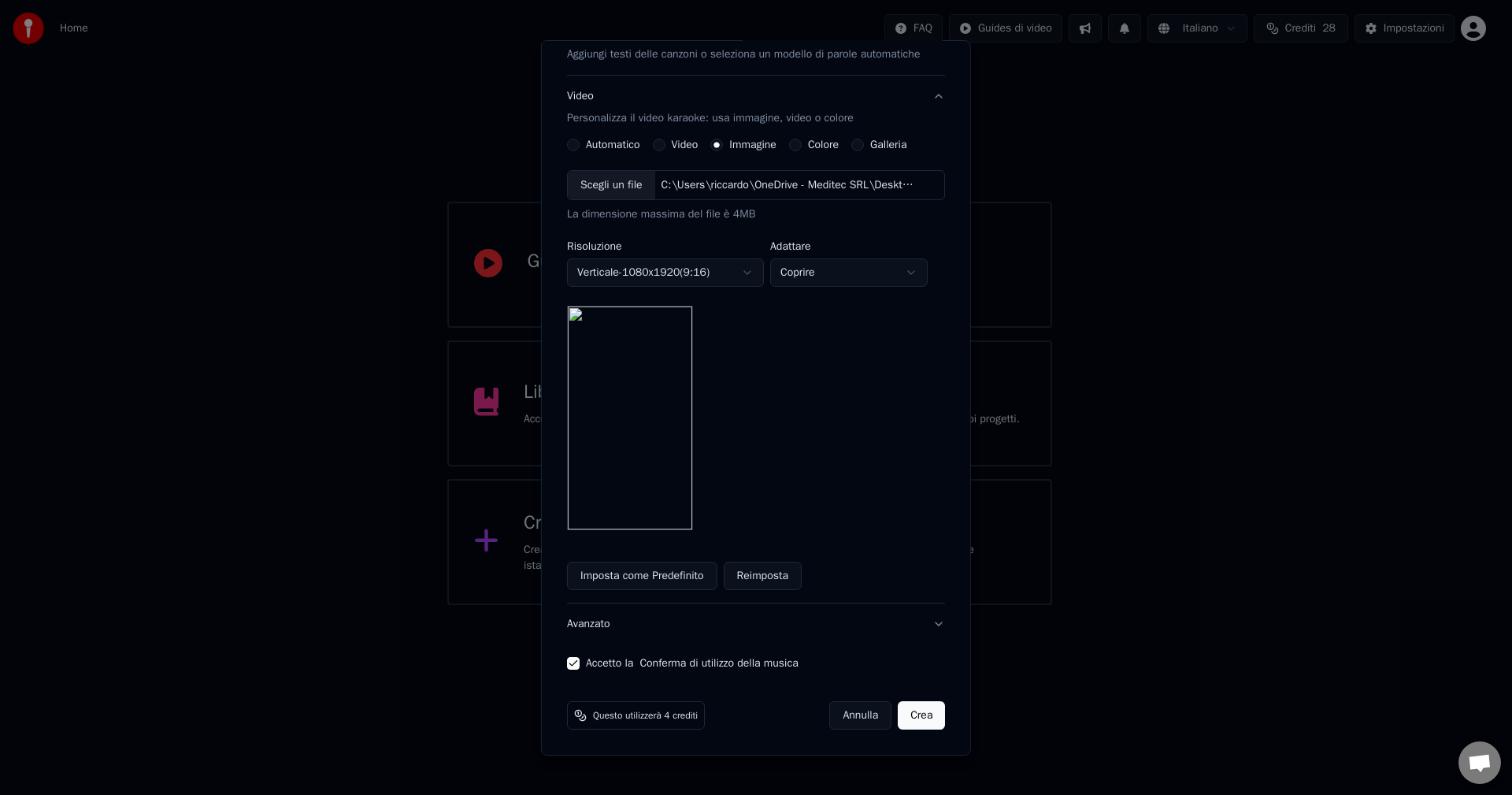 click on "Crea" at bounding box center [921, 715] 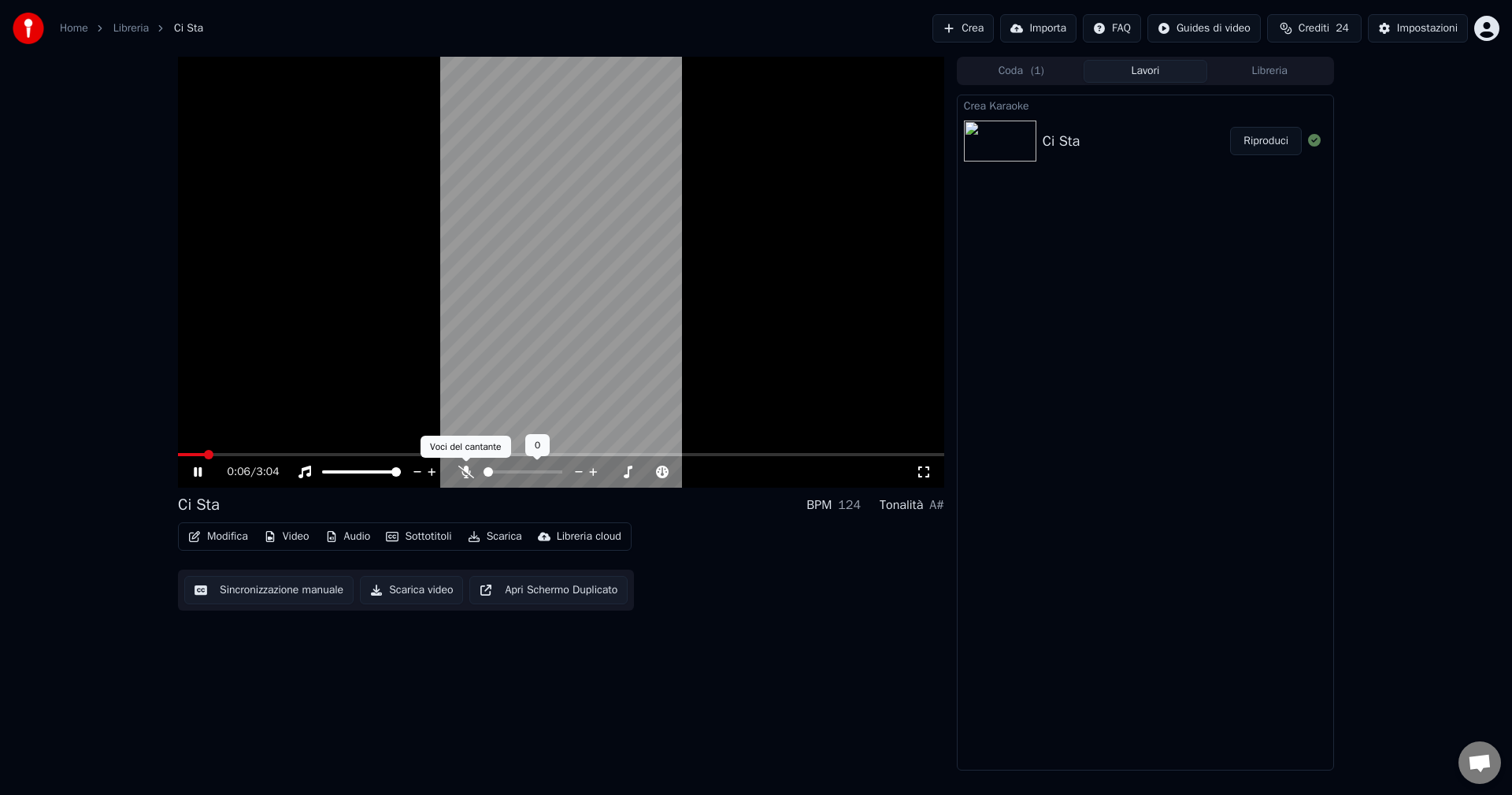 click 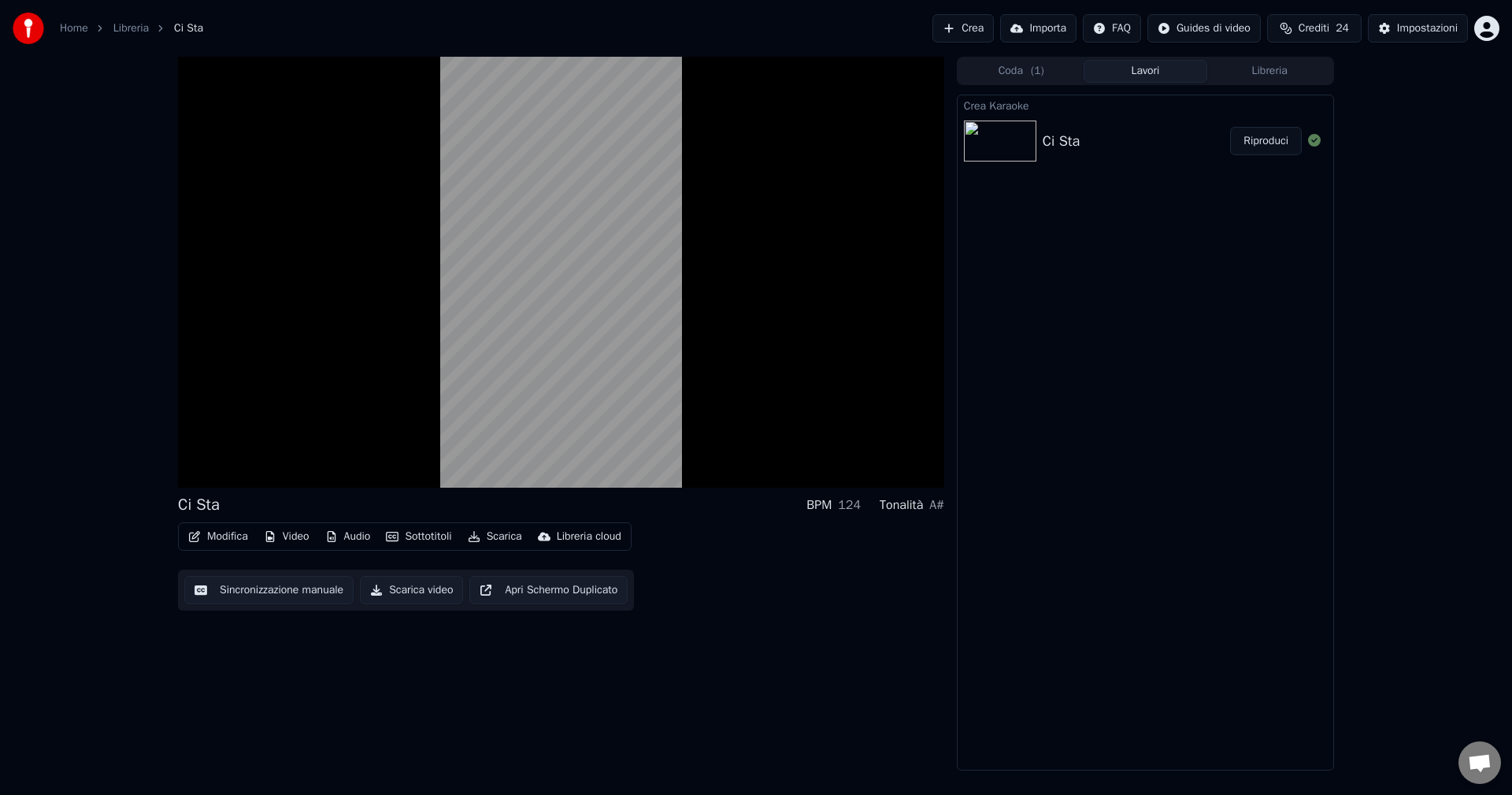 click on "Sottotitoli" at bounding box center [418, 537] 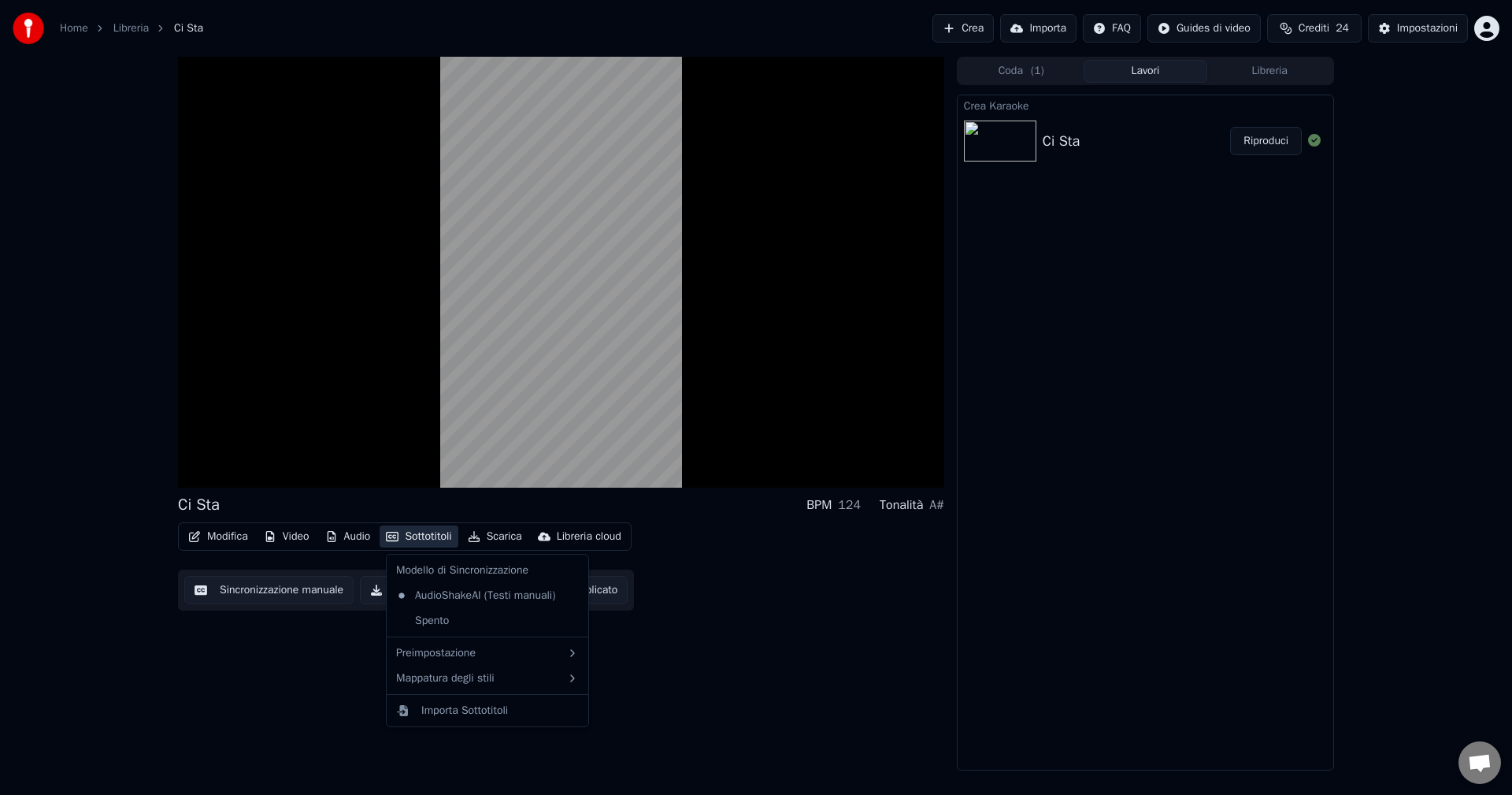 click on "Modifica Video Audio Sottotitoli Scarica Libreria cloud" at bounding box center [405, 537] 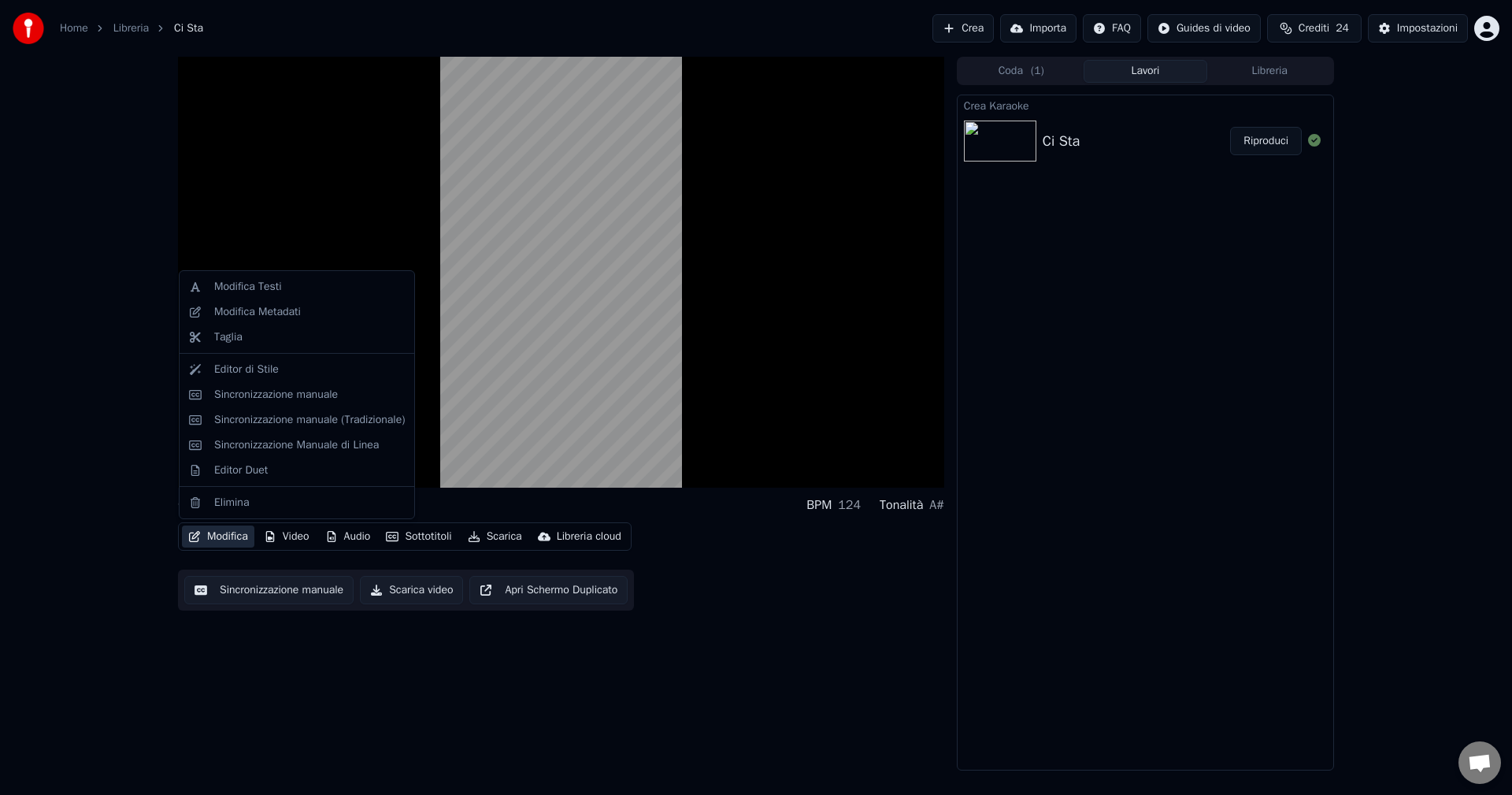 click on "Modifica" at bounding box center [218, 537] 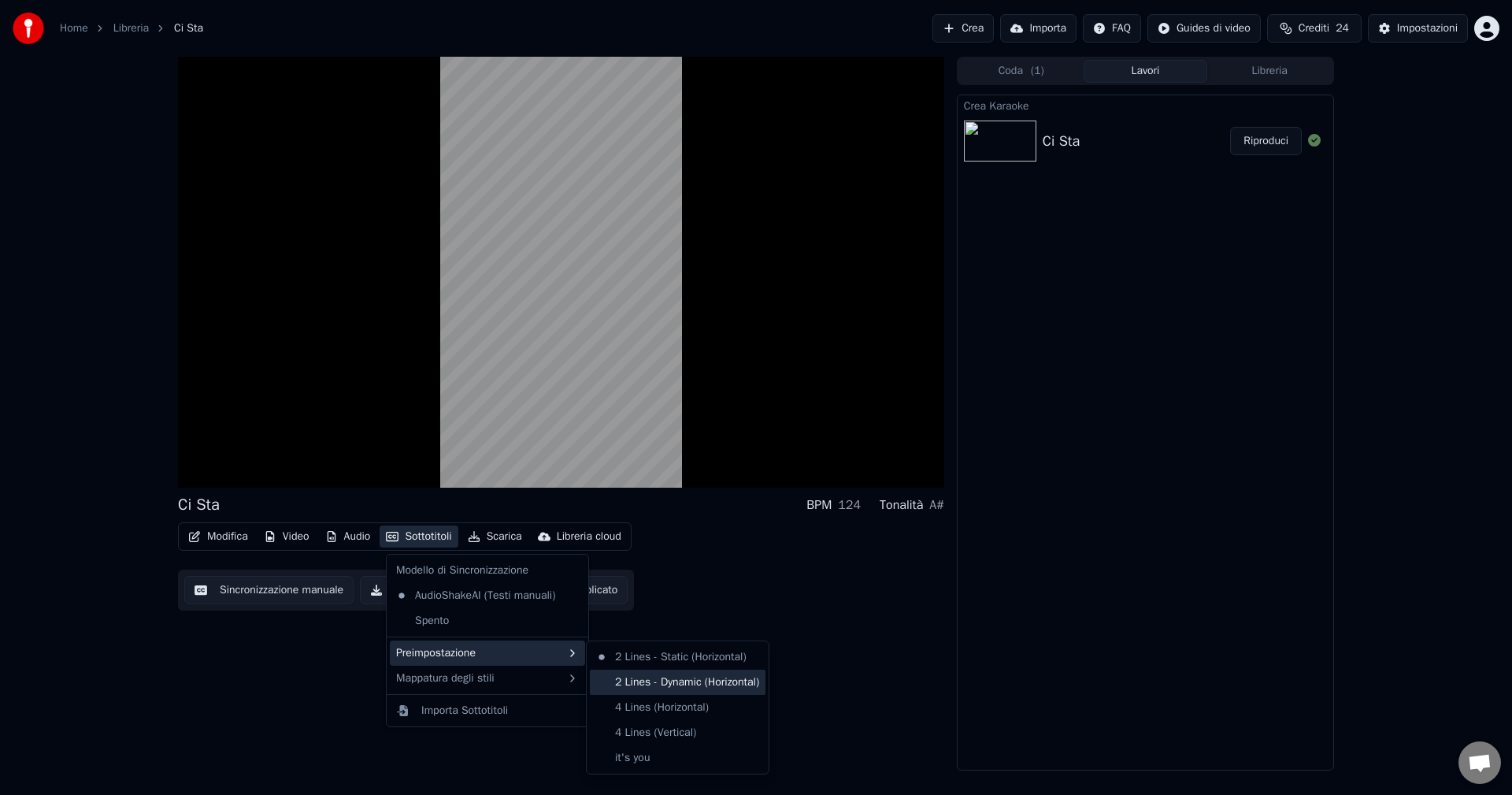 click on "2 Lines - Dynamic (Horizontal)" at bounding box center (677, 682) 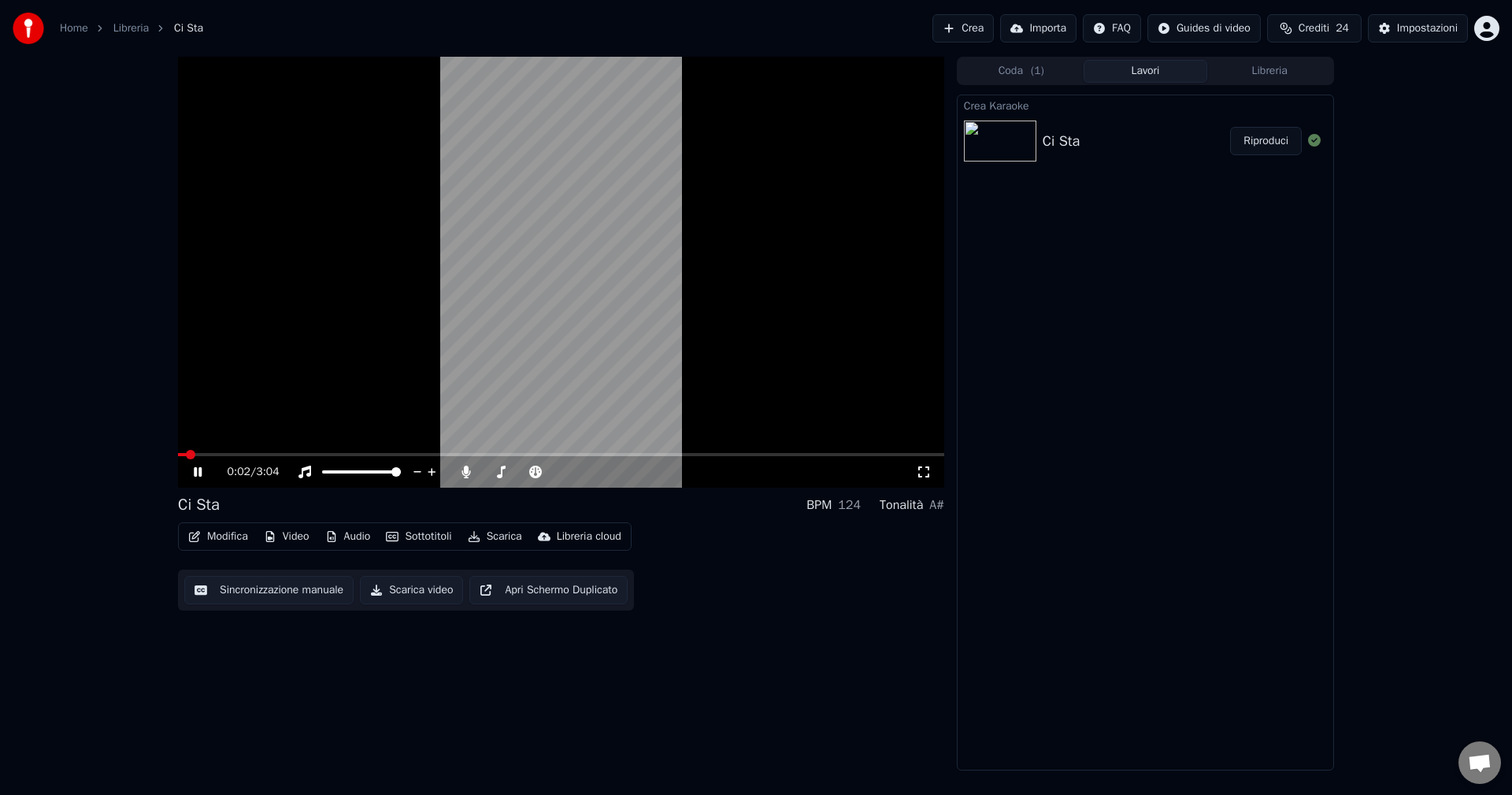 click at bounding box center [182, 455] 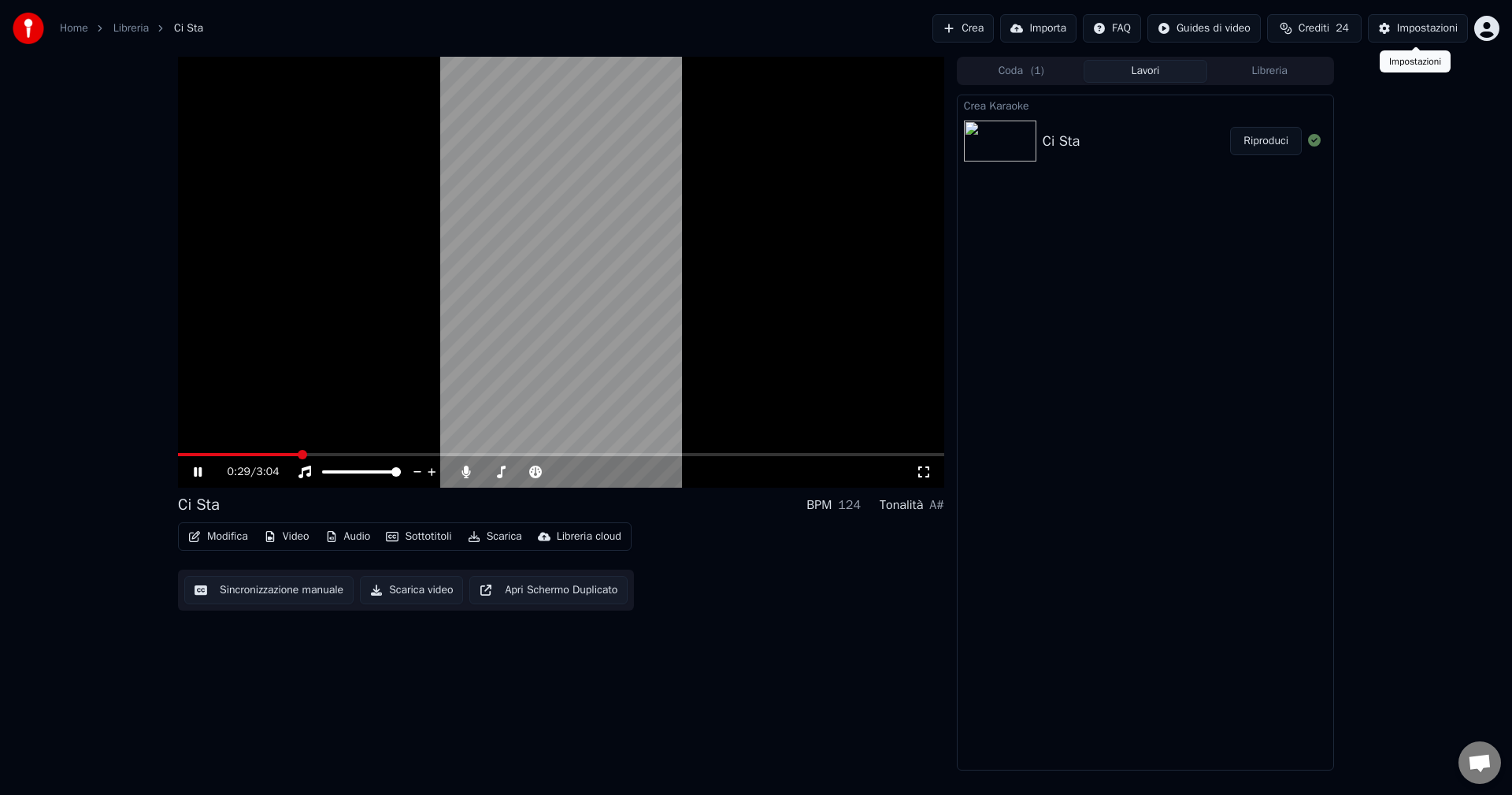 click on "Impostazioni" at bounding box center (1418, 28) 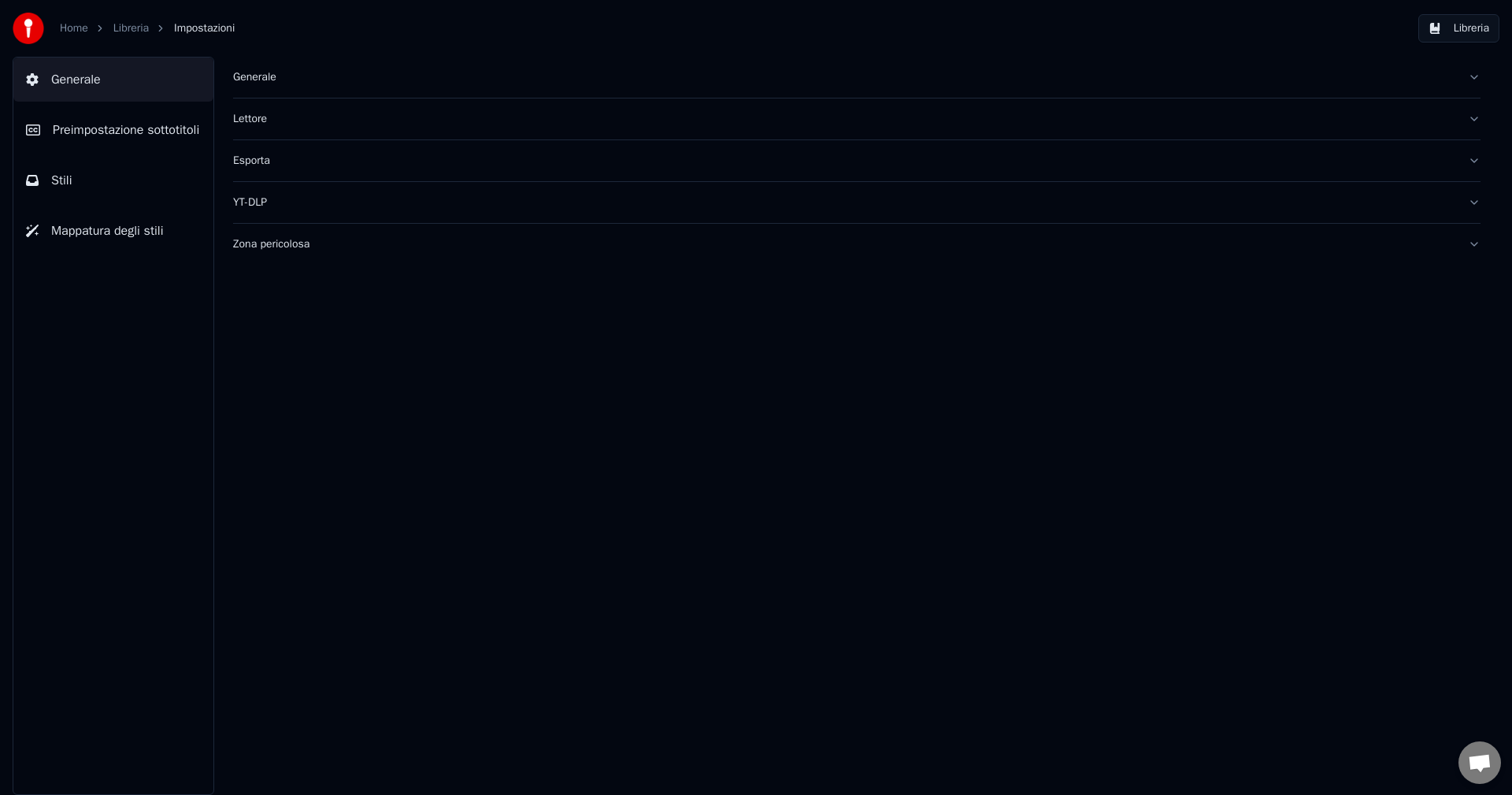 click on "Stili" at bounding box center [113, 180] 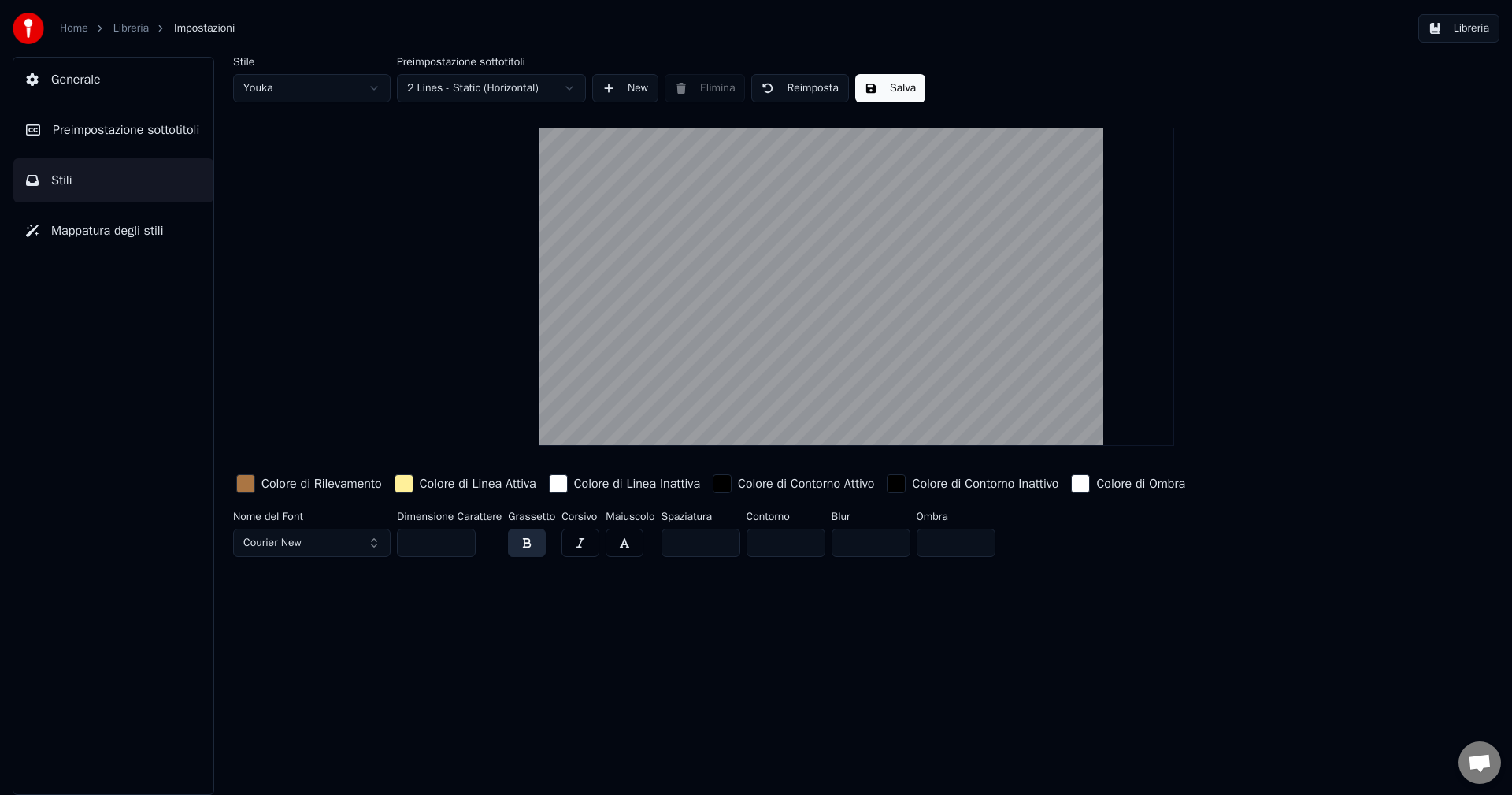 click on "Courier New" at bounding box center [312, 543] 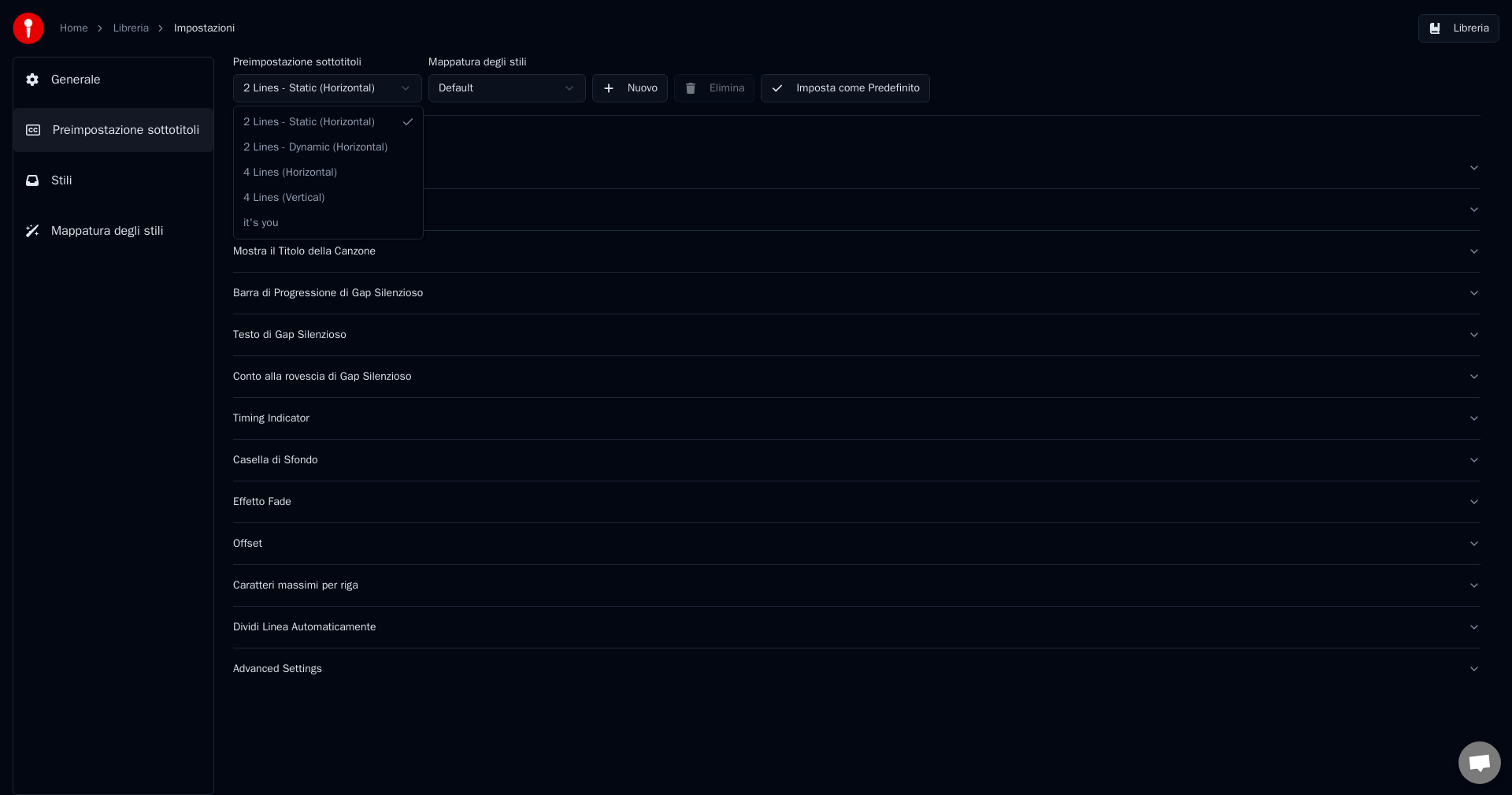 click on "Home Libreria Impostazioni Libreria Generale Preimpostazione sottotitoli Stili Mappatura degli stili Preimpostazione sottotitoli 2 Lines - Static (Horizontal) Mappatura degli stili Default Nuovo Elimina Imposta come Predefinito Generale Layout Mostra il Titolo della Canzone Barra di Progressione di Gap Silenzioso Testo di Gap Silenzioso Conto alla rovescia di Gap Silenzioso Timing Indicator Casella di Sfondo Effetto Fade Offset Caratteri massimi per riga Dividi Linea Automaticamente Advanced Settings 2 Lines - Static (Horizontal) 2 Lines - Dynamic (Horizontal) 4 Lines (Horizontal) 4 Lines (Vertical) it's you" at bounding box center (756, 397) 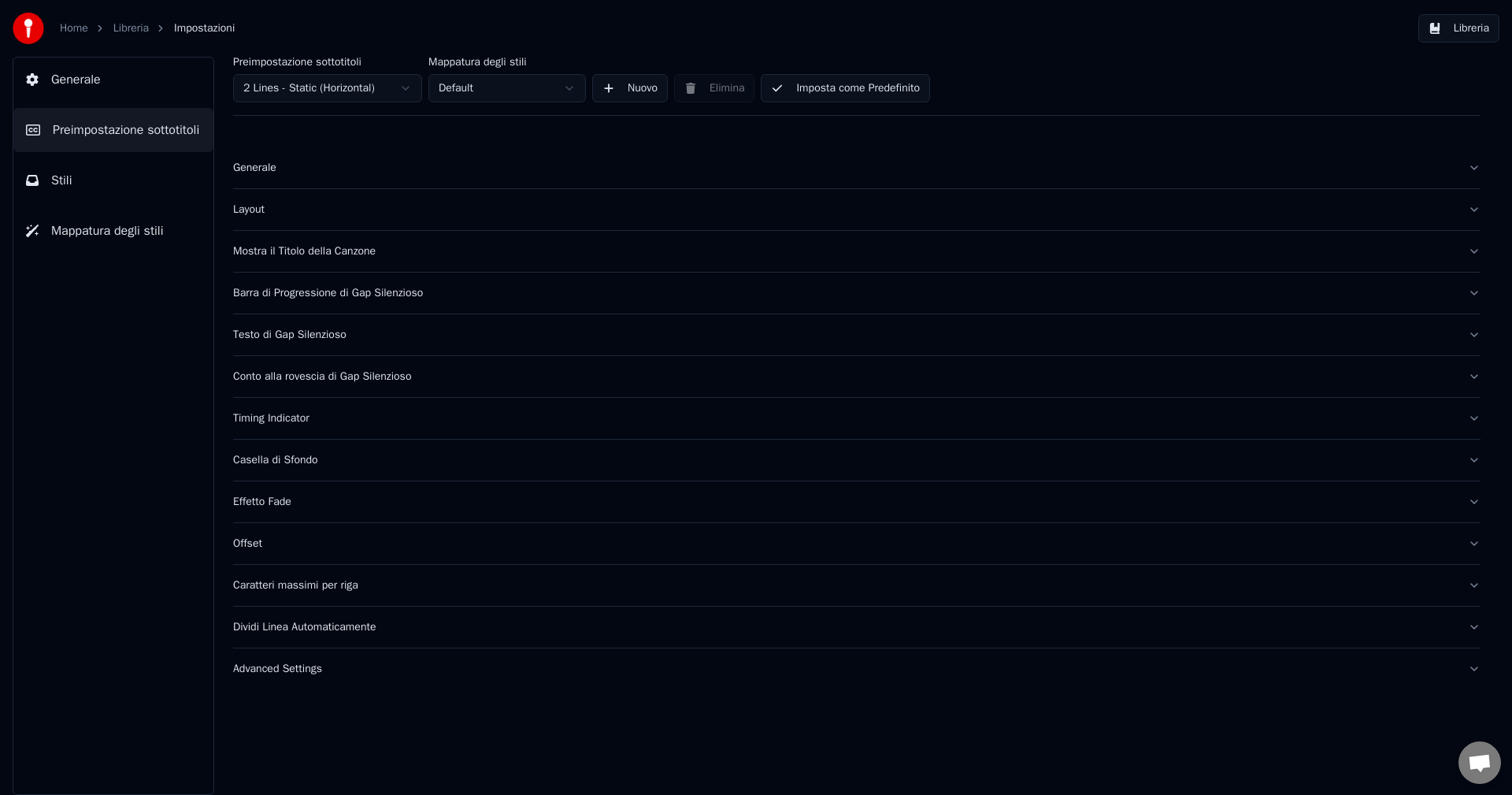 click on "Stili" at bounding box center [61, 180] 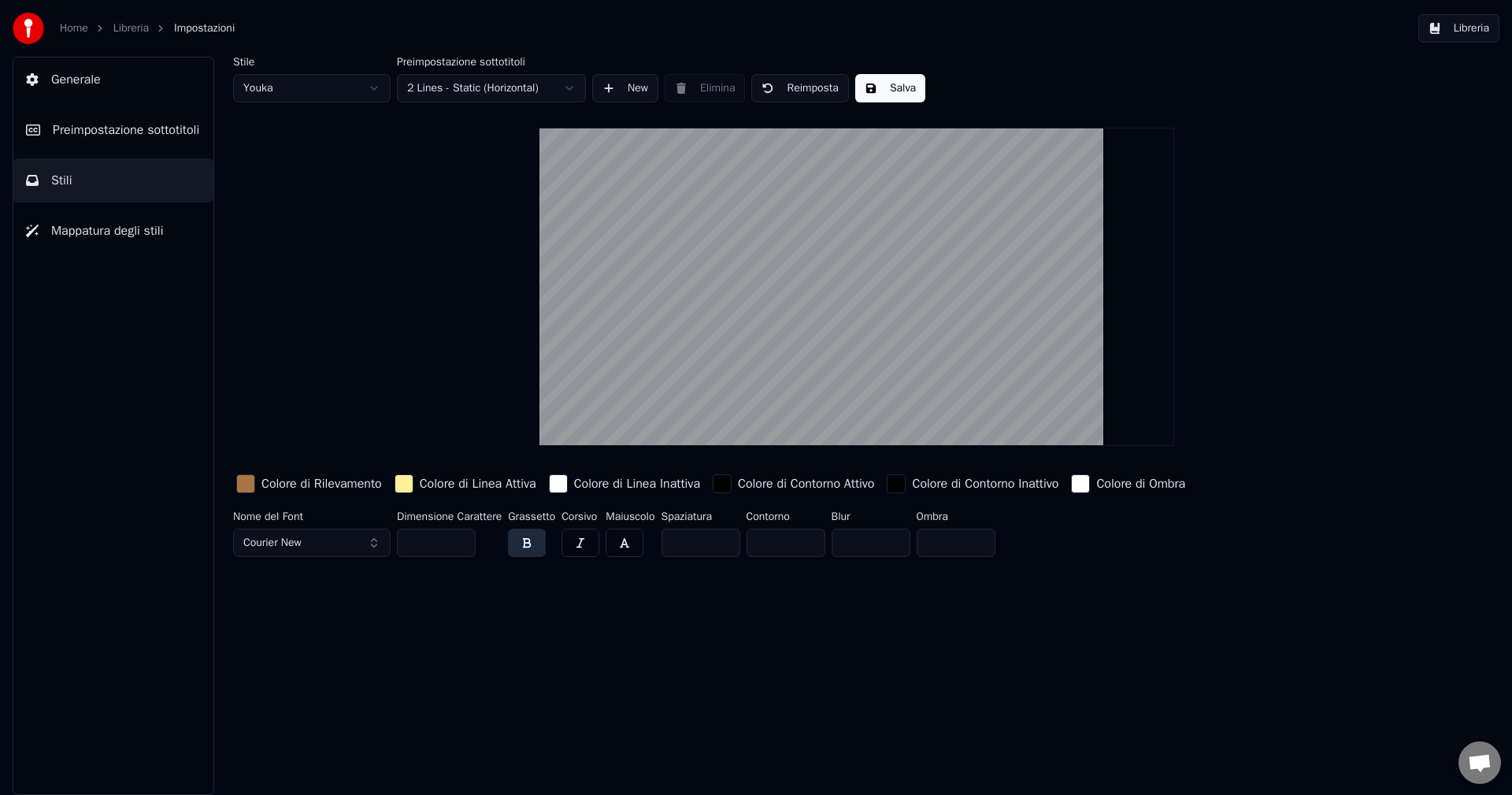 click on "Courier New" at bounding box center (312, 543) 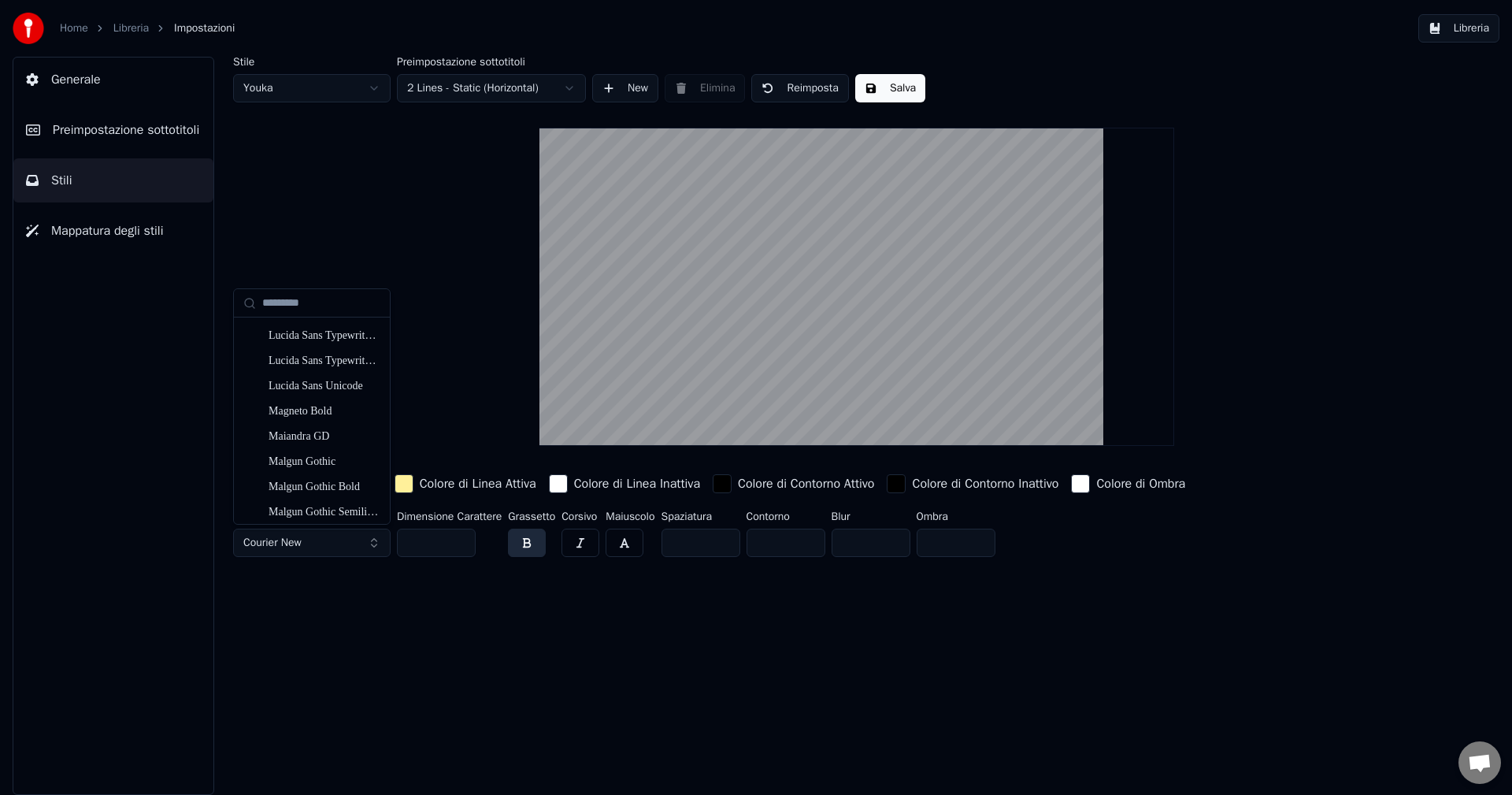 scroll, scrollTop: 9794, scrollLeft: 0, axis: vertical 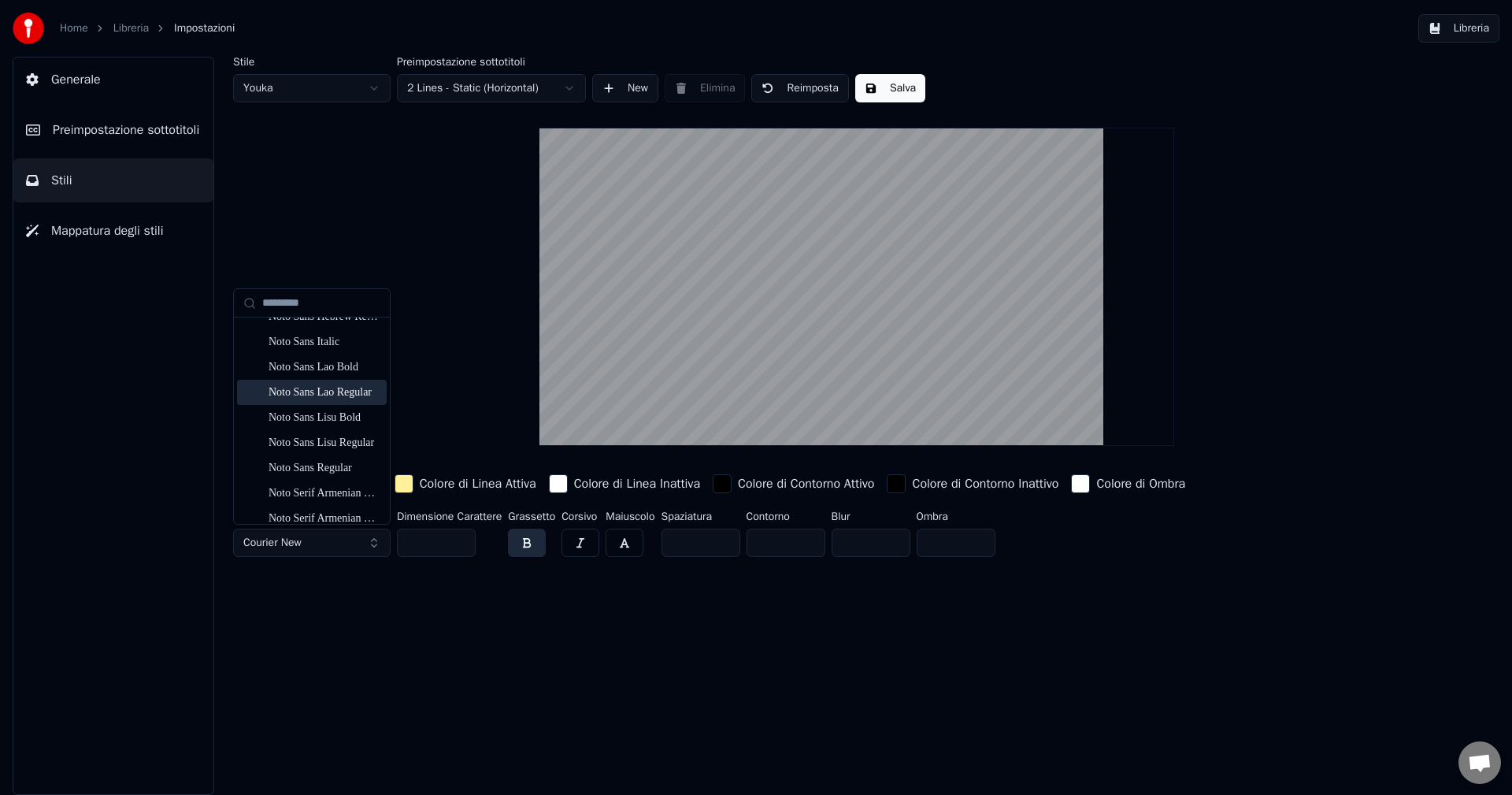 click on "Noto Sans Lao Regular" at bounding box center (324, 392) 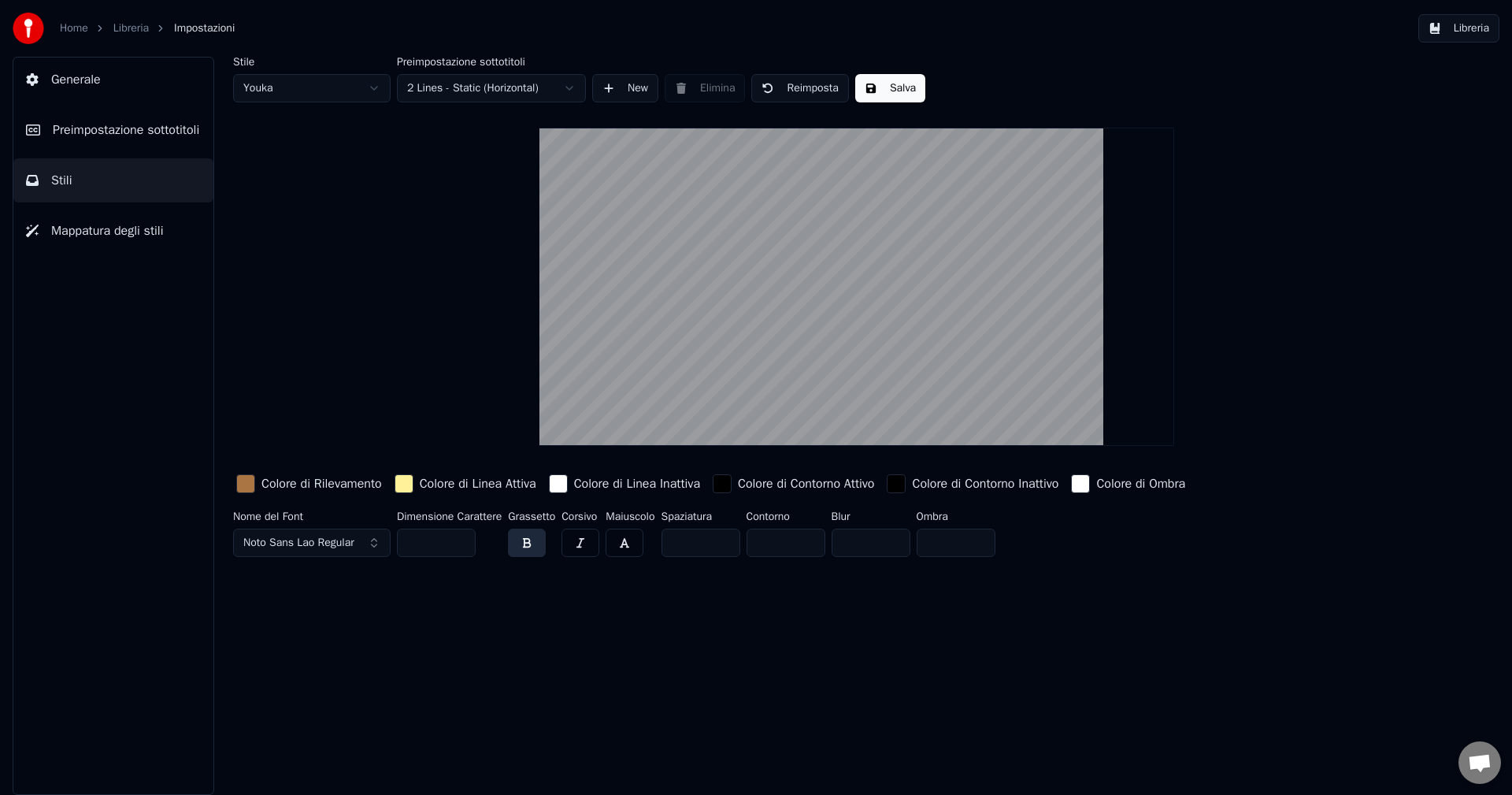 click at bounding box center [527, 543] 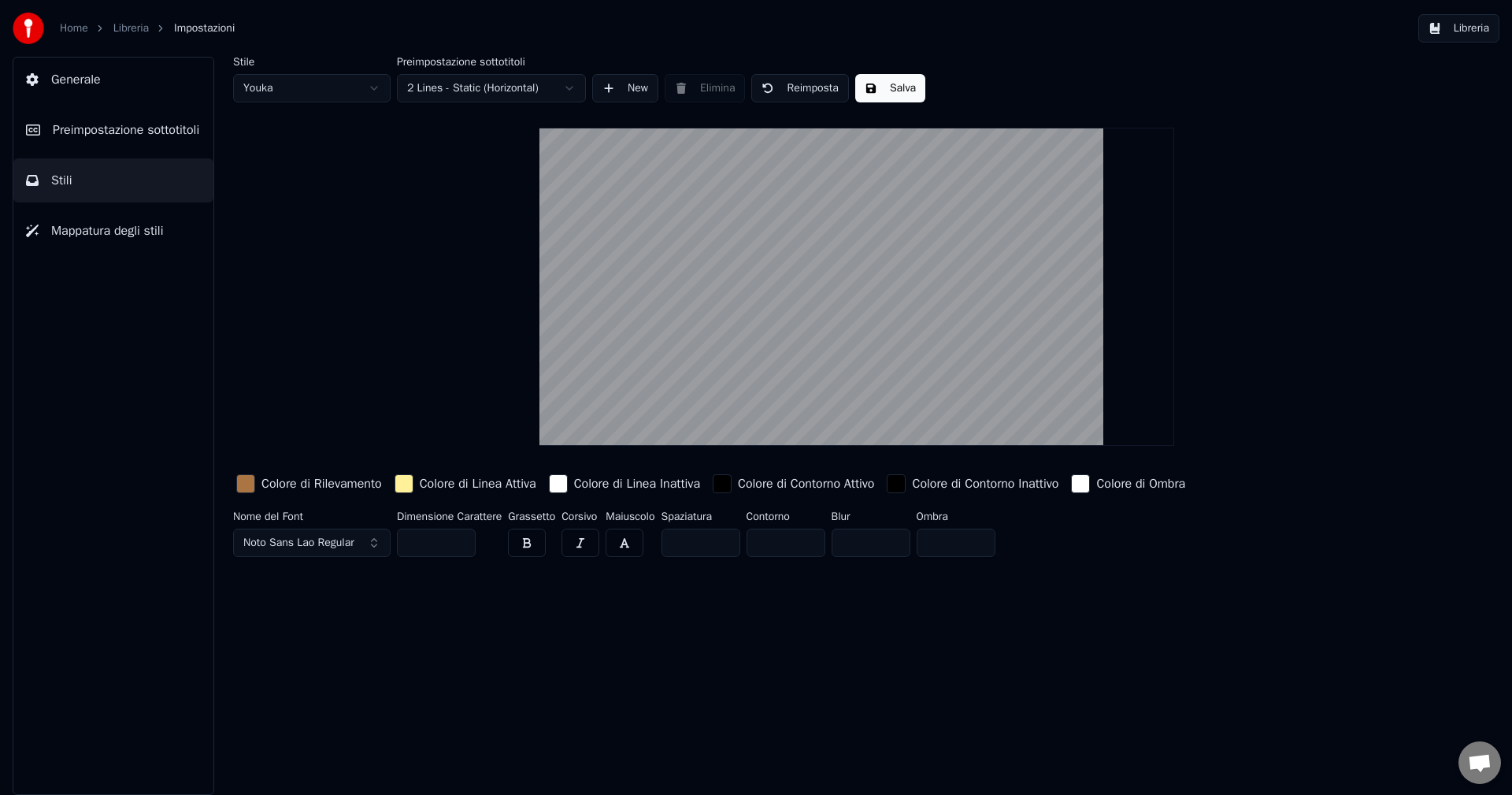 click at bounding box center [527, 543] 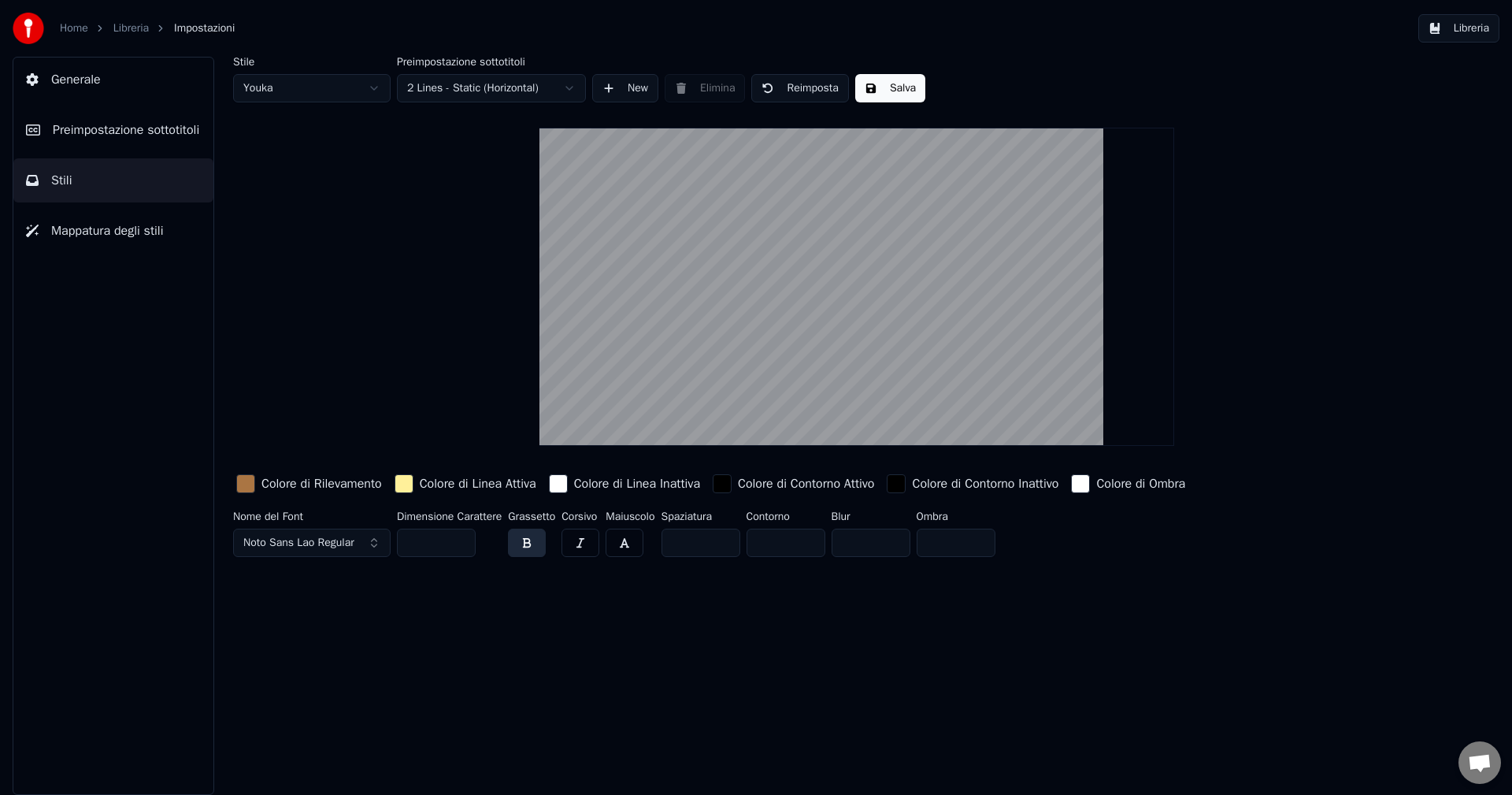 drag, startPoint x: 439, startPoint y: 547, endPoint x: 393, endPoint y: 548, distance: 46.010868 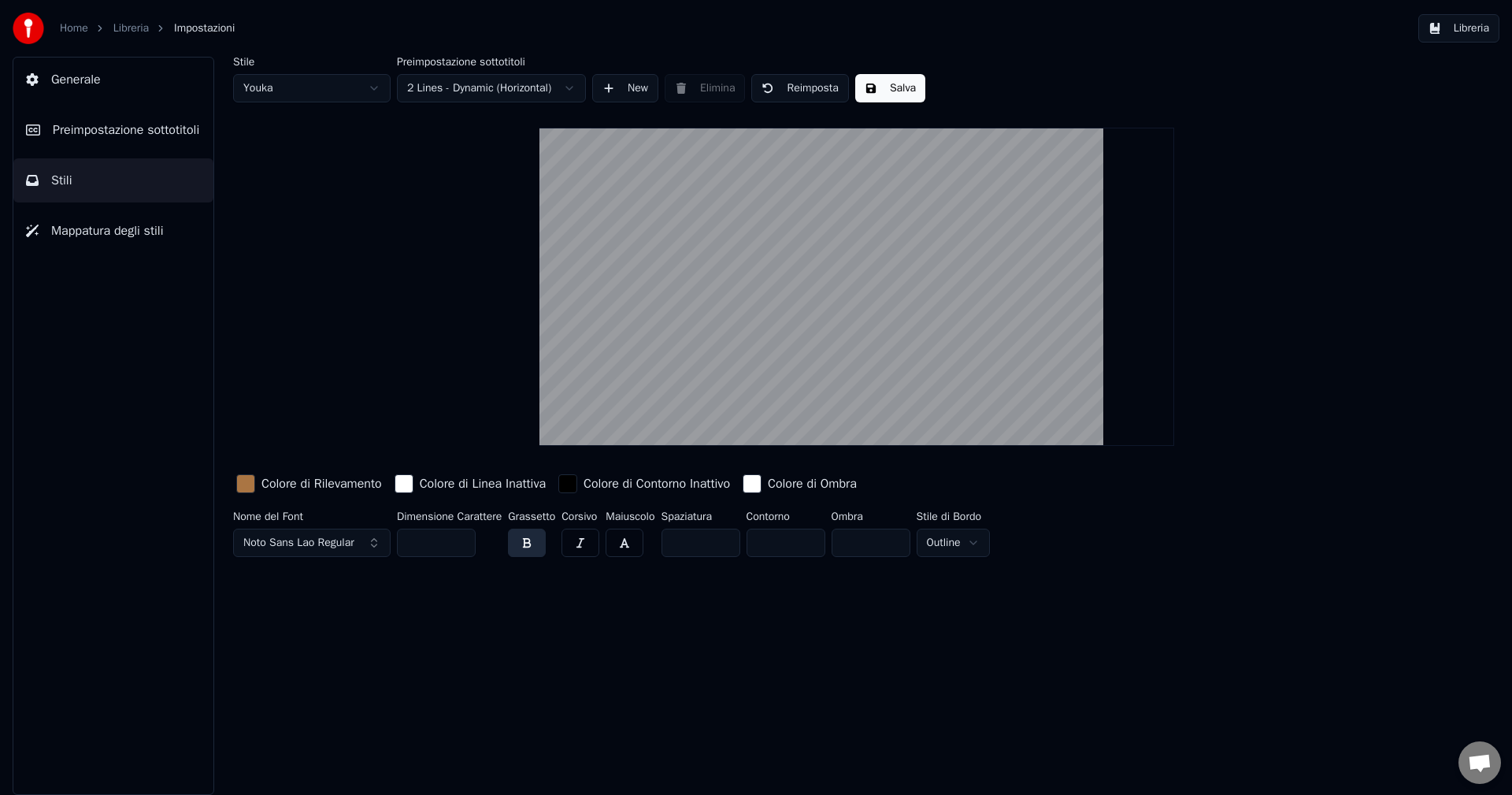 click on "Preimpostazione sottotitoli" at bounding box center (113, 130) 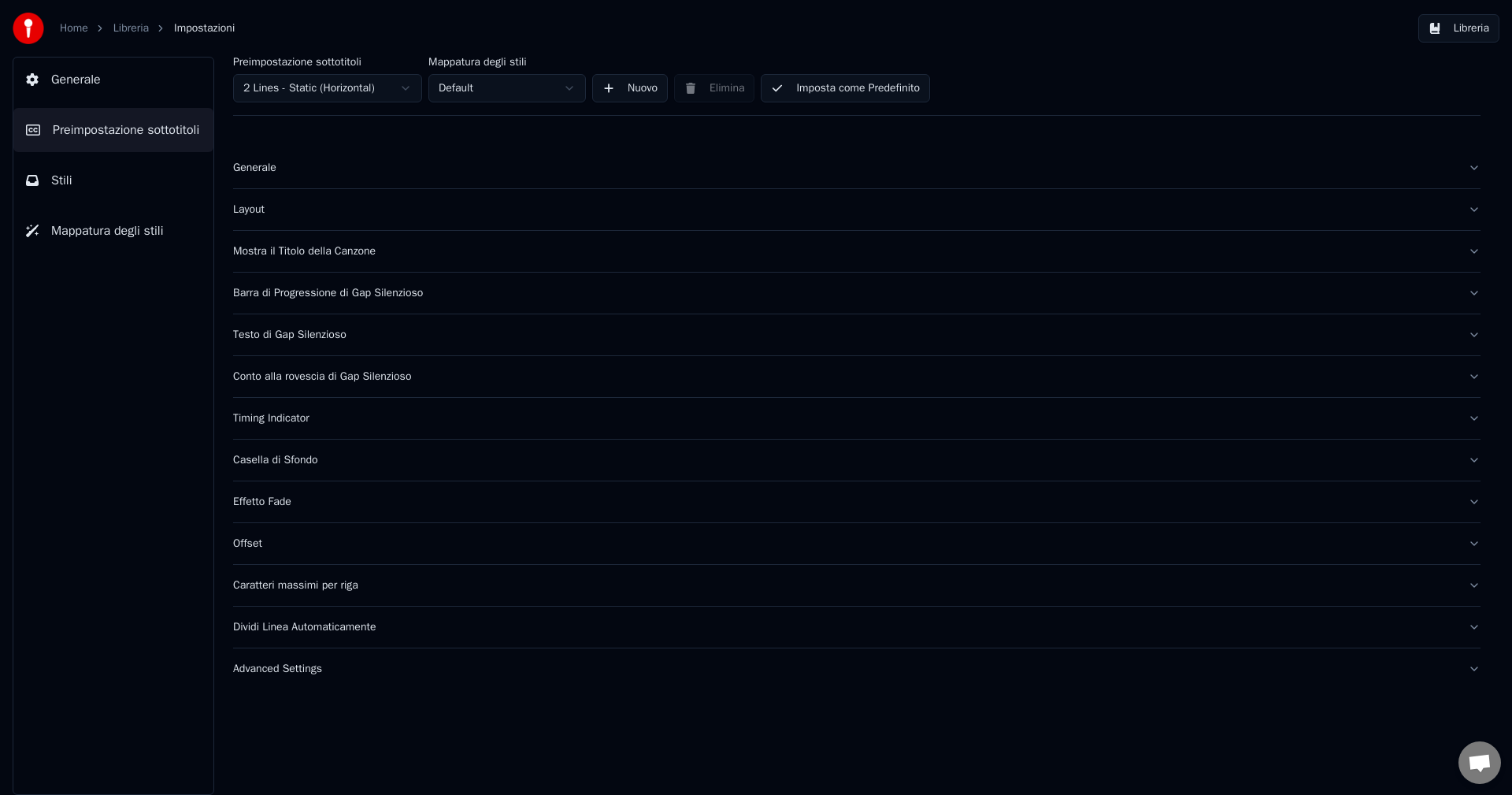 click on "Stili" at bounding box center [113, 180] 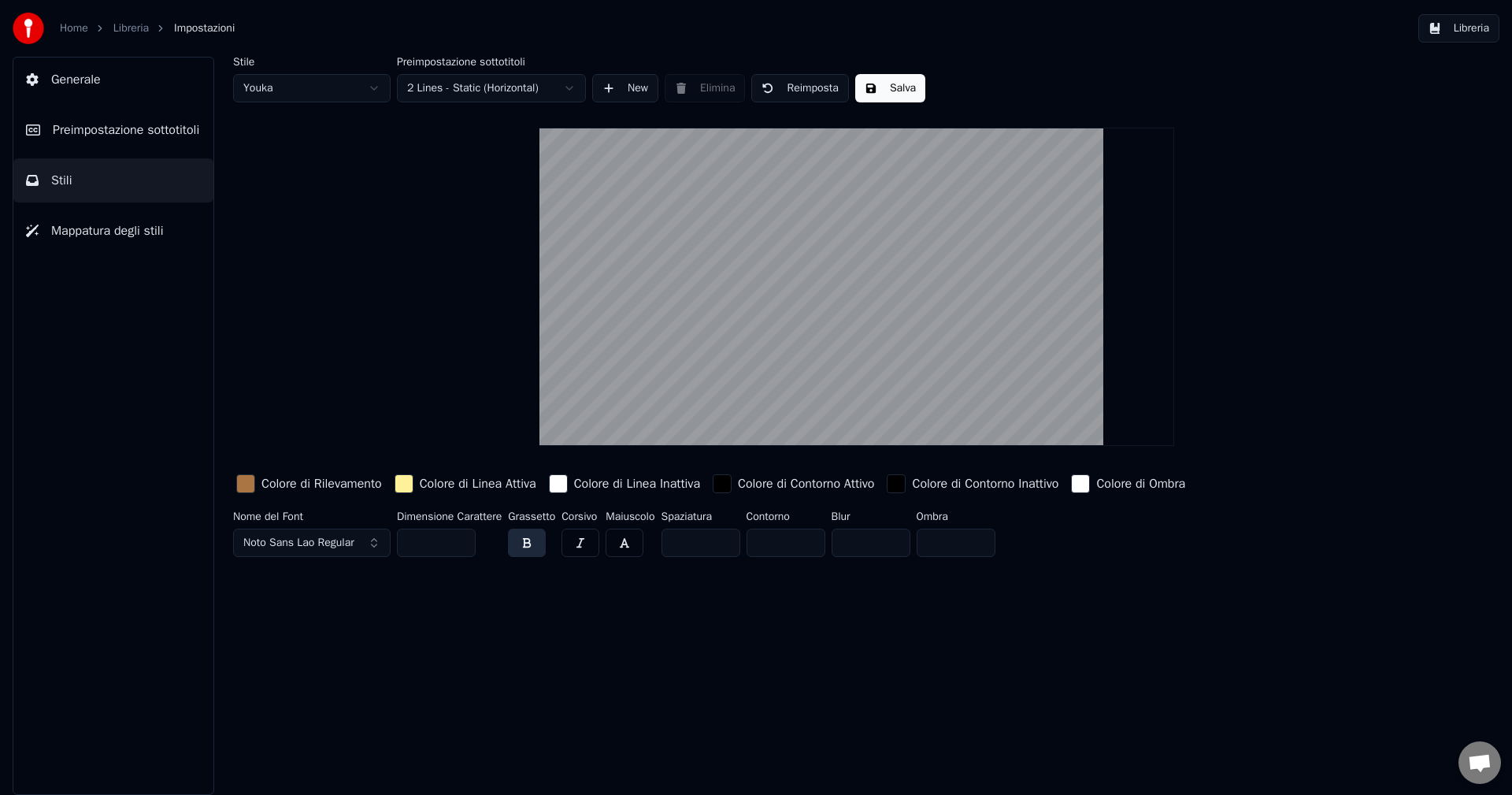 click on "Preimpostazione sottotitoli" at bounding box center [126, 130] 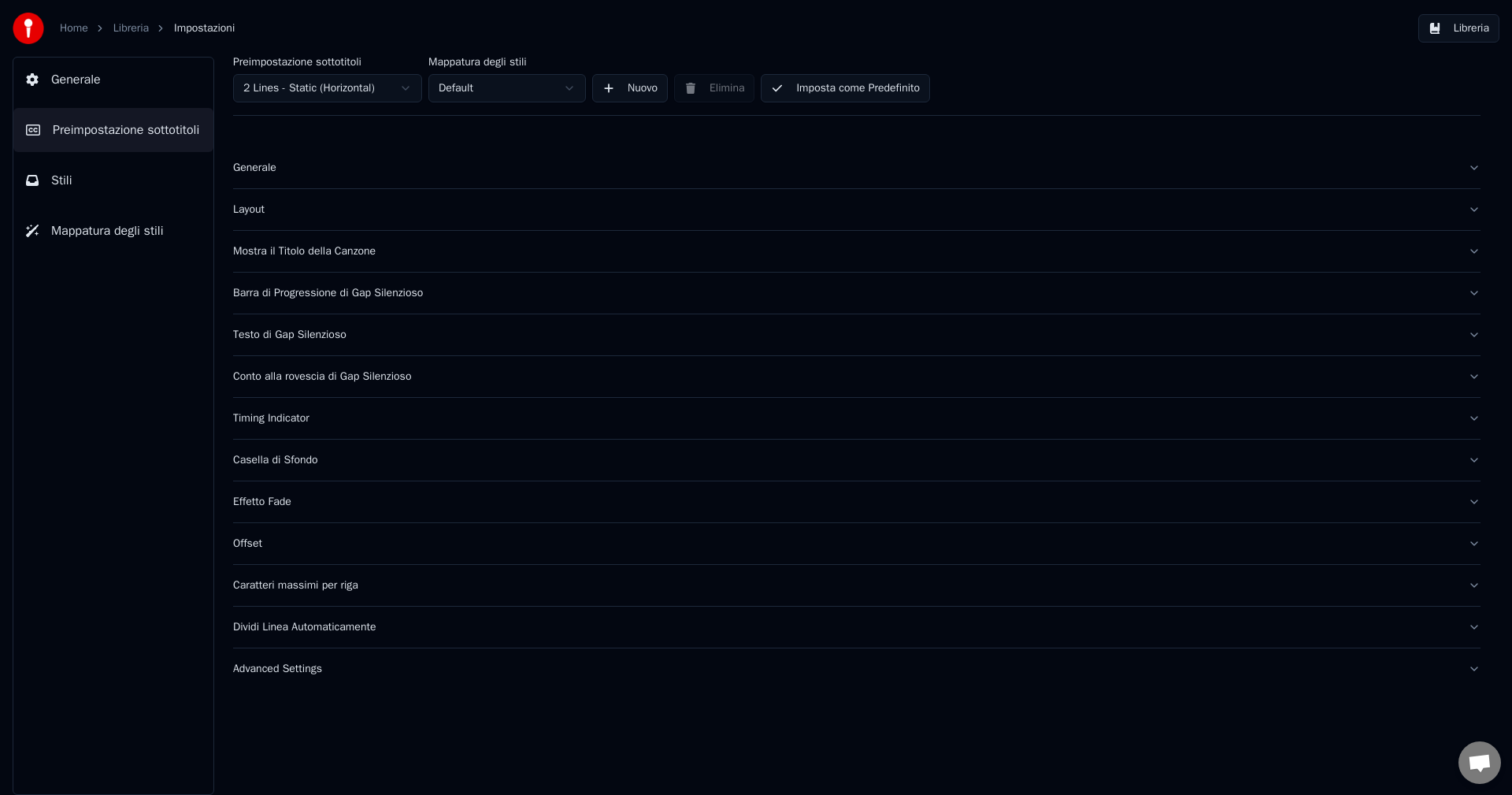 click on "Stili" at bounding box center [113, 180] 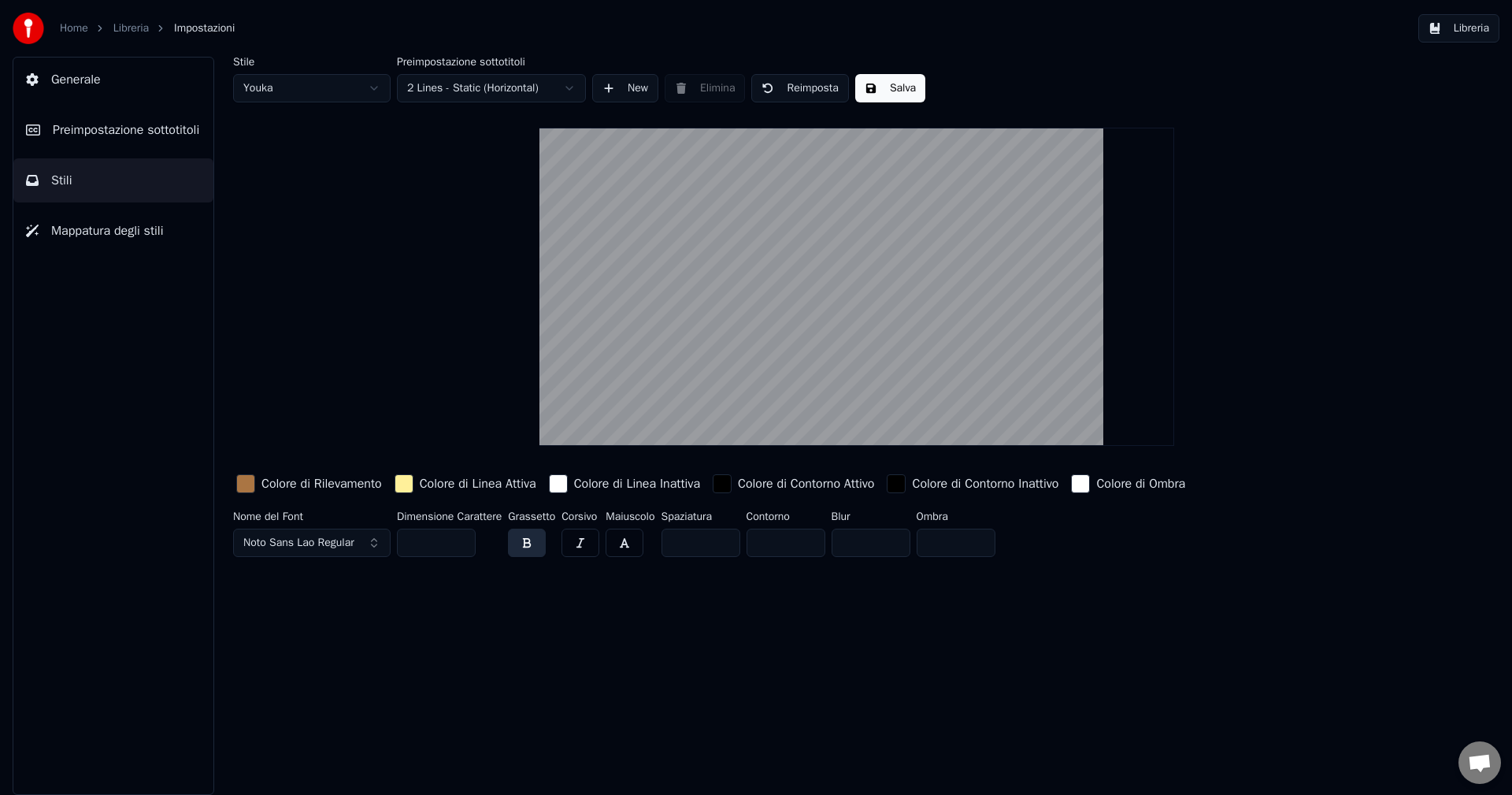 click at bounding box center [558, 484] 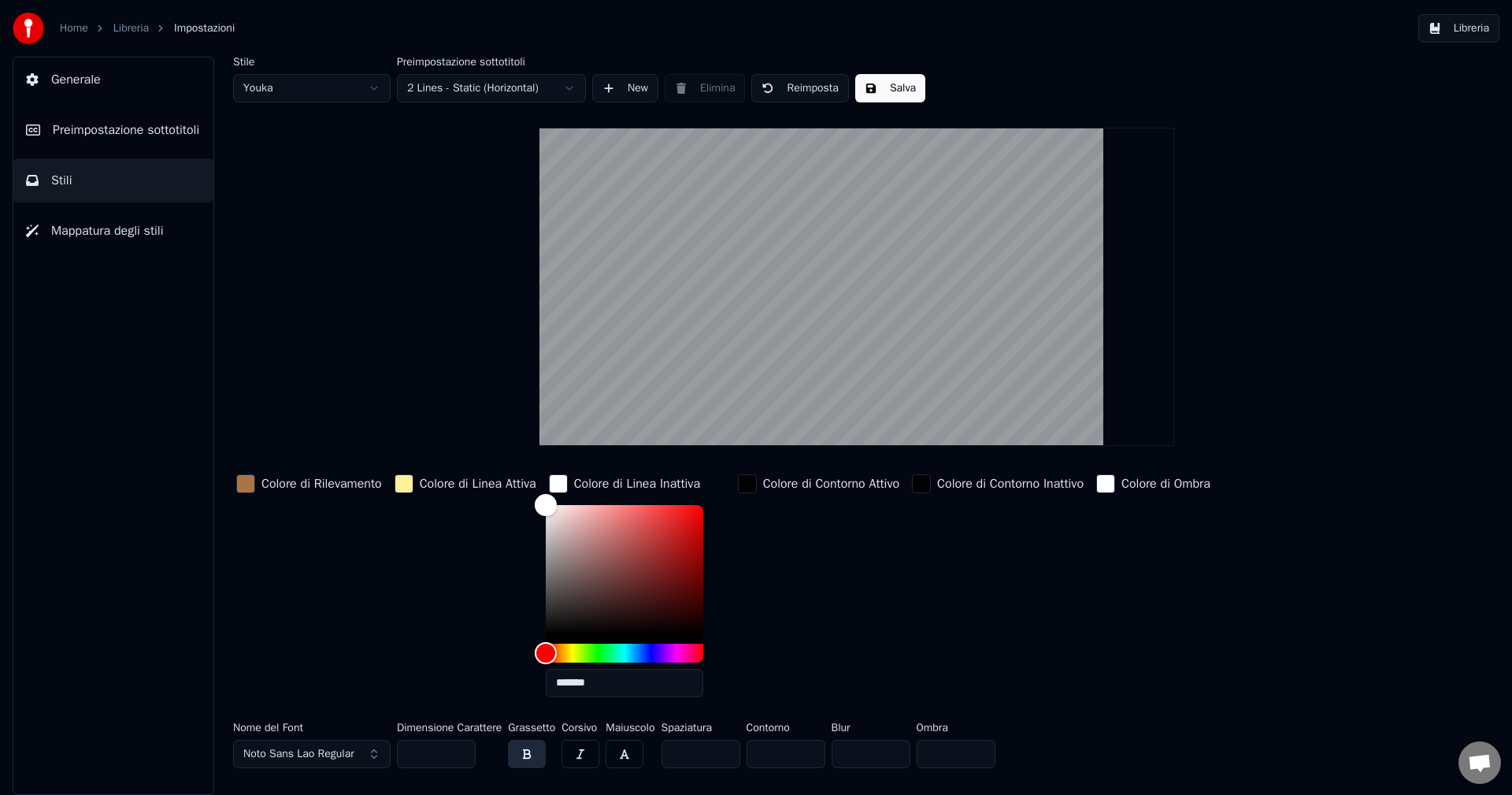 click at bounding box center [246, 484] 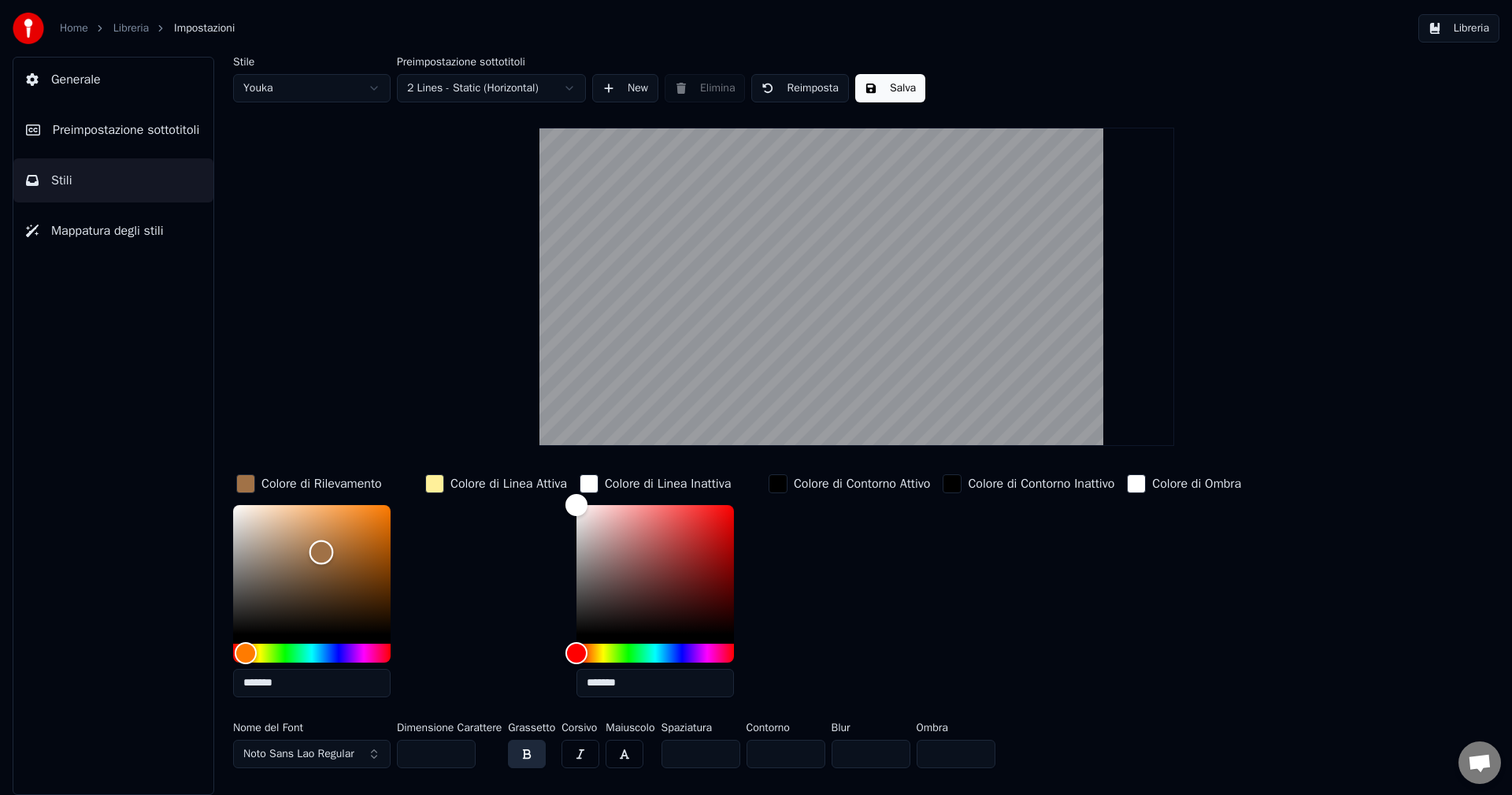 drag, startPoint x: 313, startPoint y: 550, endPoint x: 322, endPoint y: 543, distance: 11 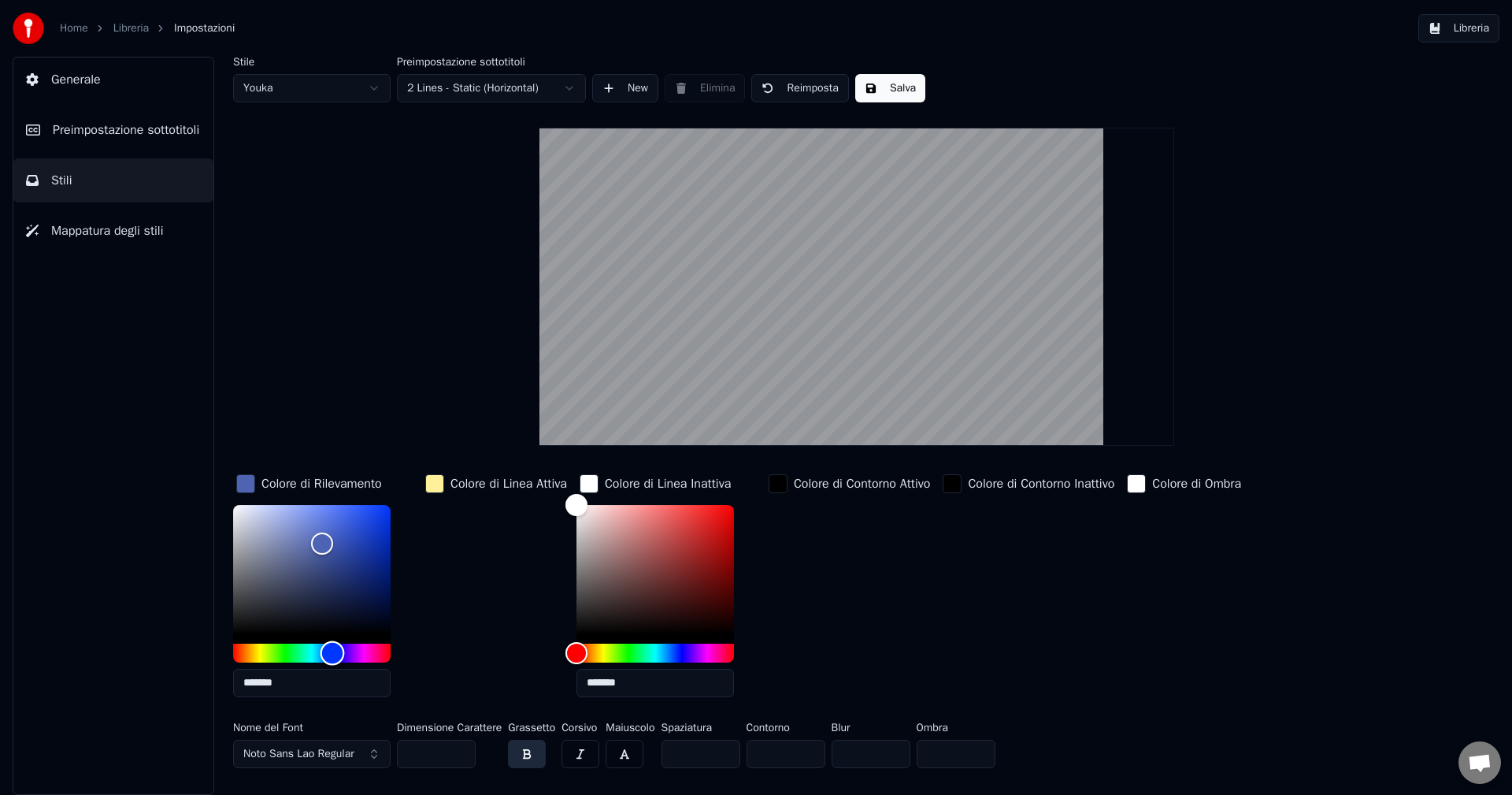drag, startPoint x: 252, startPoint y: 648, endPoint x: 327, endPoint y: 586, distance: 97.30879 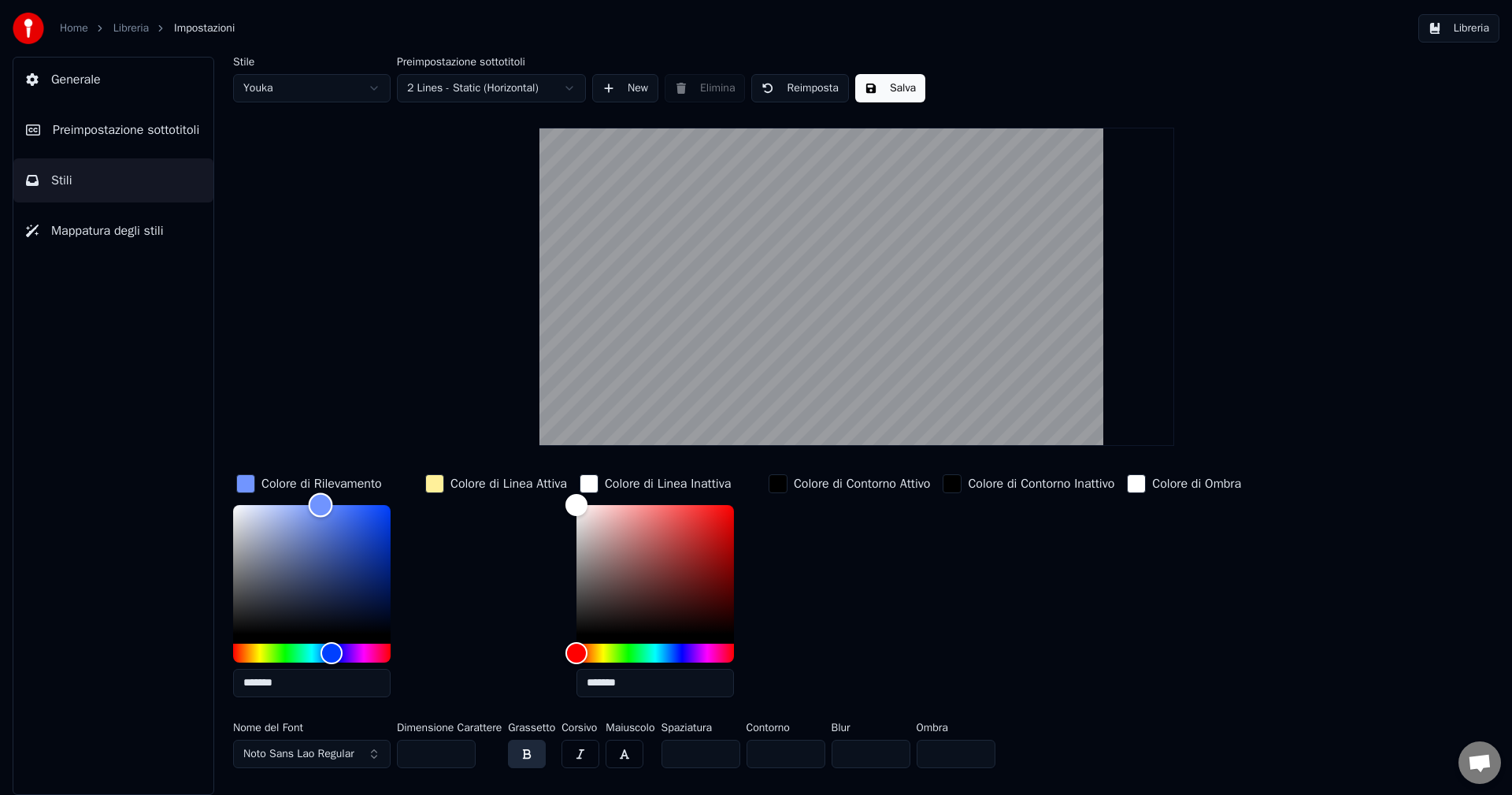drag, startPoint x: 319, startPoint y: 526, endPoint x: 321, endPoint y: 500, distance: 26.07681 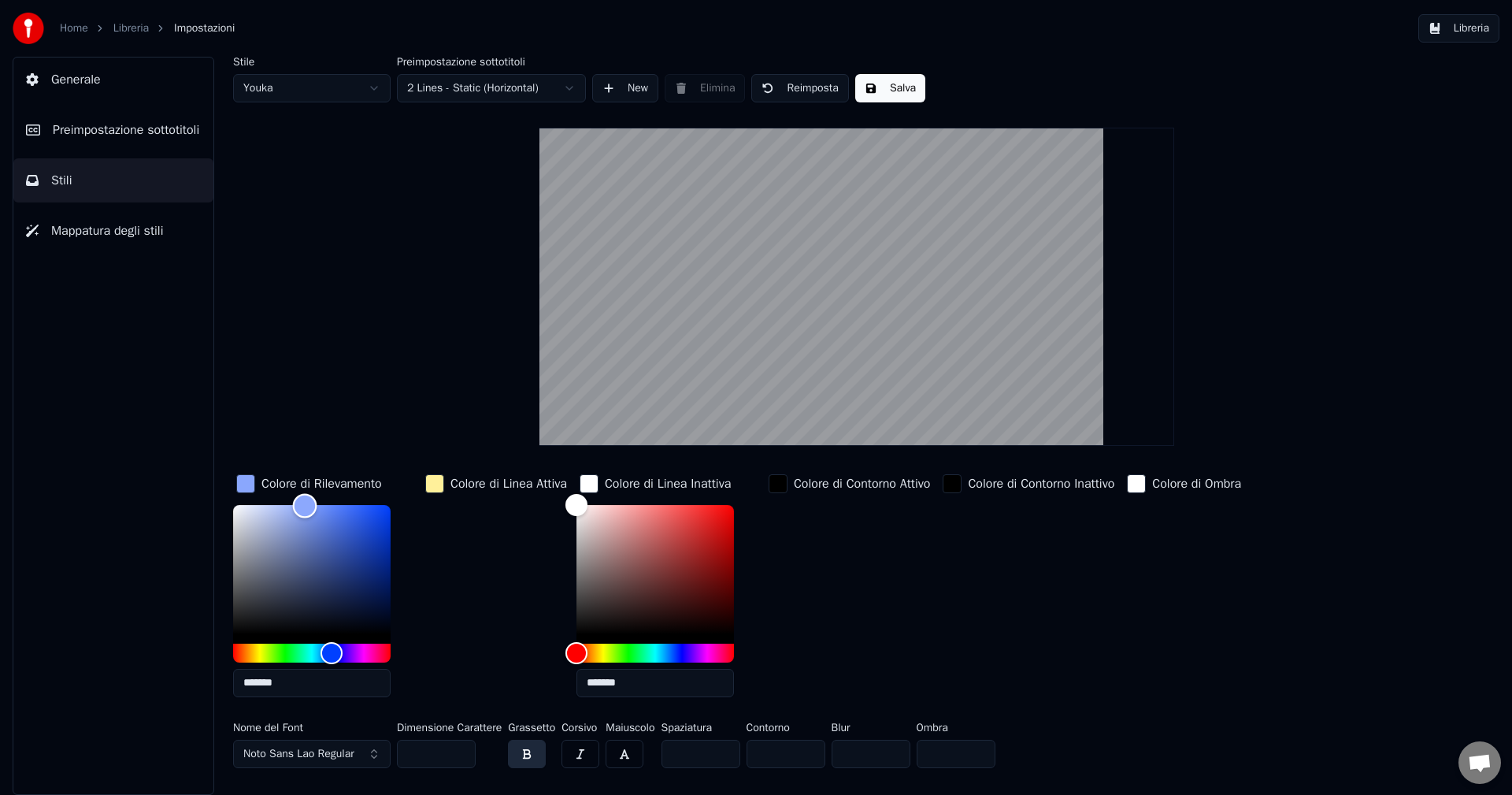 type on "*******" 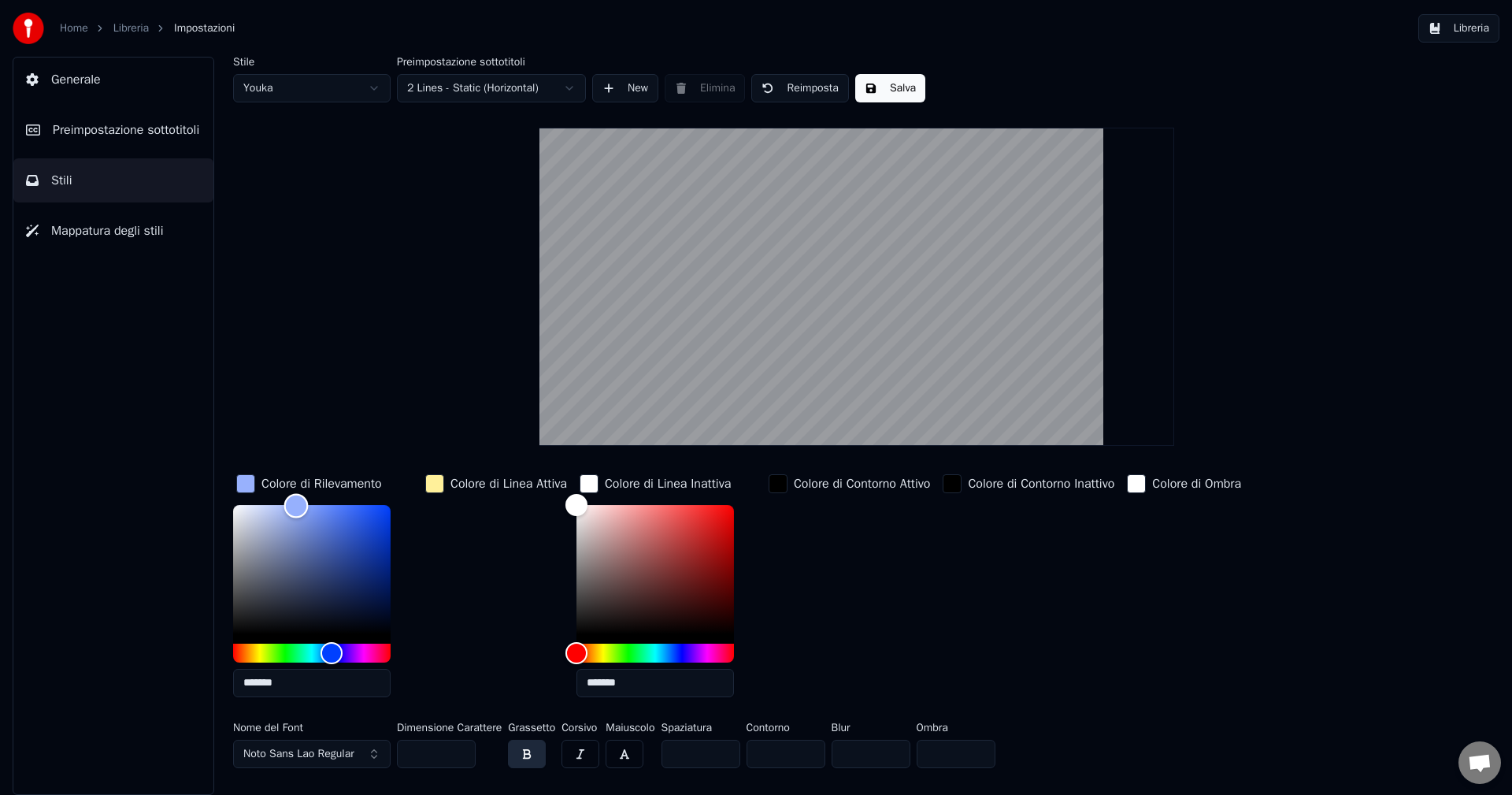 drag, startPoint x: 321, startPoint y: 503, endPoint x: 296, endPoint y: 505, distance: 25.079872 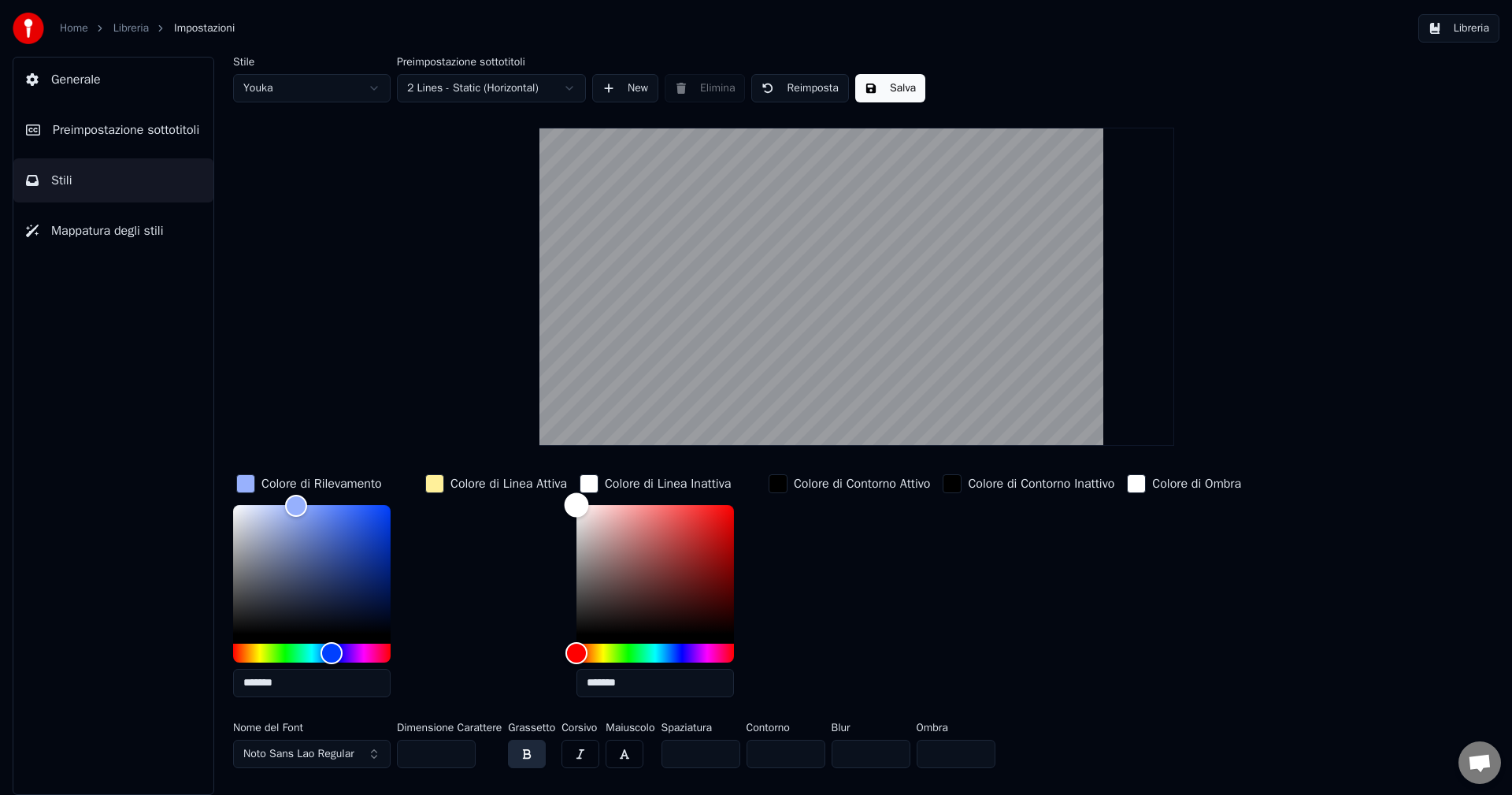 click at bounding box center [655, 570] 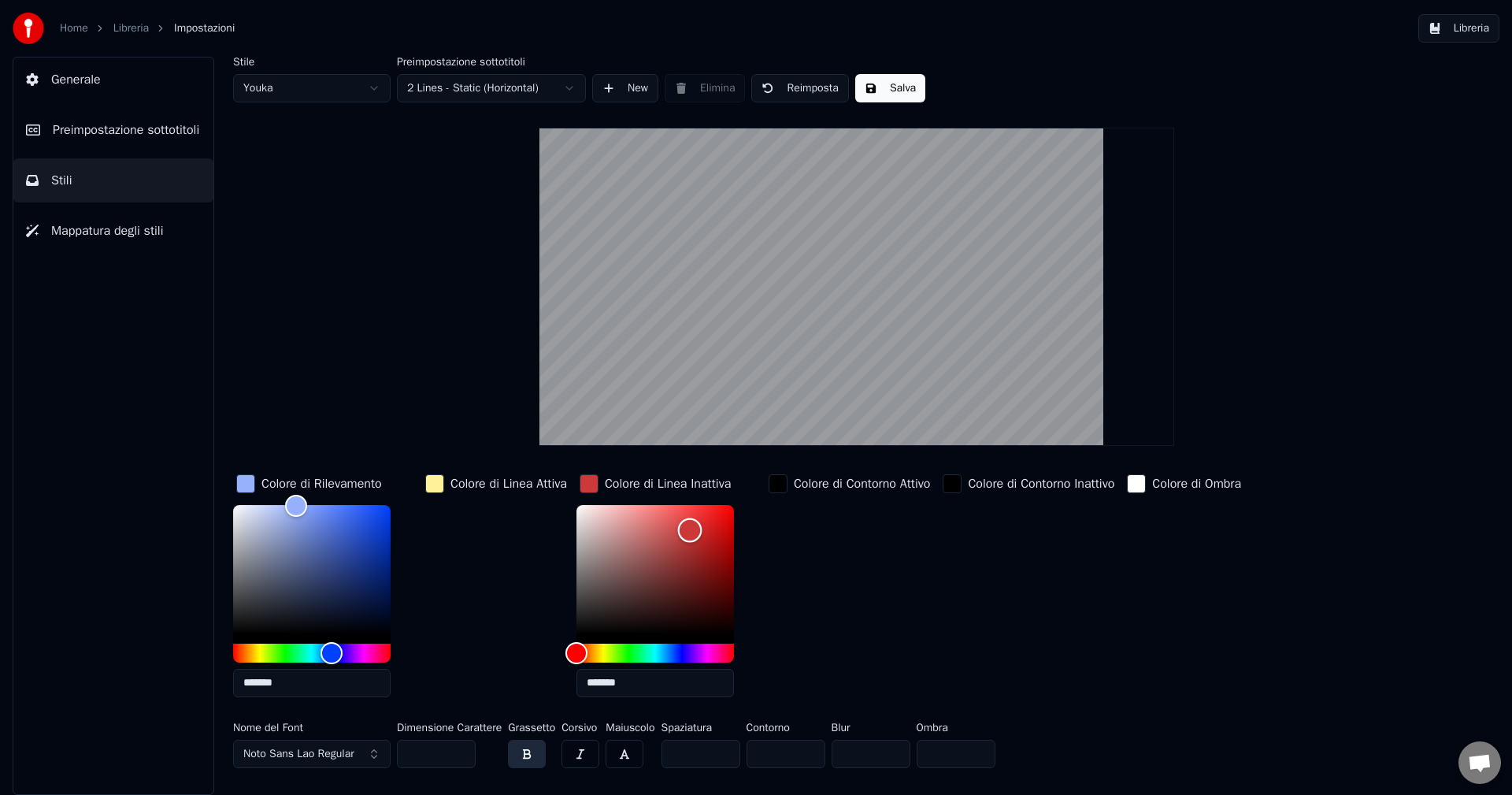 drag, startPoint x: 684, startPoint y: 552, endPoint x: 692, endPoint y: 529, distance: 24.351591 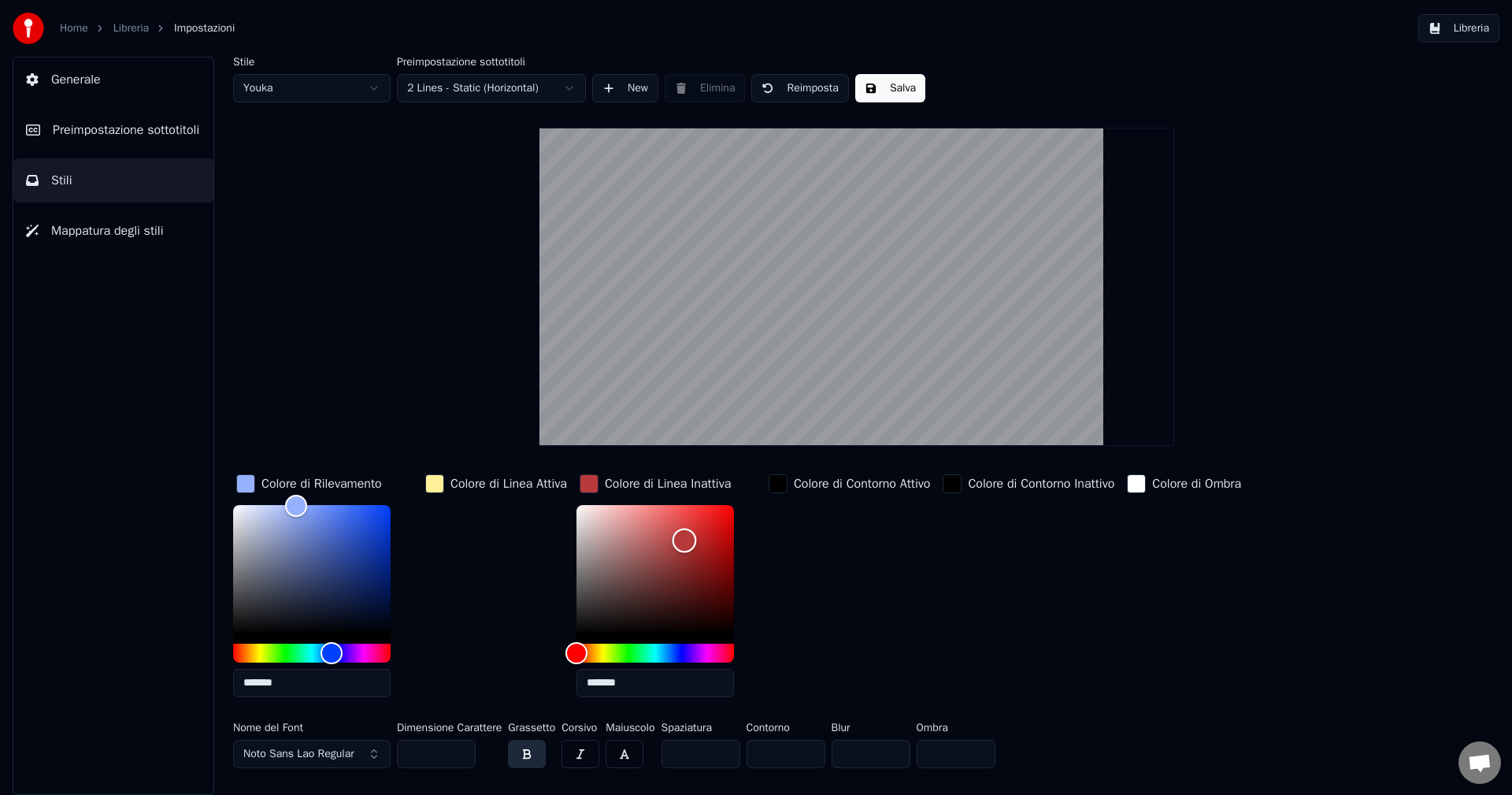 type on "*******" 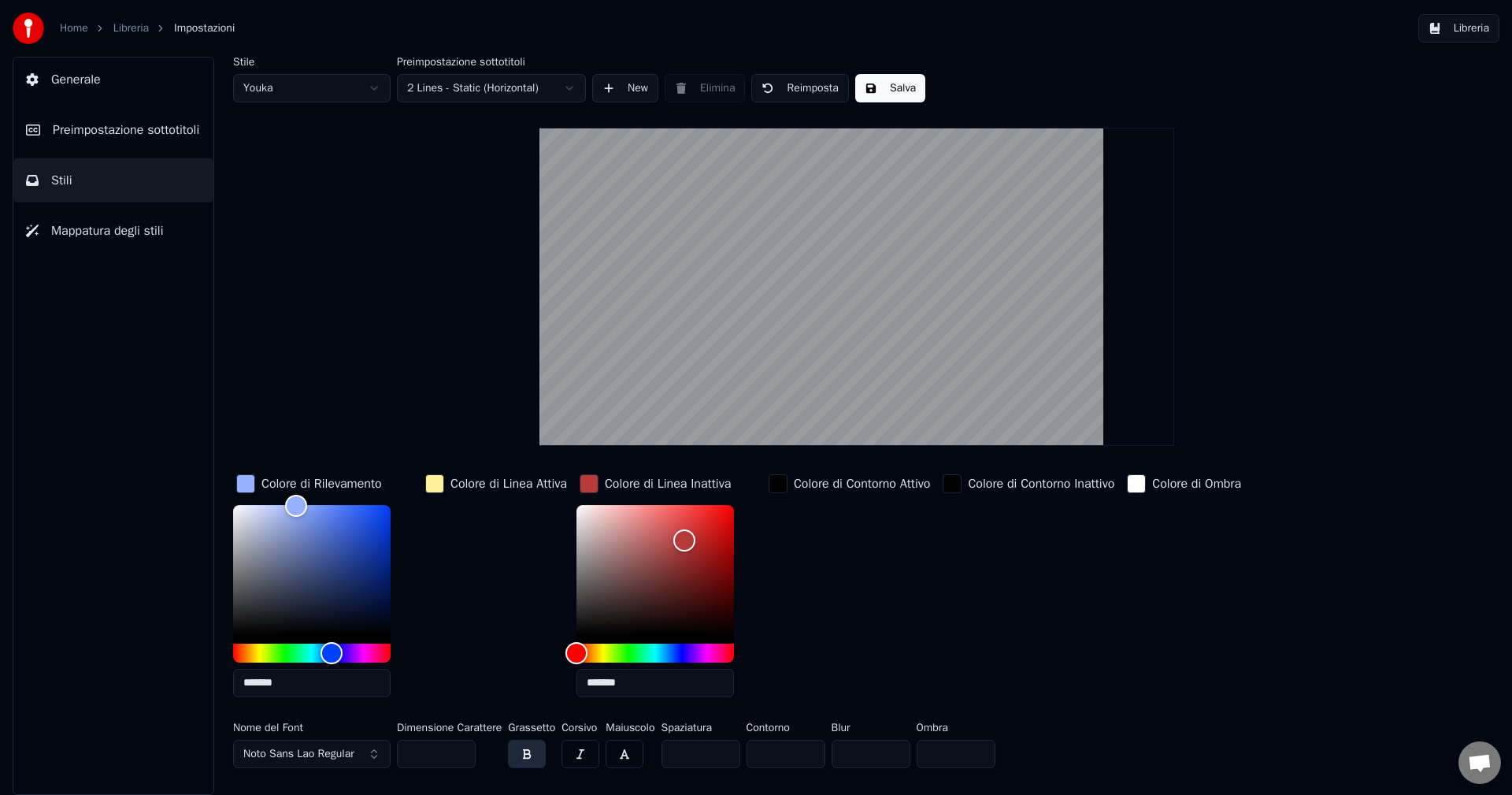 click on "Colore di Linea Attiva" at bounding box center [509, 484] 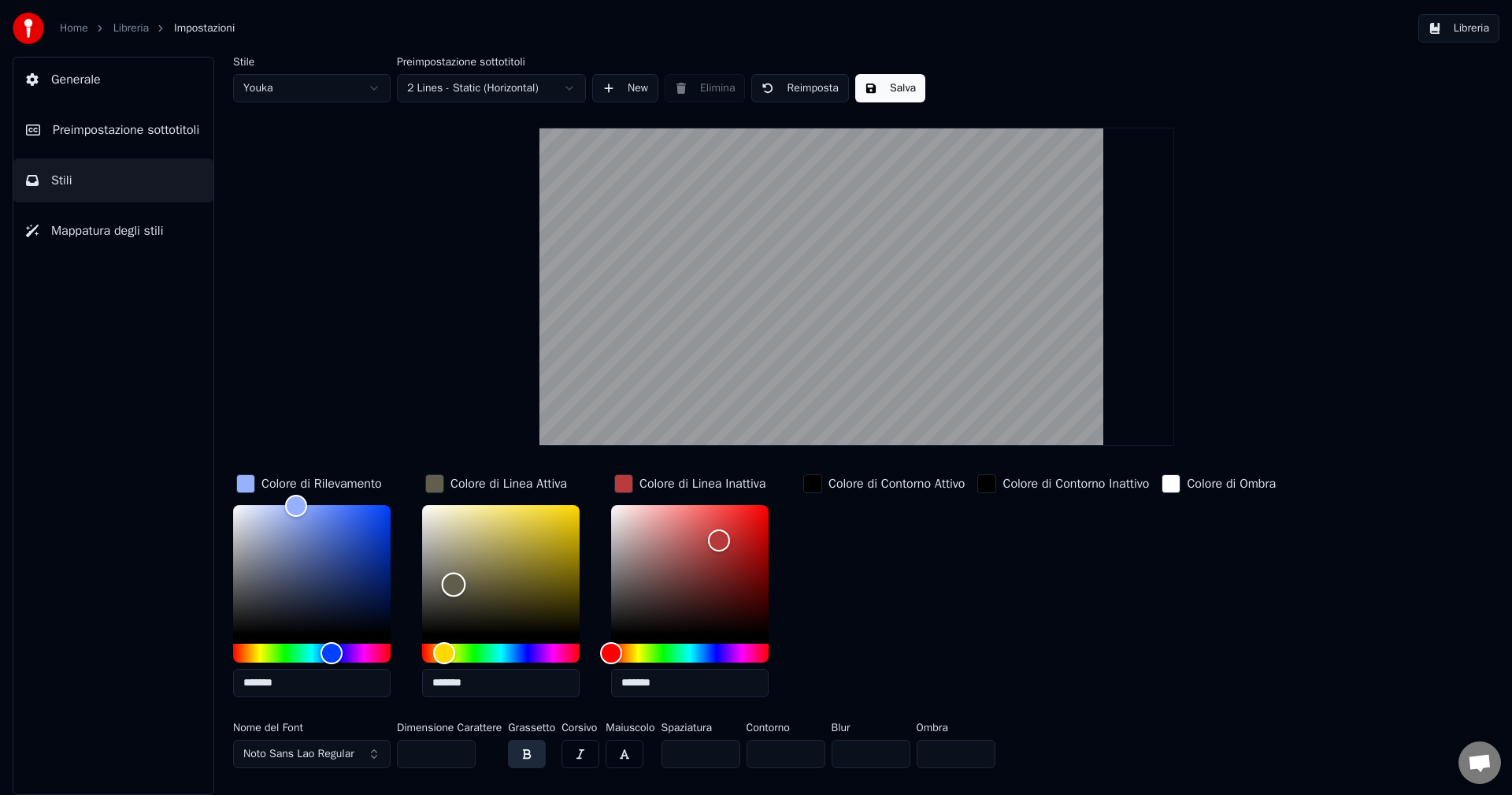 type on "*******" 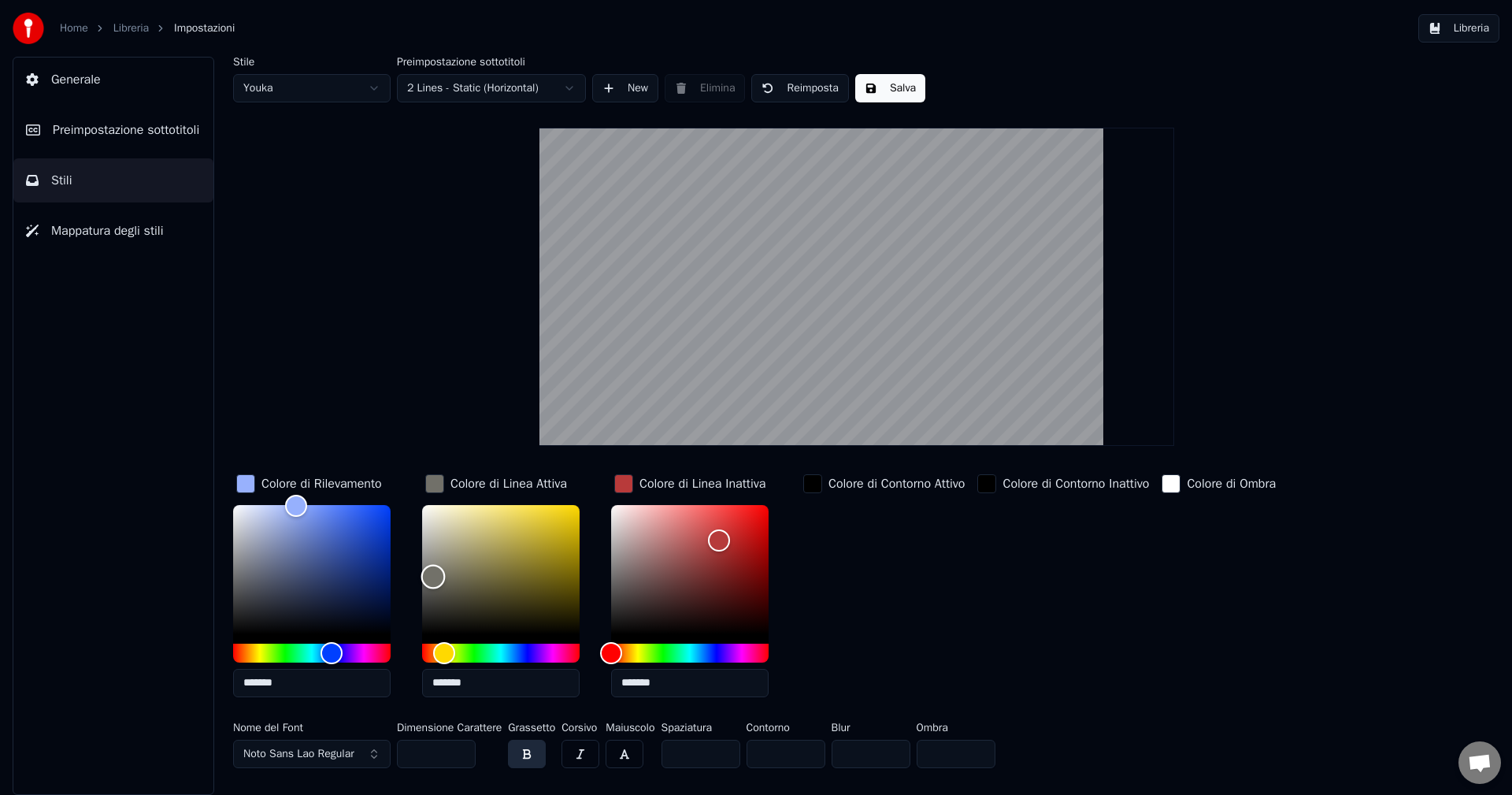 drag, startPoint x: 495, startPoint y: 504, endPoint x: 433, endPoint y: 576, distance: 95.01579 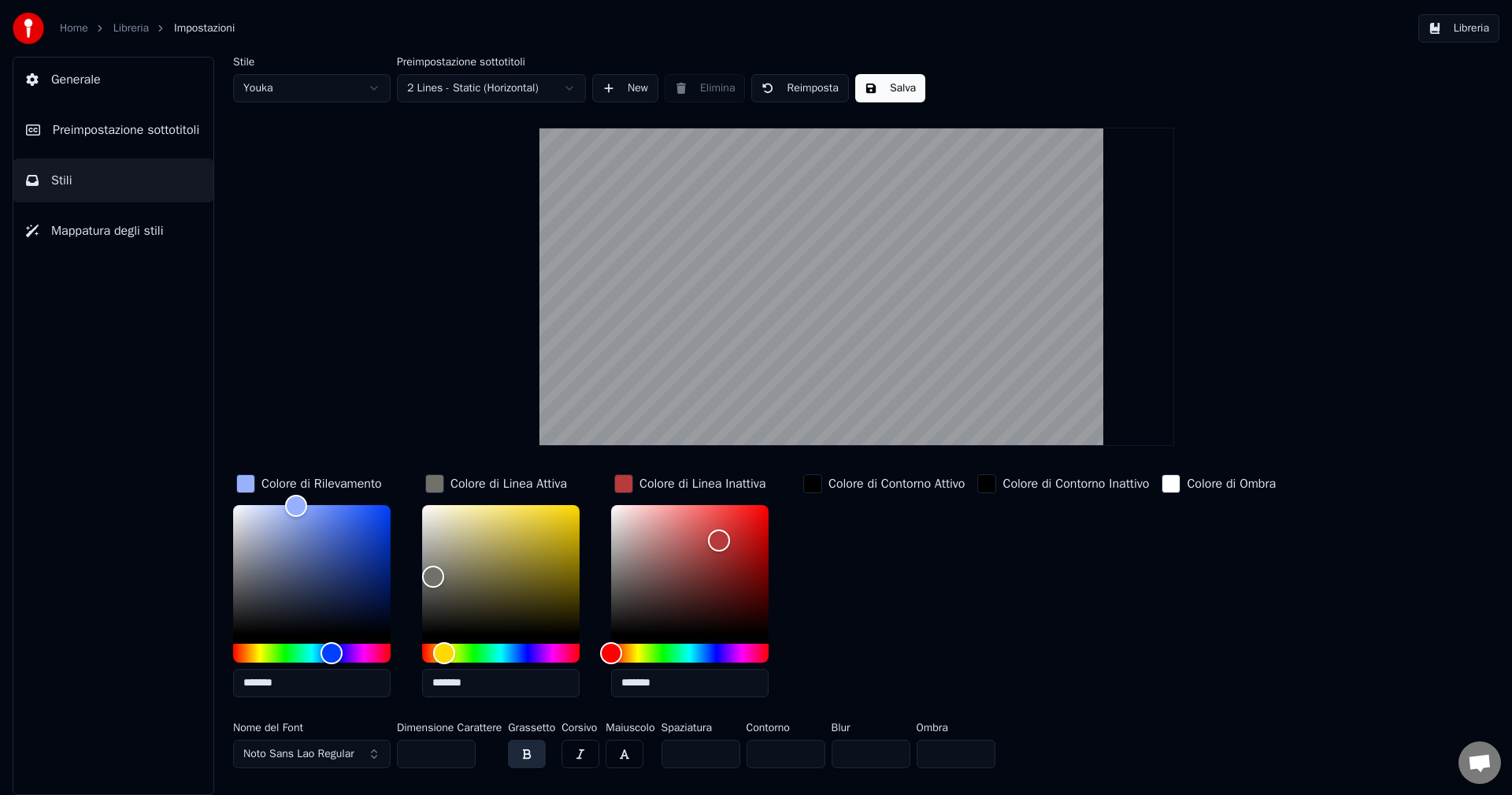 click on "Salva" at bounding box center (890, 88) 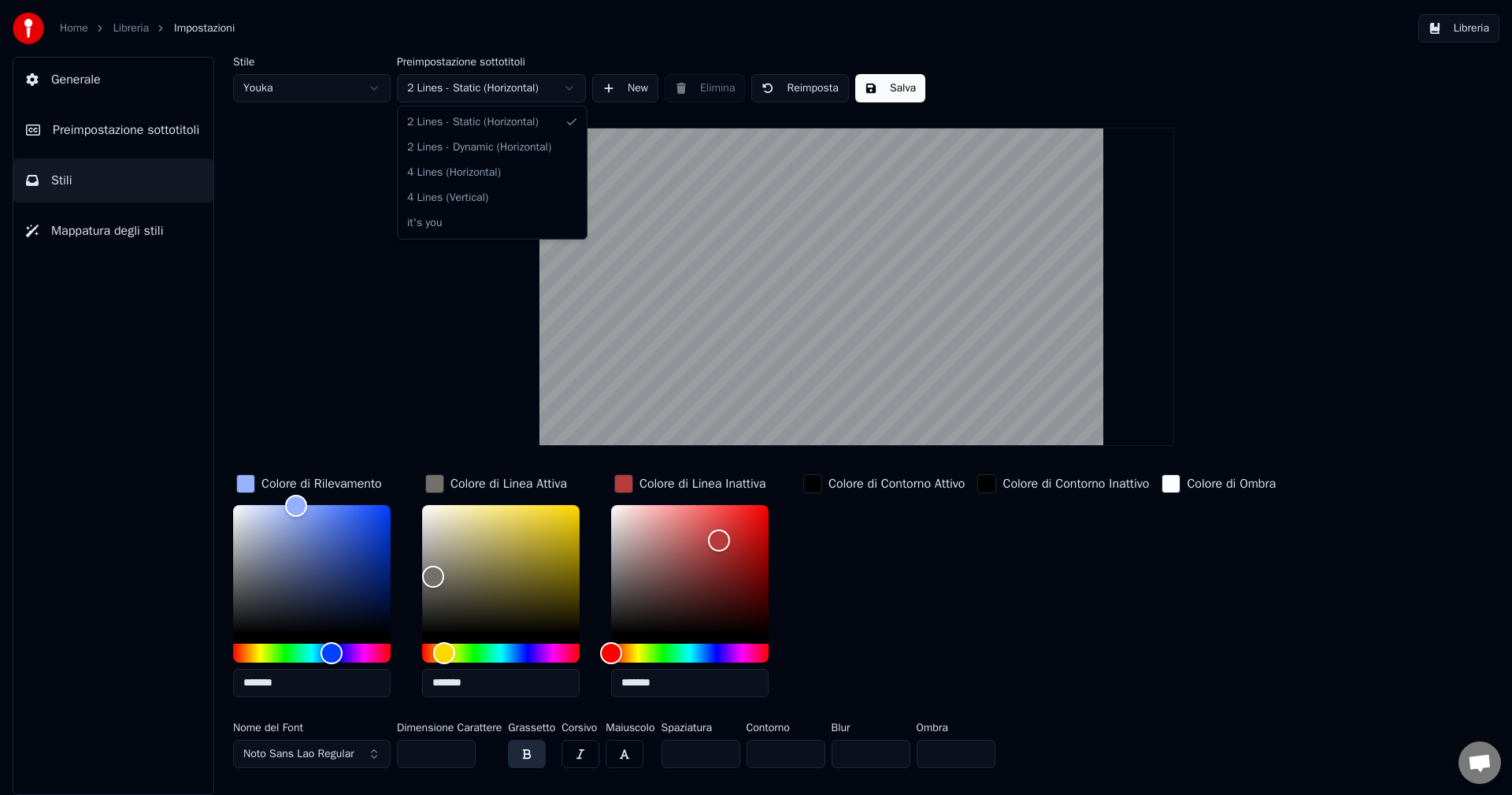 click on "Home Libreria Impostazioni Libreria Generale Preimpostazione sottotitoli Stili Mappatura degli stili Stile Youka Preimpostazione sottotitoli 2 Lines - Static (Horizontal) New Elimina Reimposta Salva Colore di Rilevamento ******* Colore di Linea Attiva ******* Colore di Linea Inattiva ******* Colore di Contorno Attivo Colore di Contorno Inattivo Colore di Ombra Nome del Font Noto Sans Lao Regular Dimensione Carattere ** Grassetto Corsivo Maiuscolo Spaziatura * Contorno * Blur * Ombra * 2 Lines - Static (Horizontal) 2 Lines - Dynamic (Horizontal) 4 Lines (Horizontal) 4 Lines (Vertical) it's you" at bounding box center (756, 397) 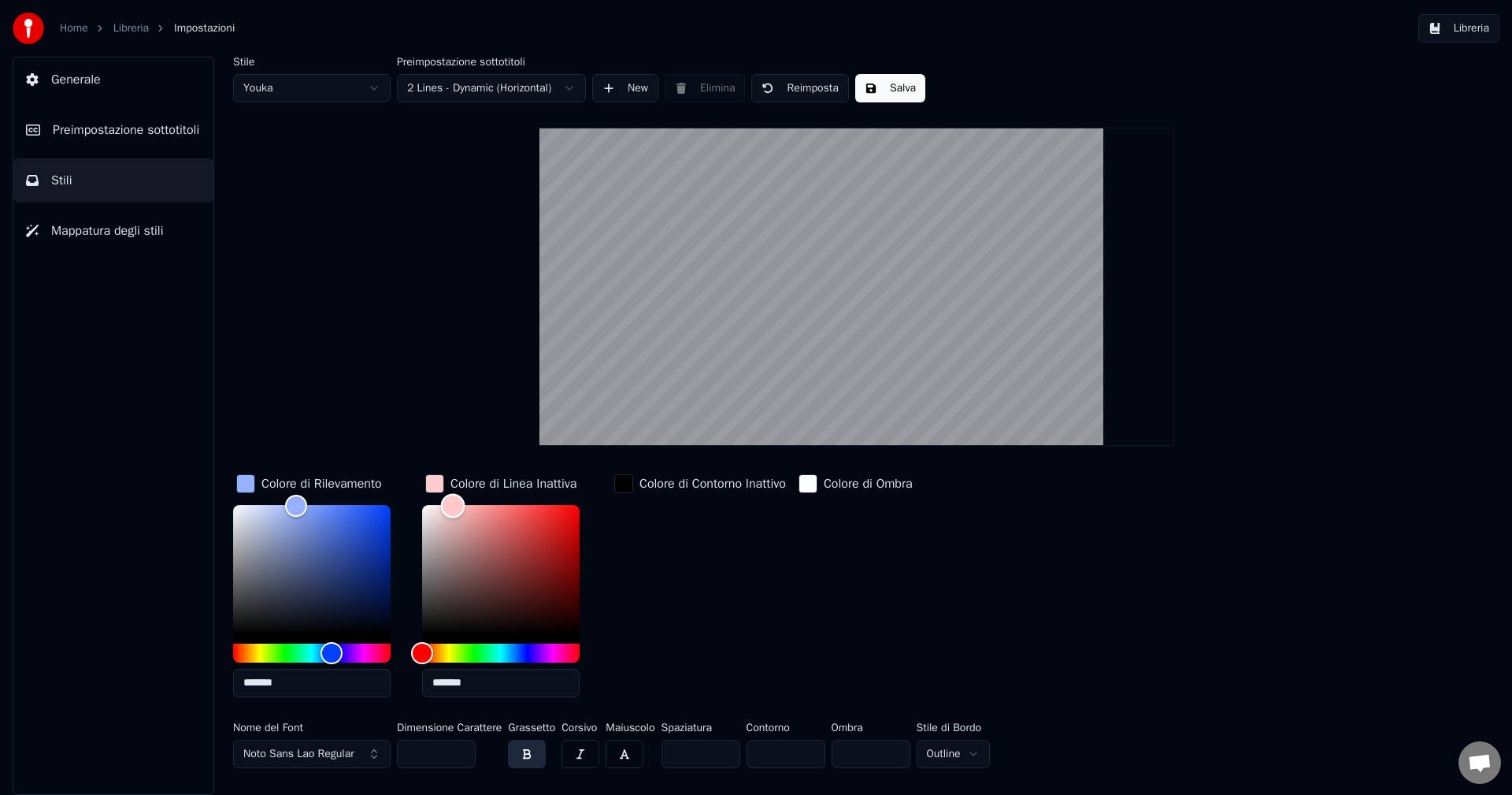 type on "*******" 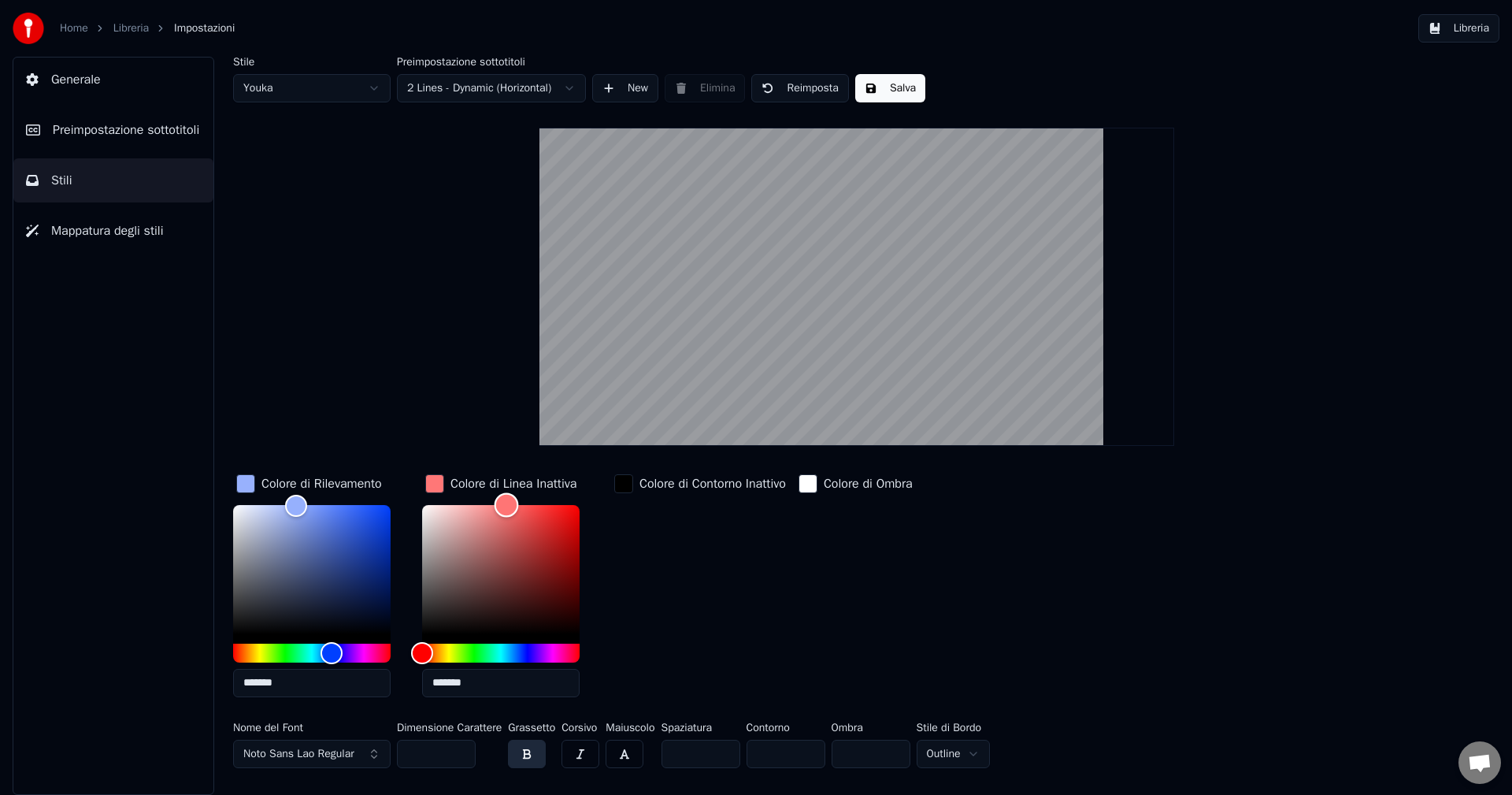 drag, startPoint x: 528, startPoint y: 535, endPoint x: 506, endPoint y: 503, distance: 38.832976 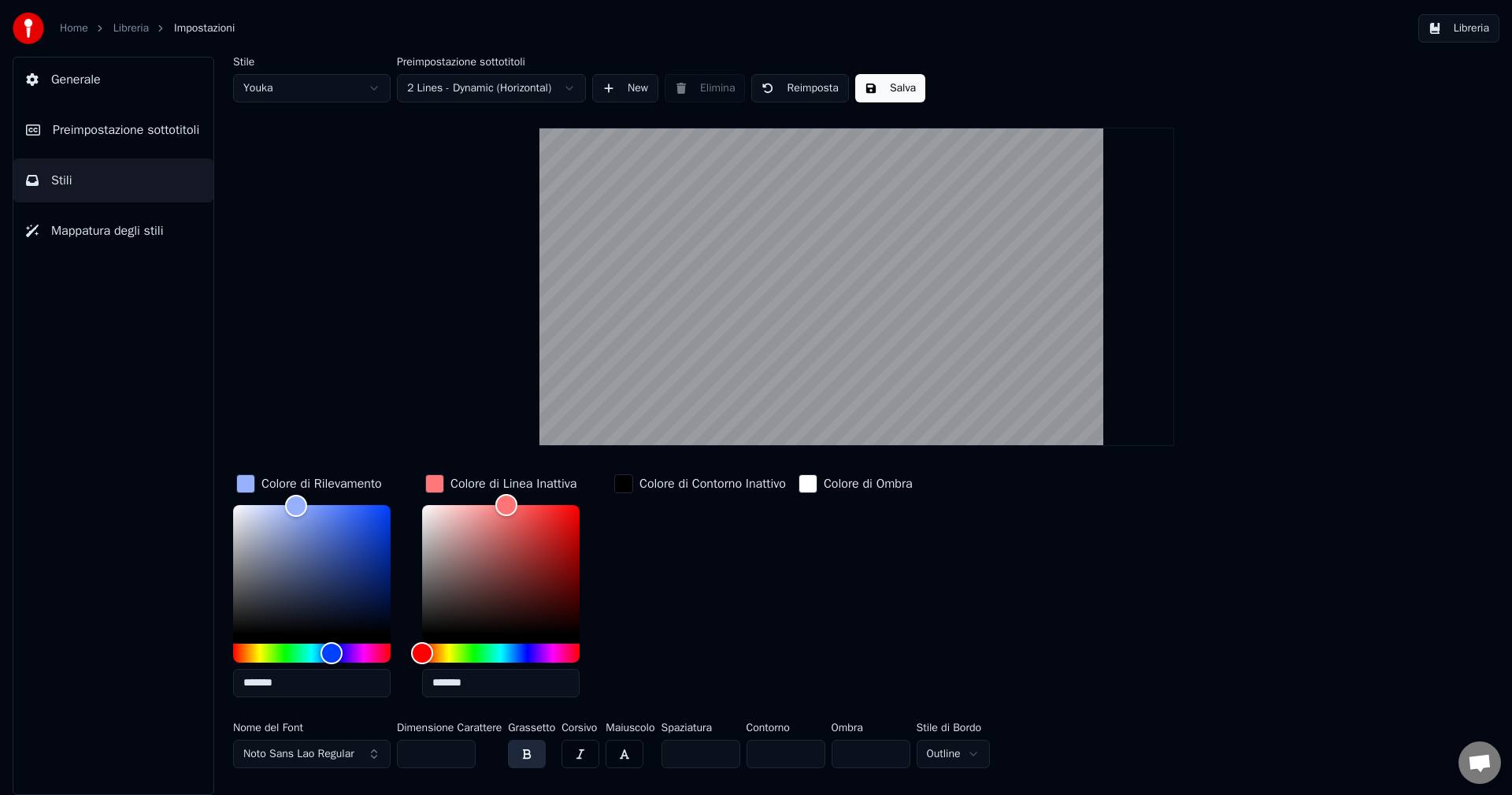 click at bounding box center [624, 484] 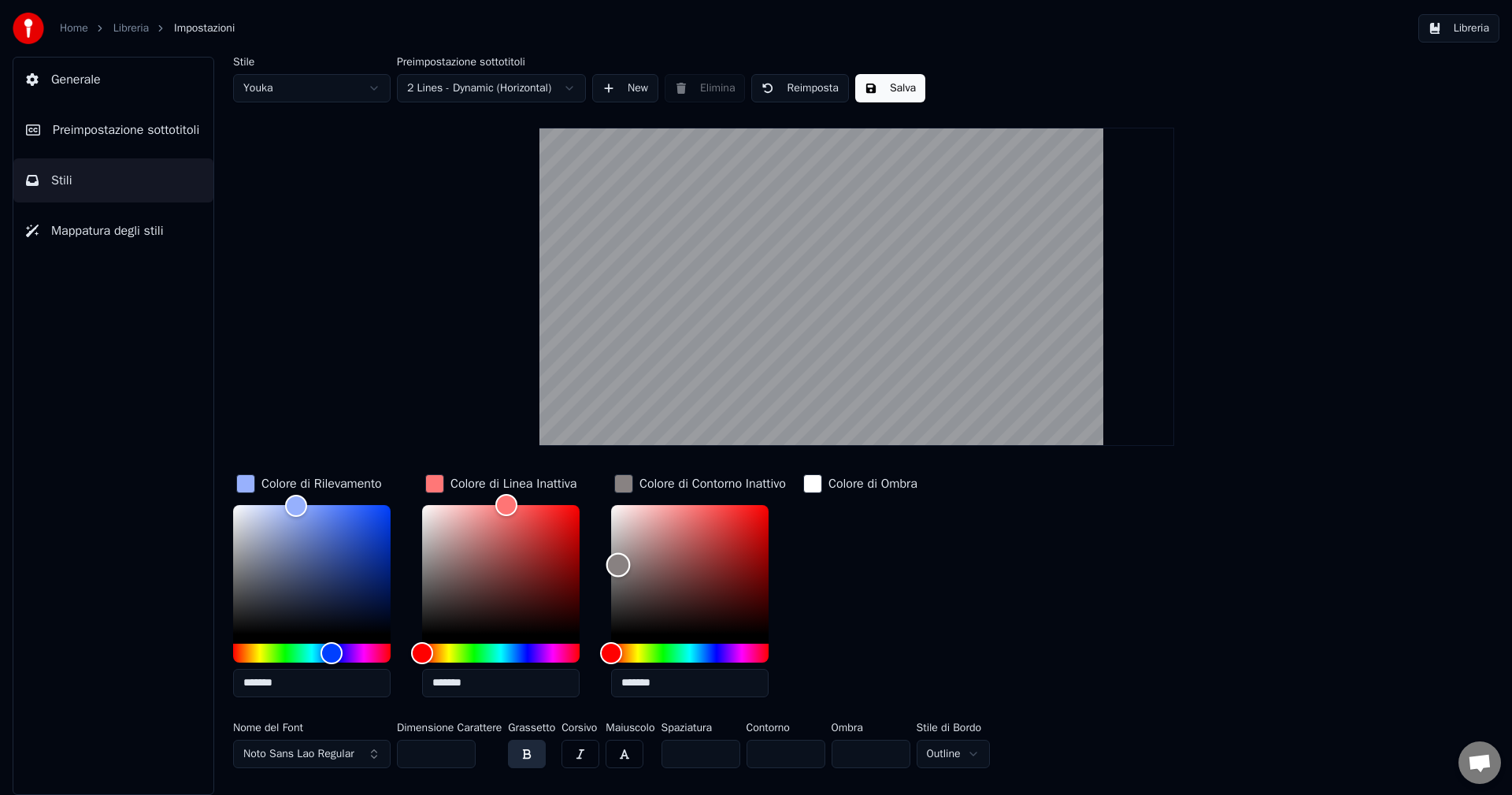 type on "*******" 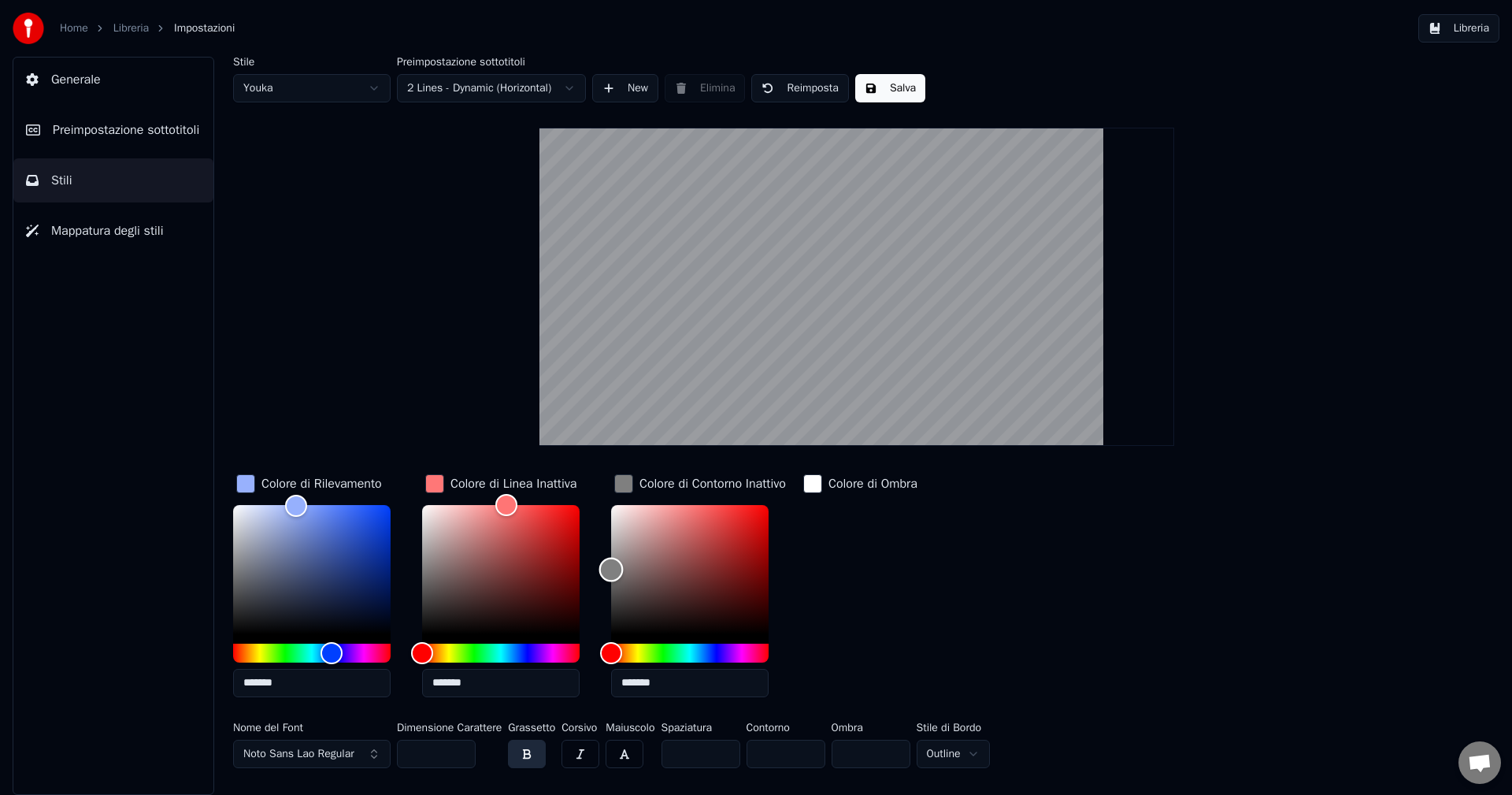 drag, startPoint x: 660, startPoint y: 523, endPoint x: 561, endPoint y: 569, distance: 109.16501 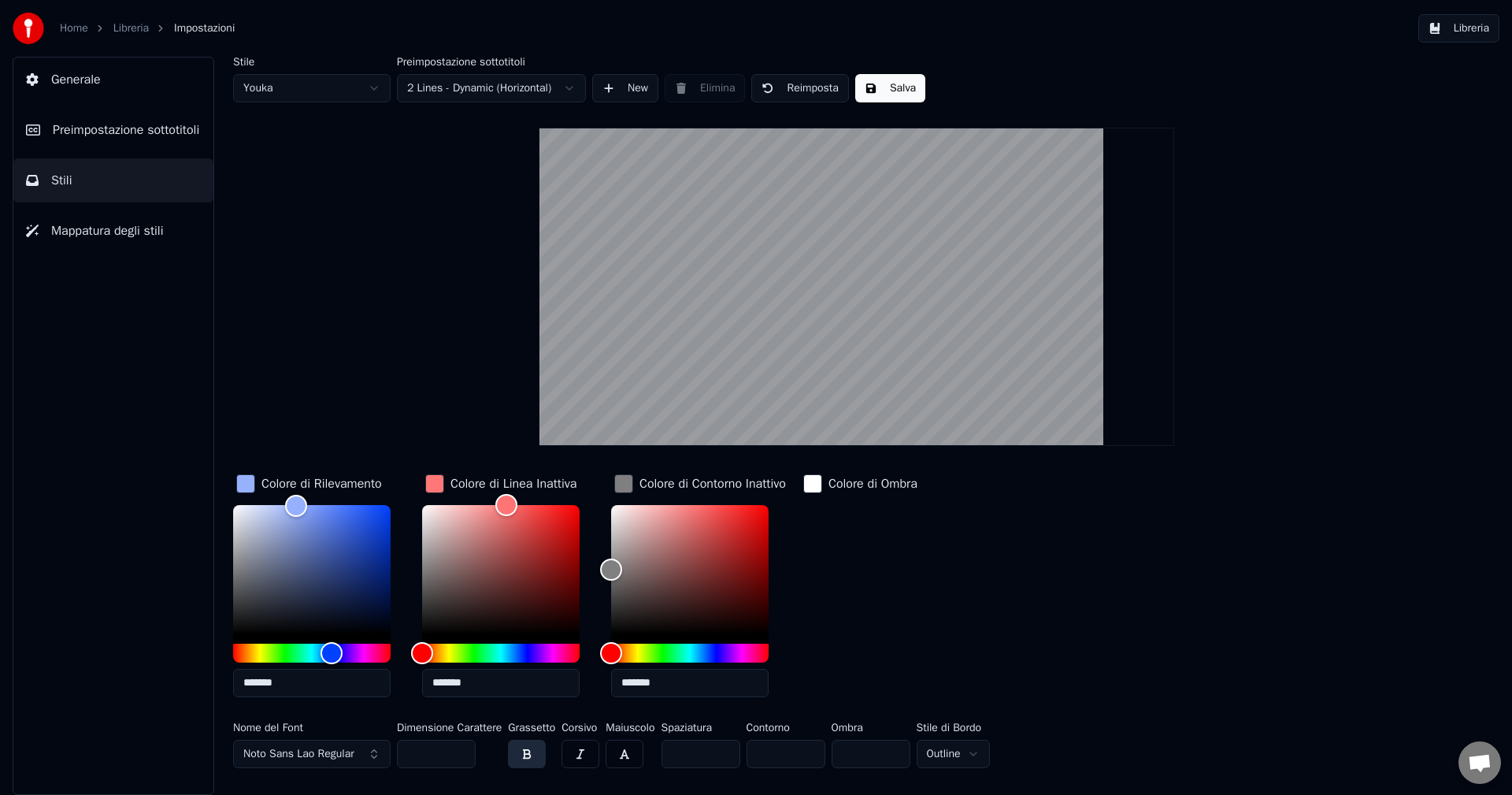 click at bounding box center (624, 484) 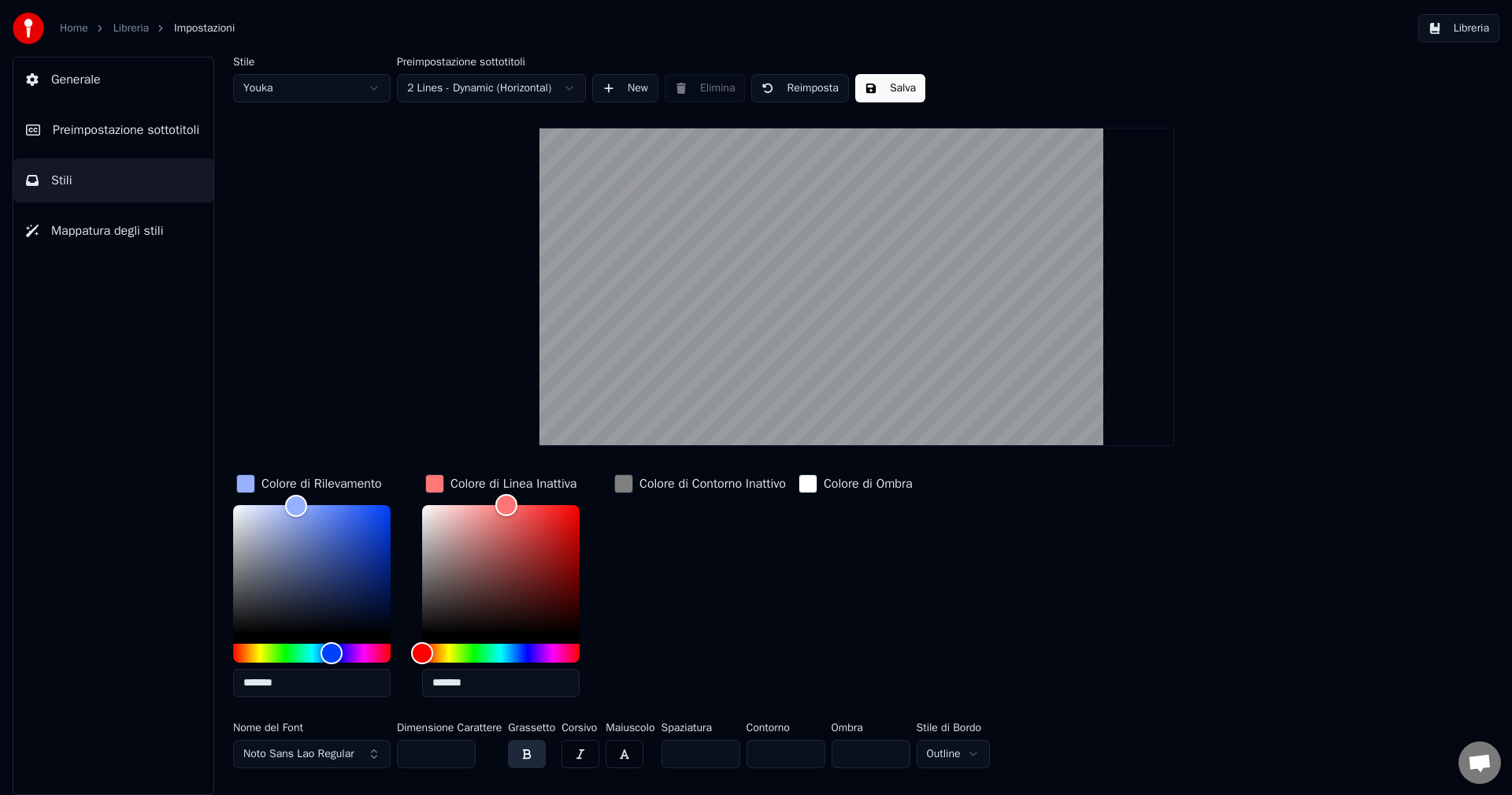 click at bounding box center (624, 484) 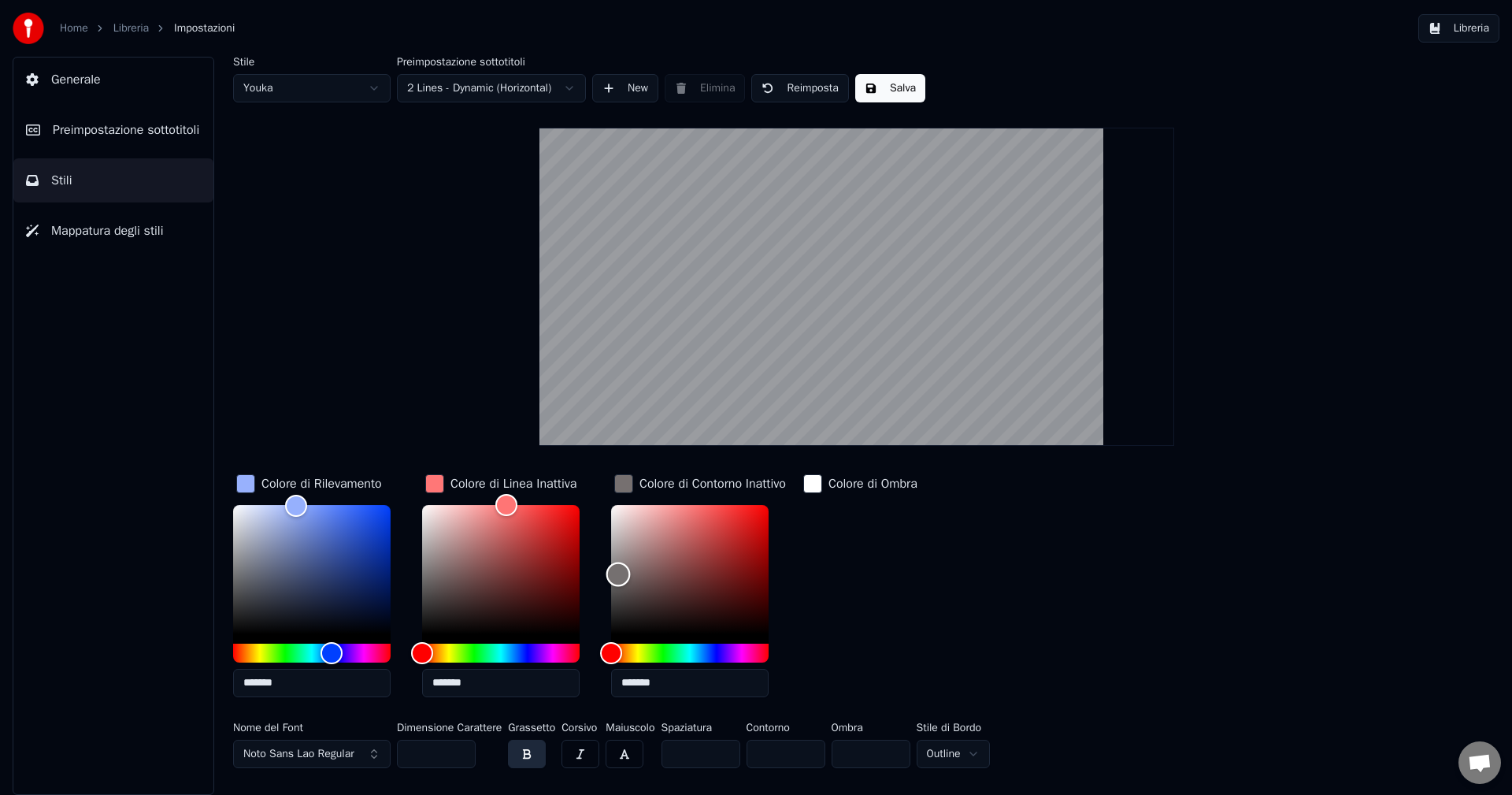 type on "*******" 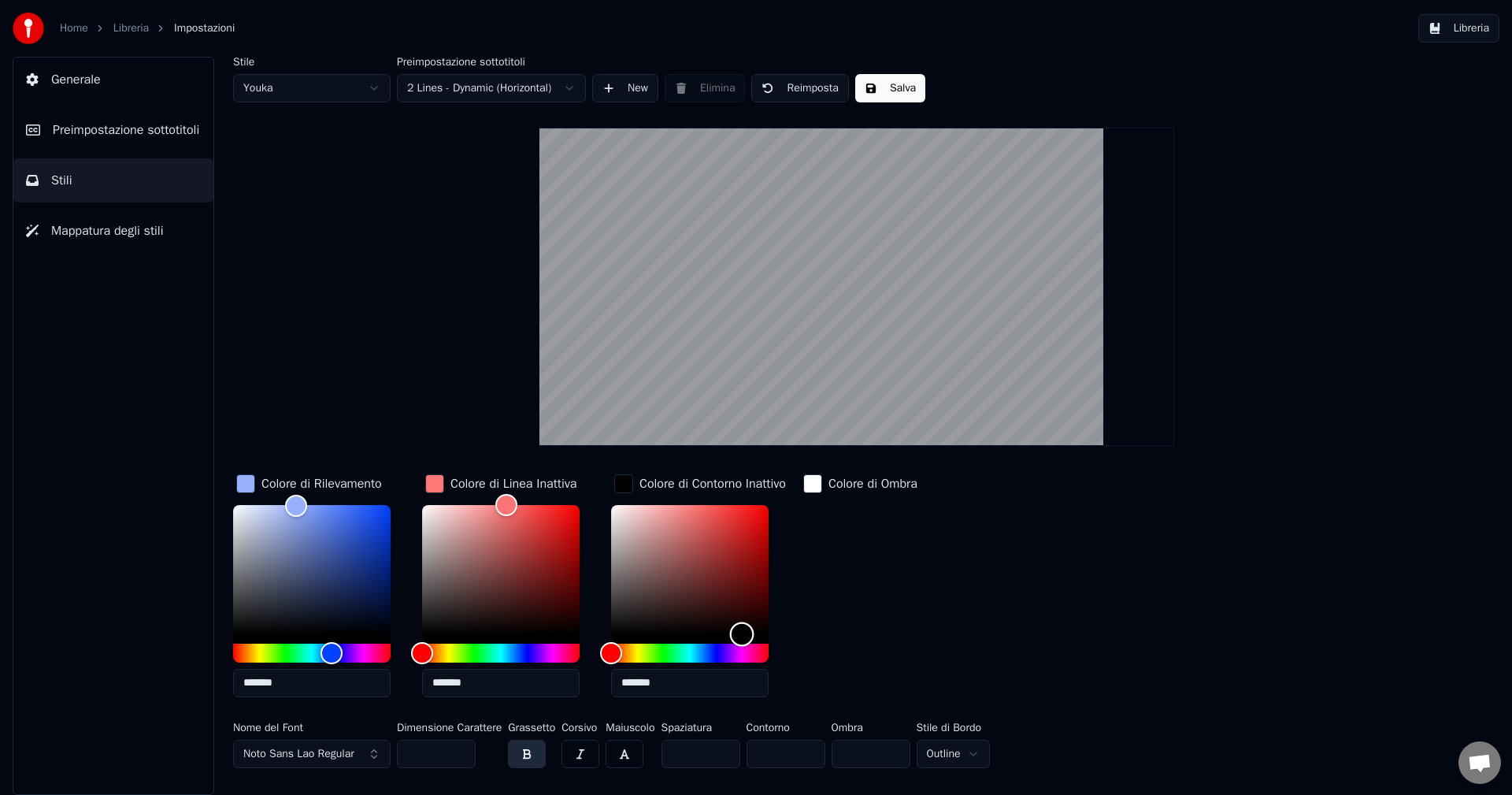 drag, startPoint x: 612, startPoint y: 571, endPoint x: 742, endPoint y: 649, distance: 151.60475 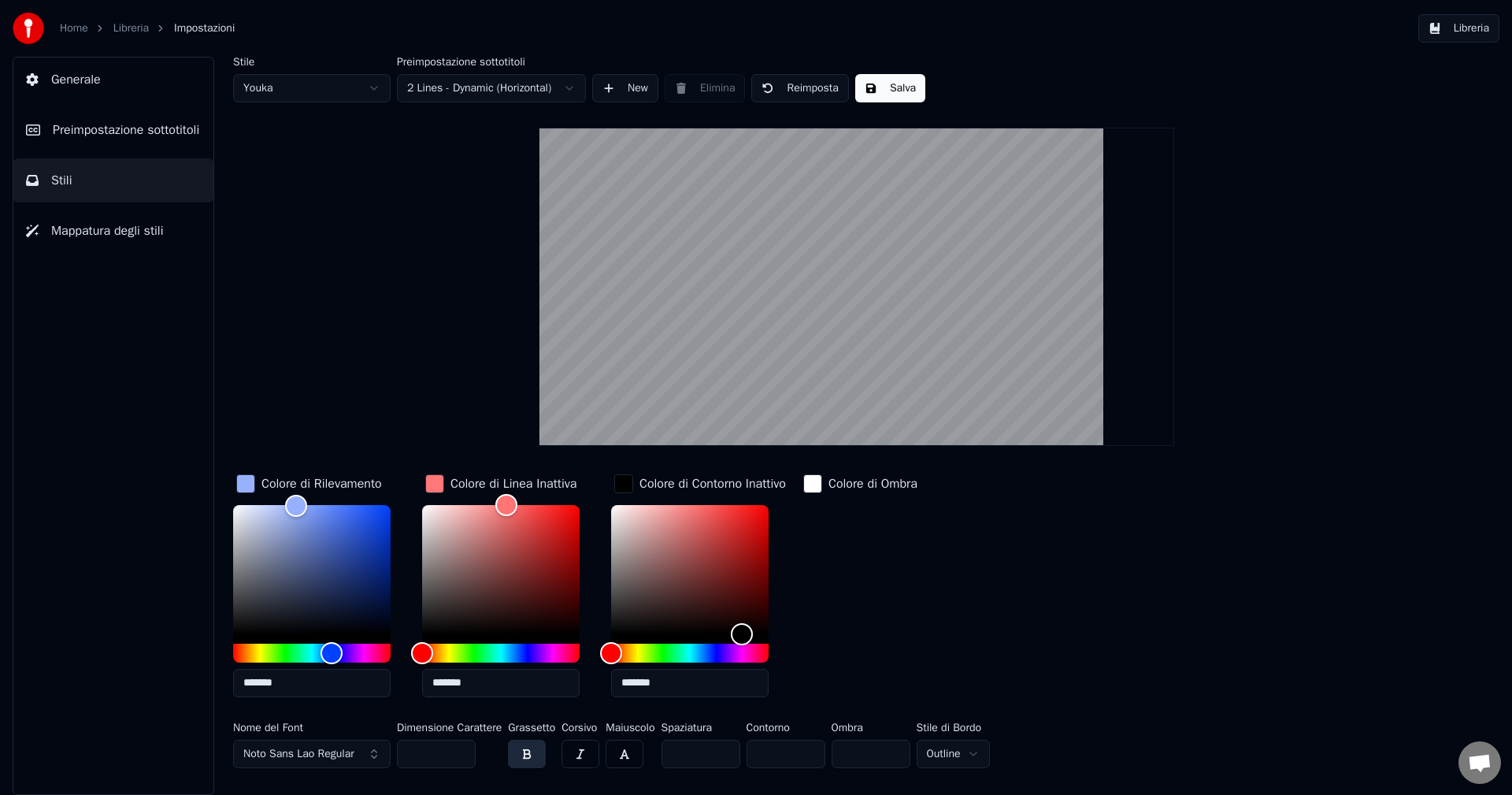 click at bounding box center (813, 484) 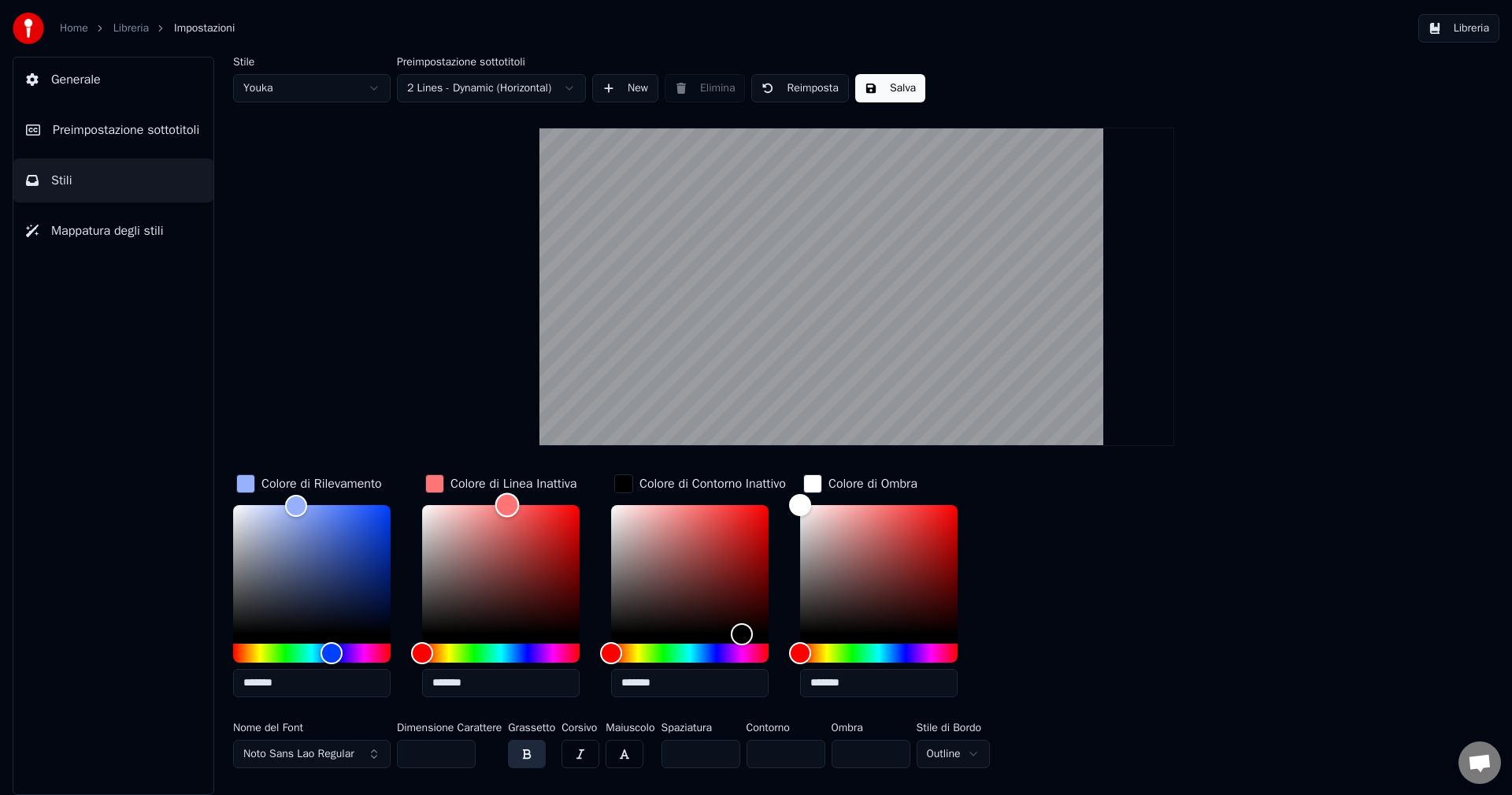 click at bounding box center [507, 504] 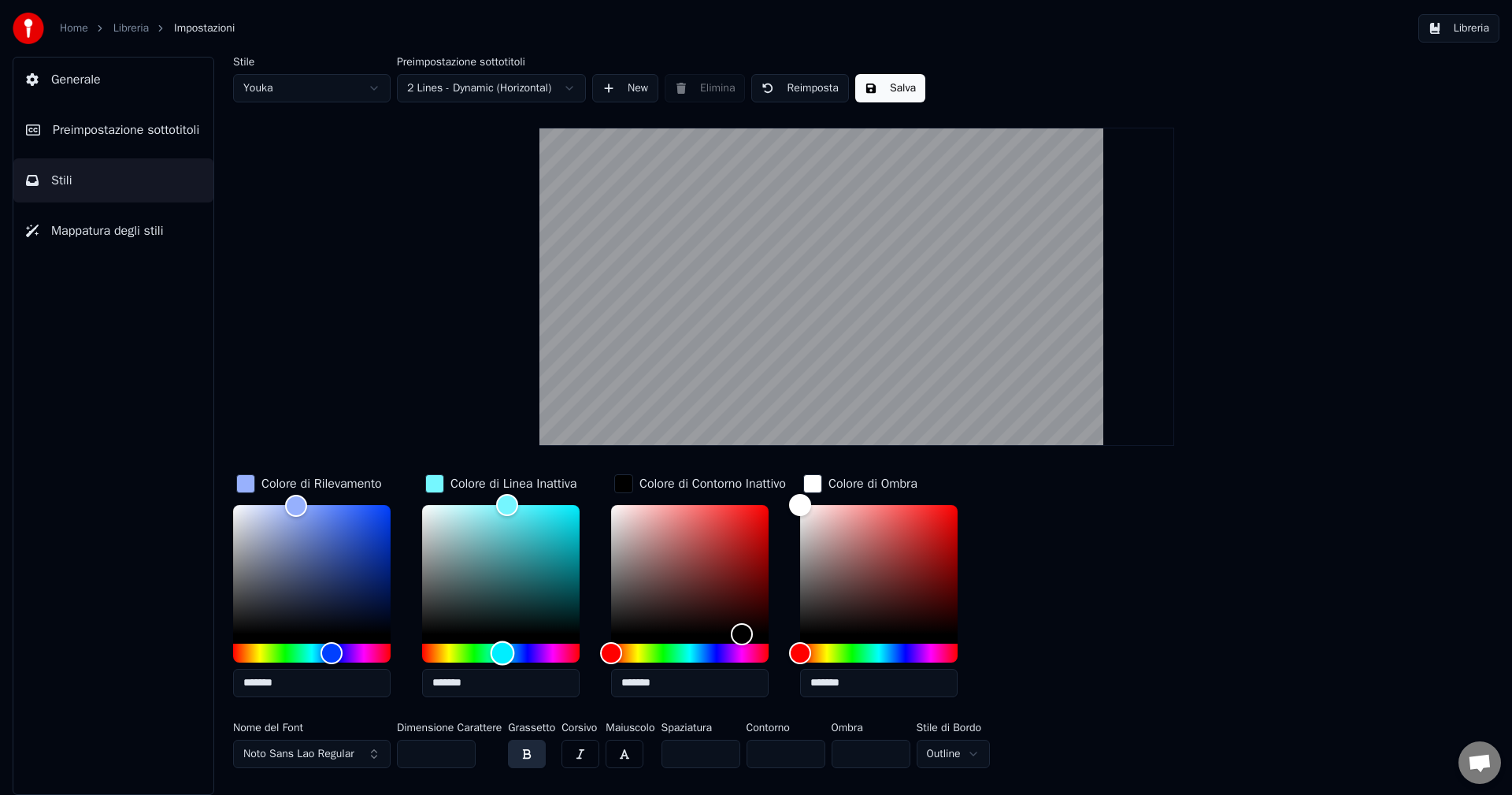 drag, startPoint x: 423, startPoint y: 653, endPoint x: 505, endPoint y: 652, distance: 82.0061 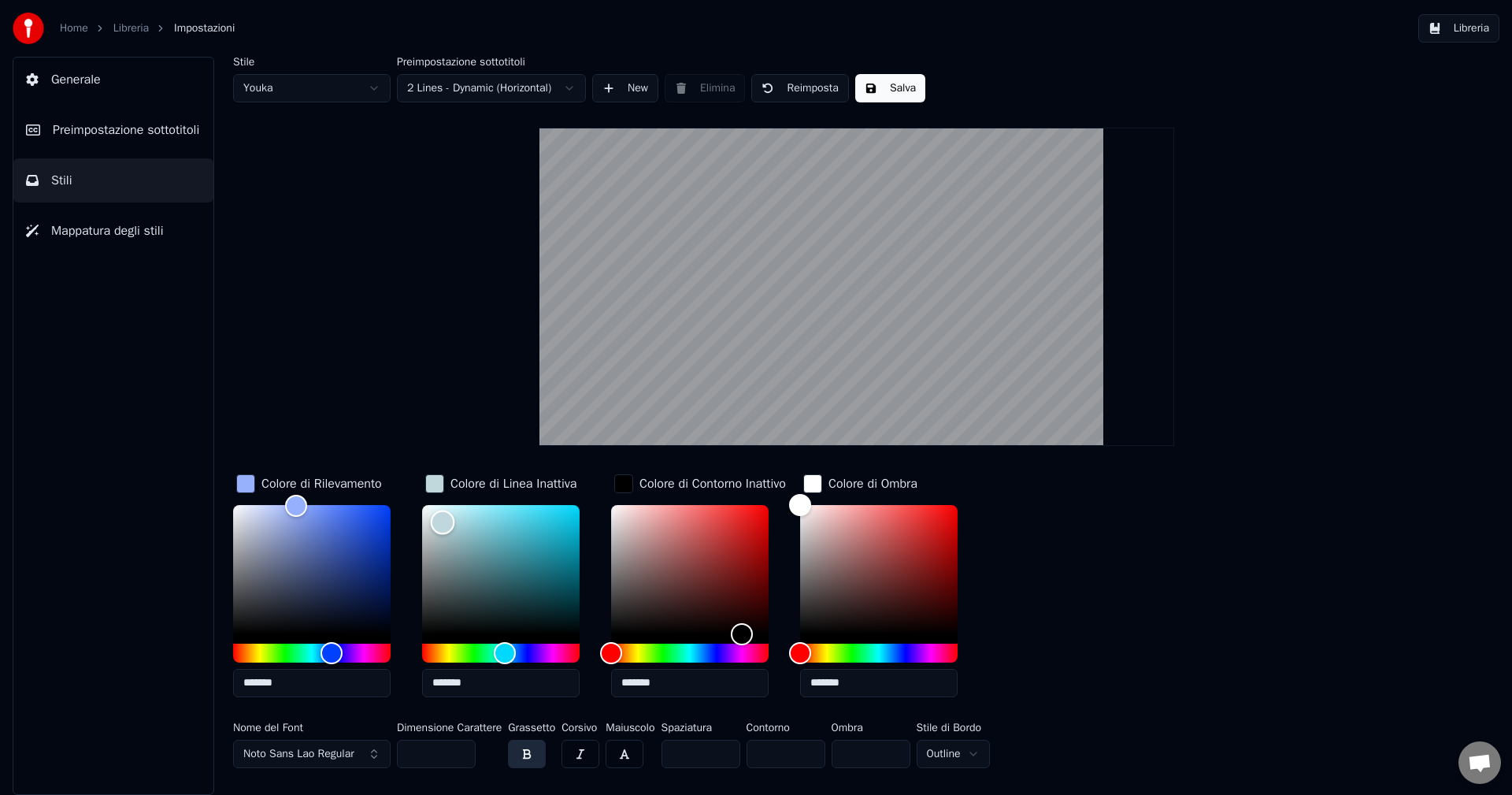 type on "*******" 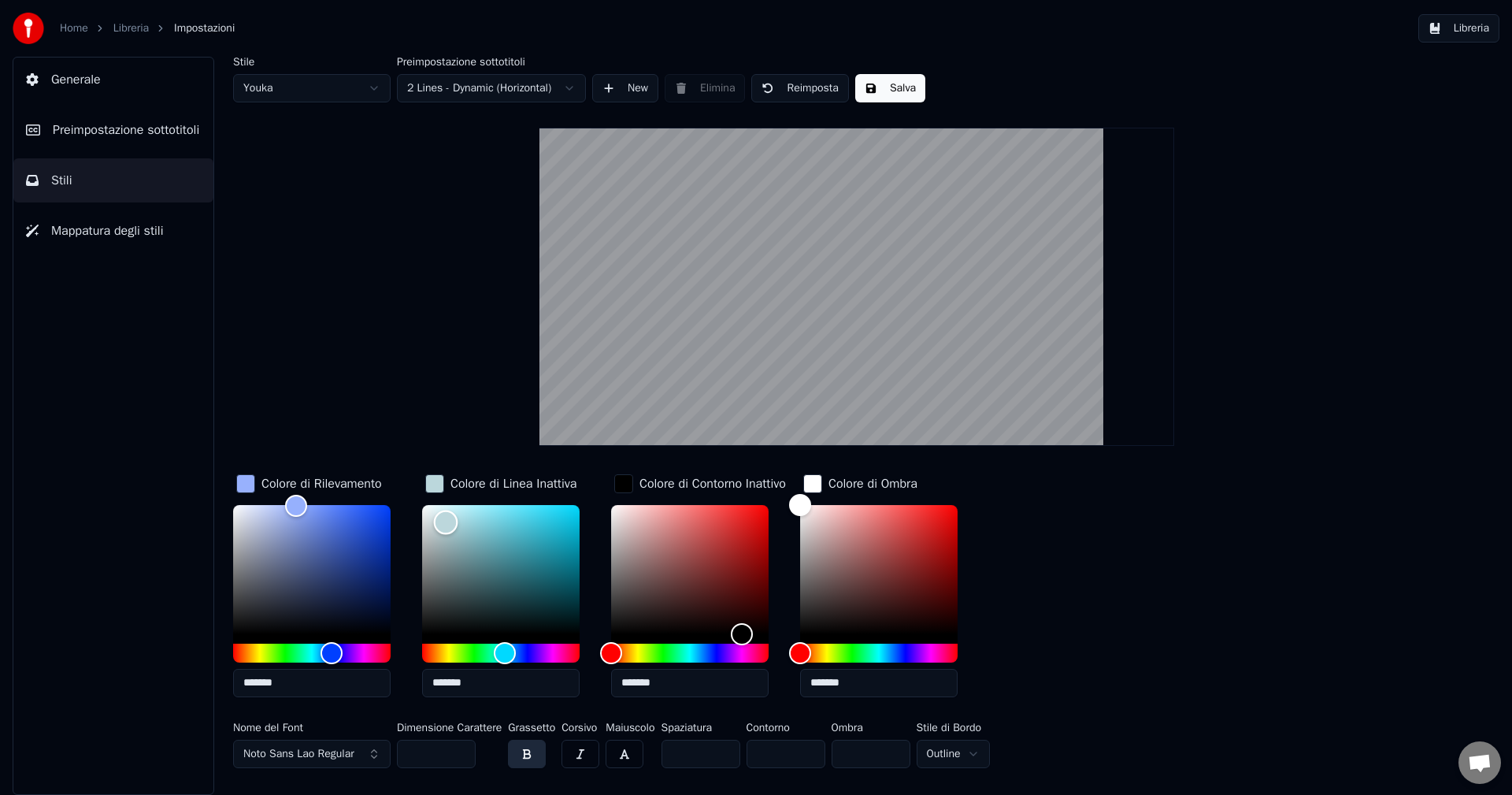 drag, startPoint x: 513, startPoint y: 502, endPoint x: 446, endPoint y: 522, distance: 69.92138 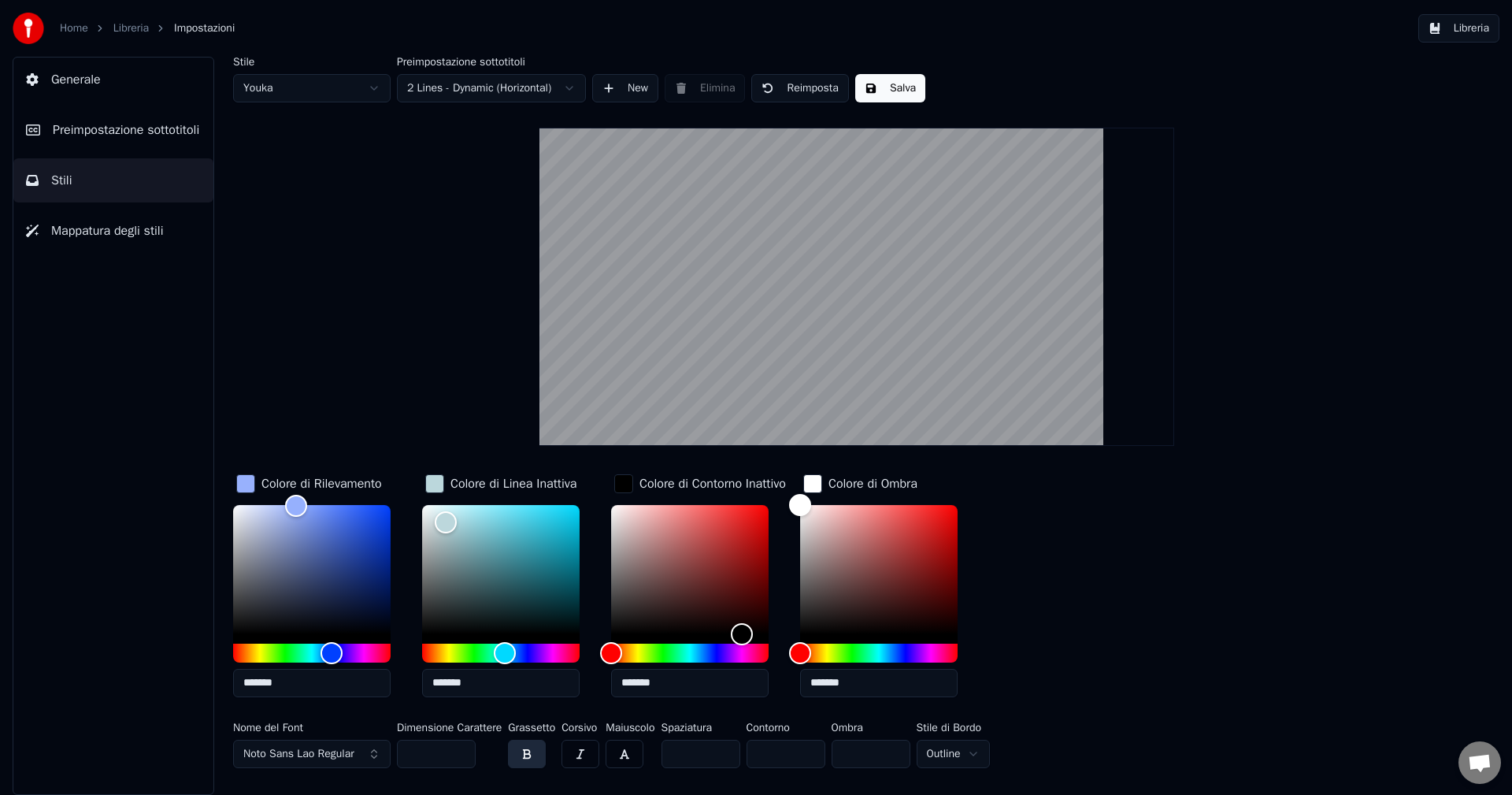 click on "Salva" at bounding box center (890, 88) 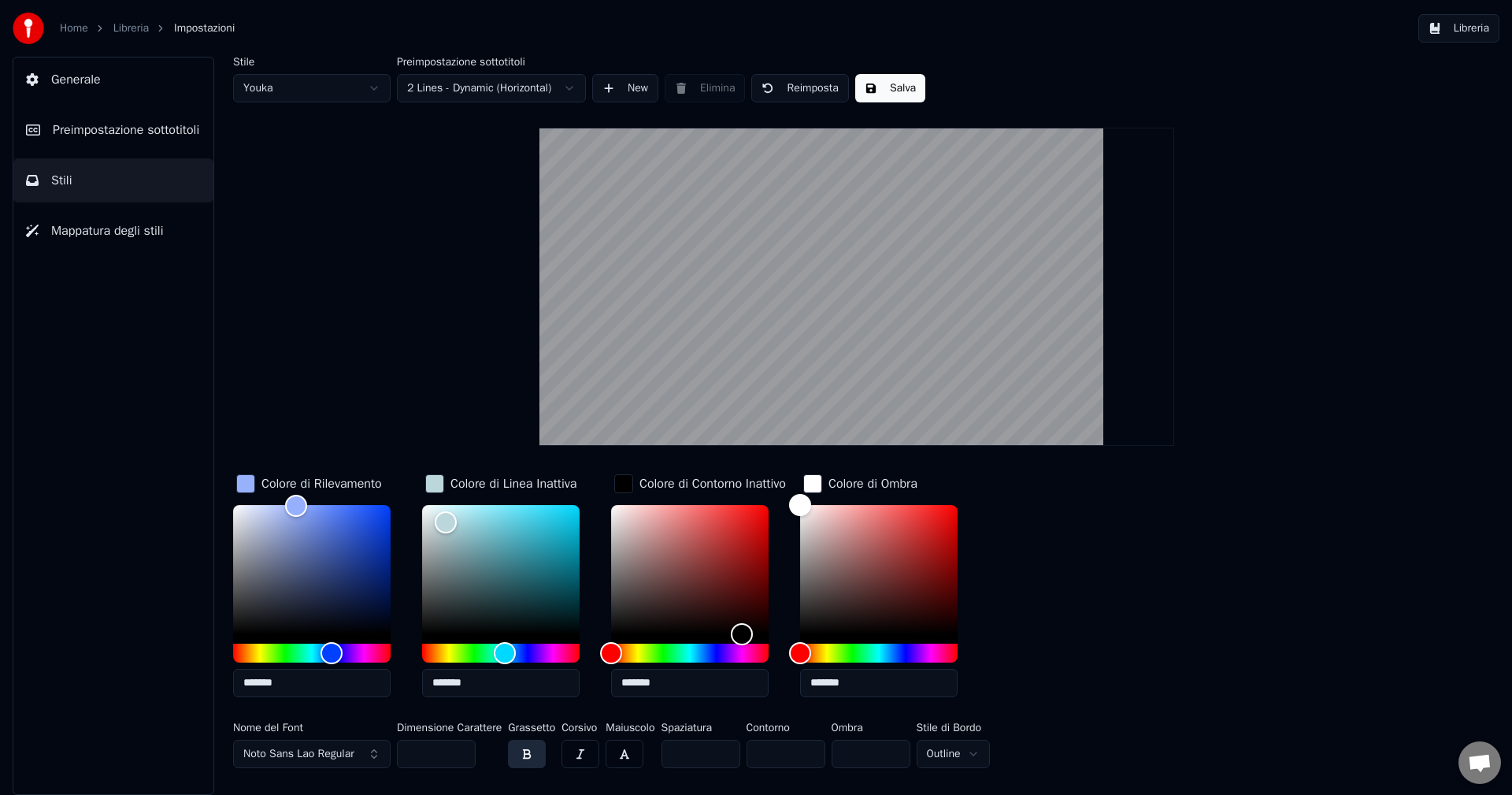 click on "Home Libreria Impostazioni" at bounding box center (124, 28) 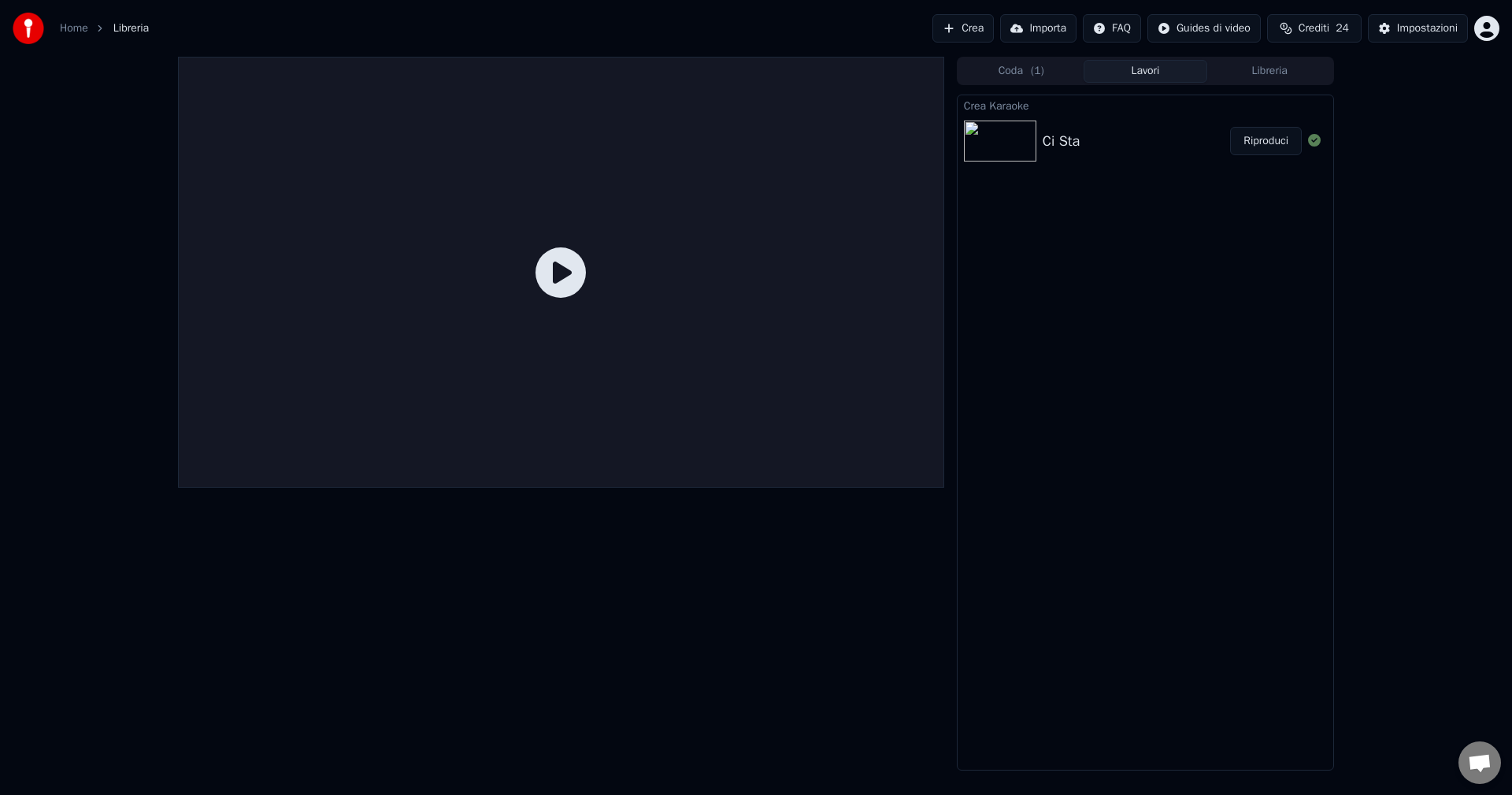 click on "Riproduci" at bounding box center [1266, 141] 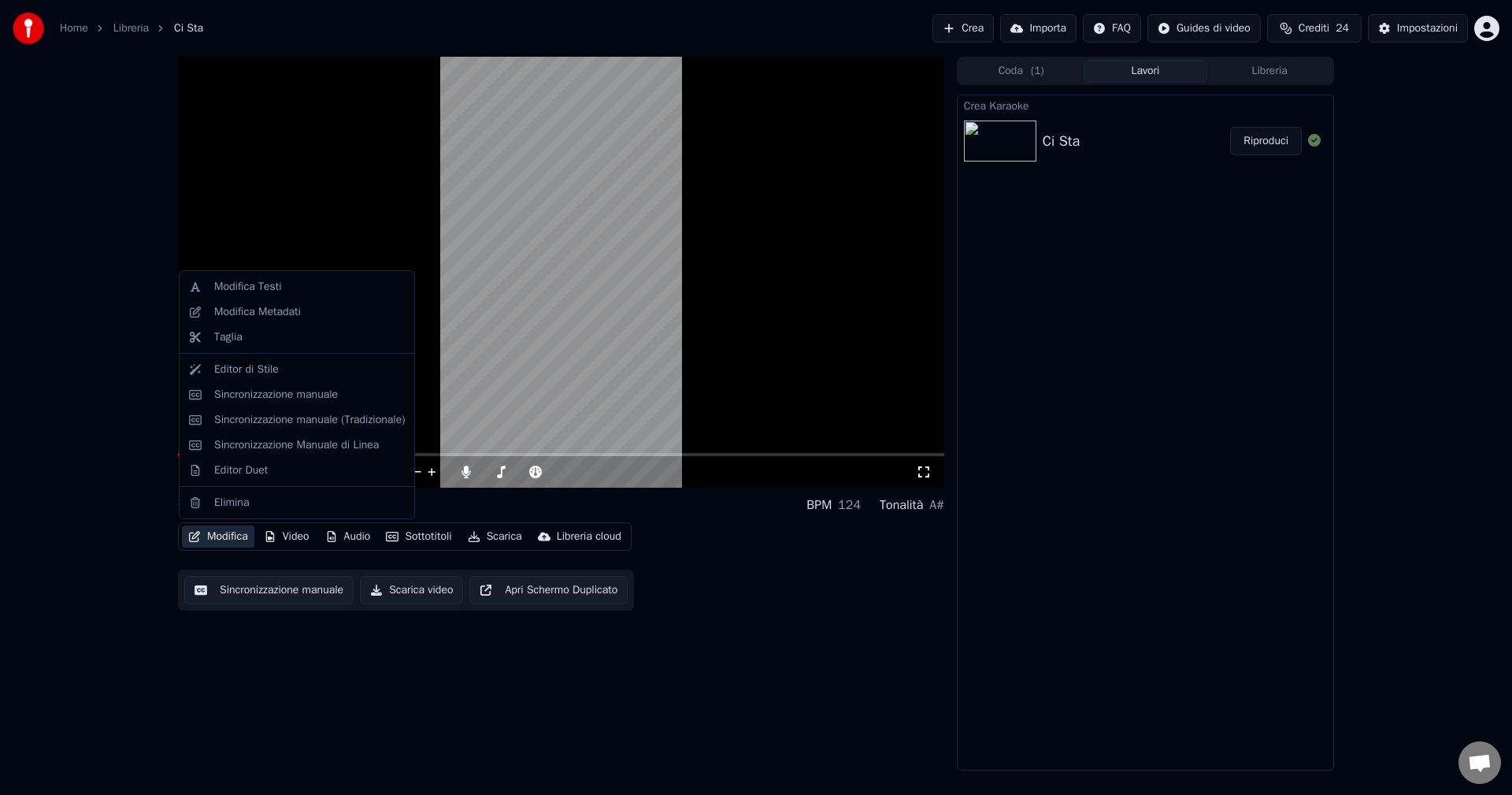 click on "Modifica" at bounding box center (218, 537) 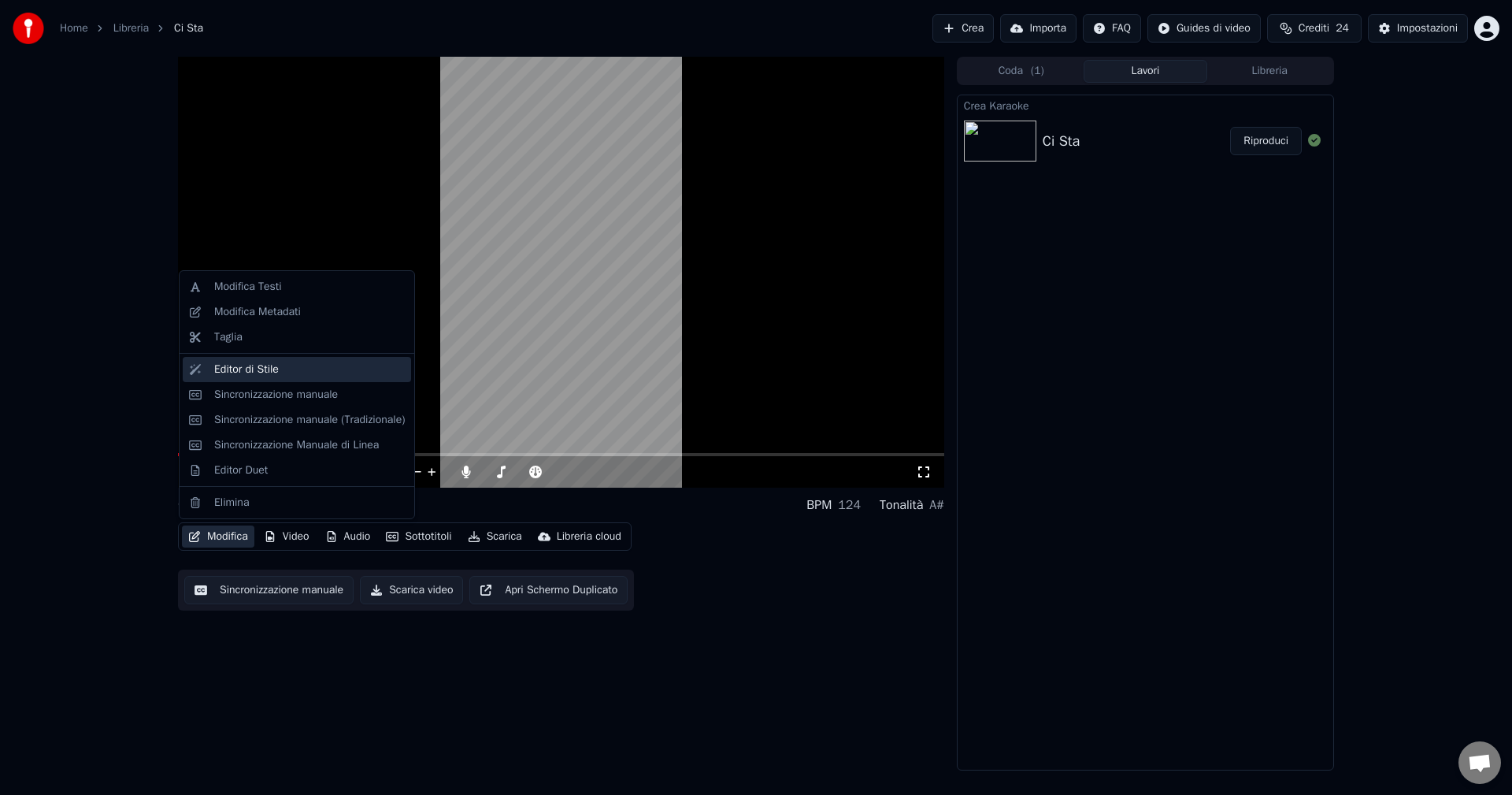 click on "Editor di Stile" at bounding box center (309, 370) 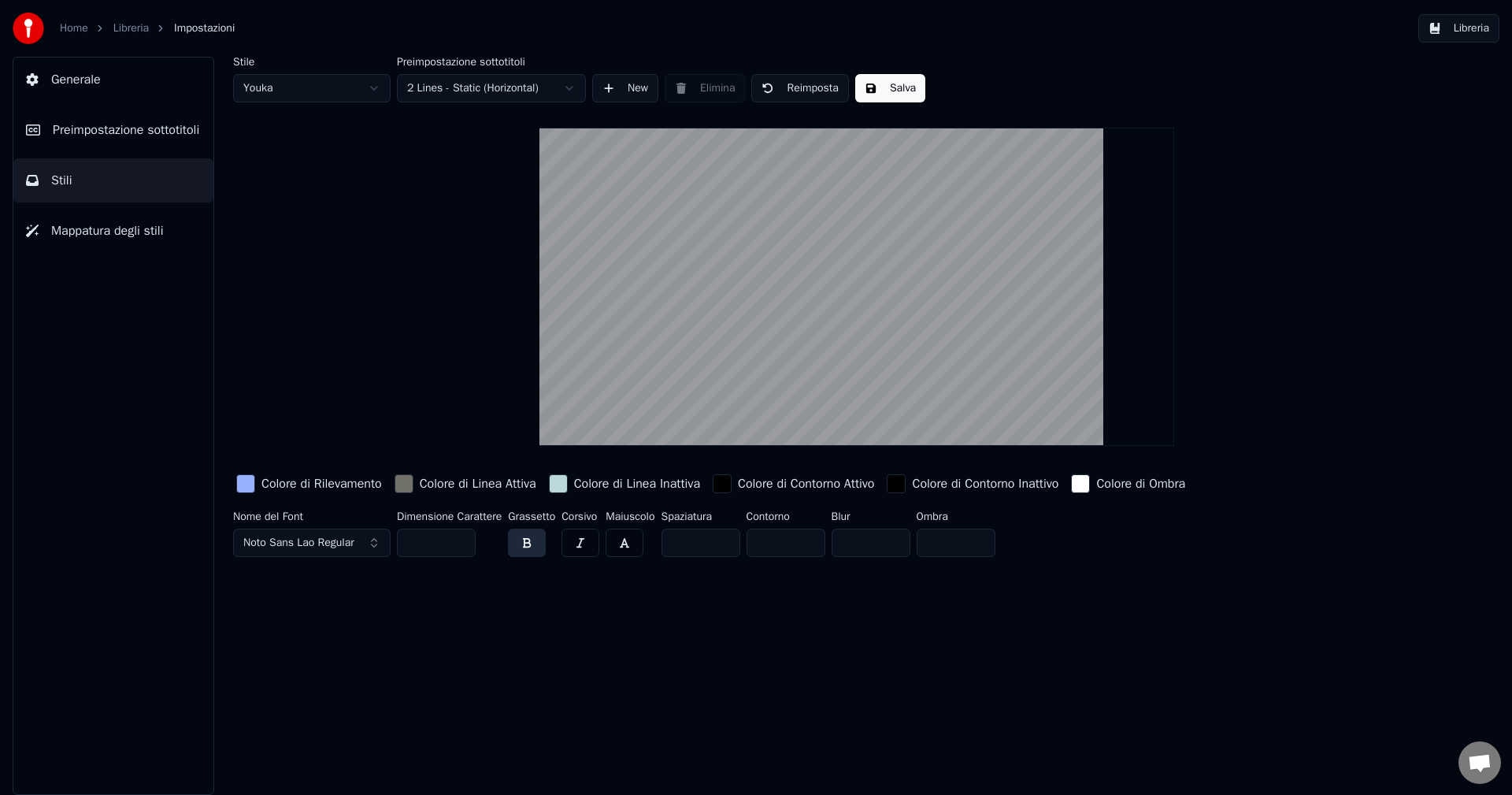click on "Preimpostazione sottotitoli" at bounding box center (126, 130) 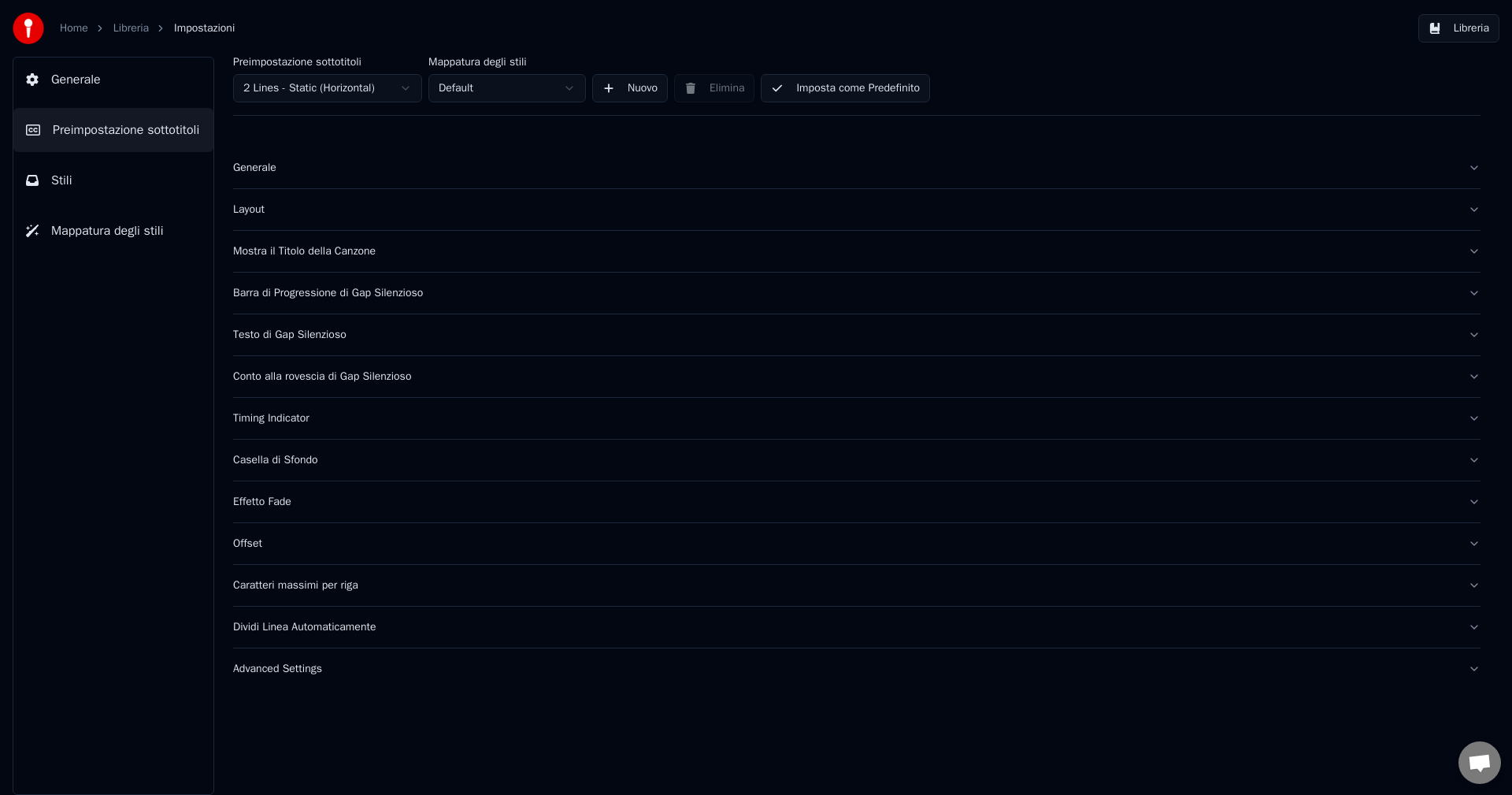 click on "Stili" at bounding box center (113, 180) 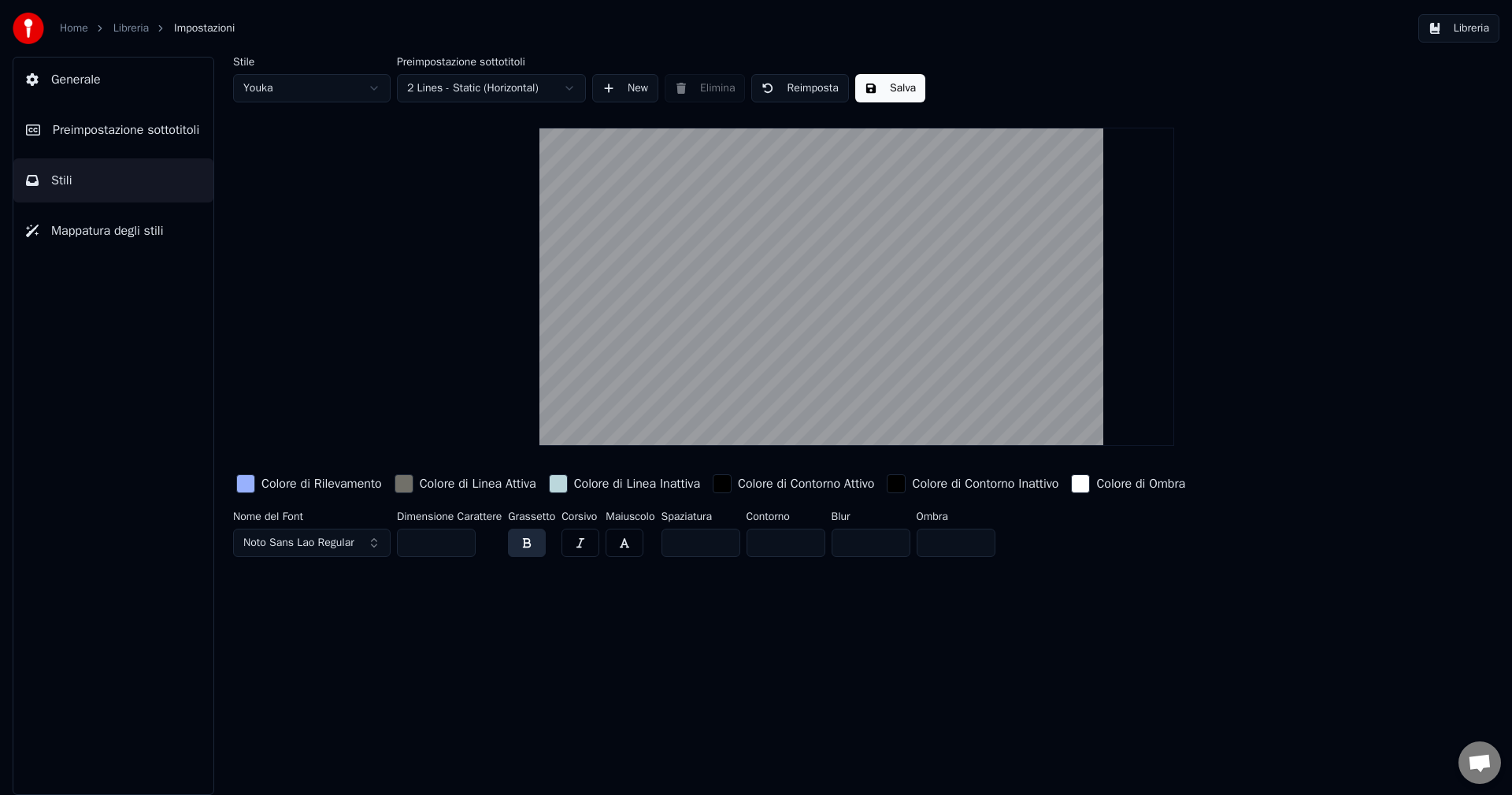 drag, startPoint x: 790, startPoint y: 546, endPoint x: 712, endPoint y: 548, distance: 78.02564 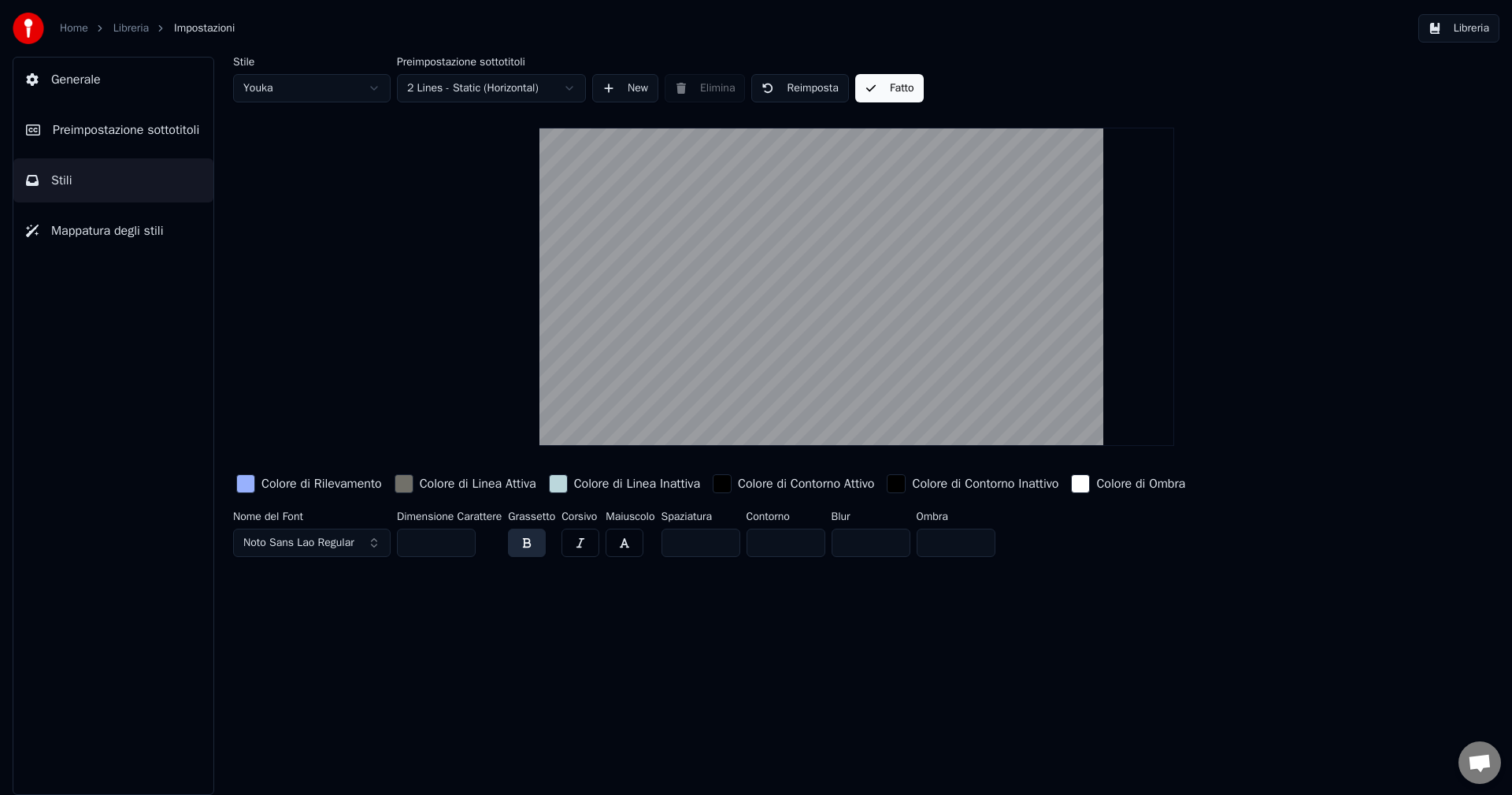 click on "Home" at bounding box center [74, 28] 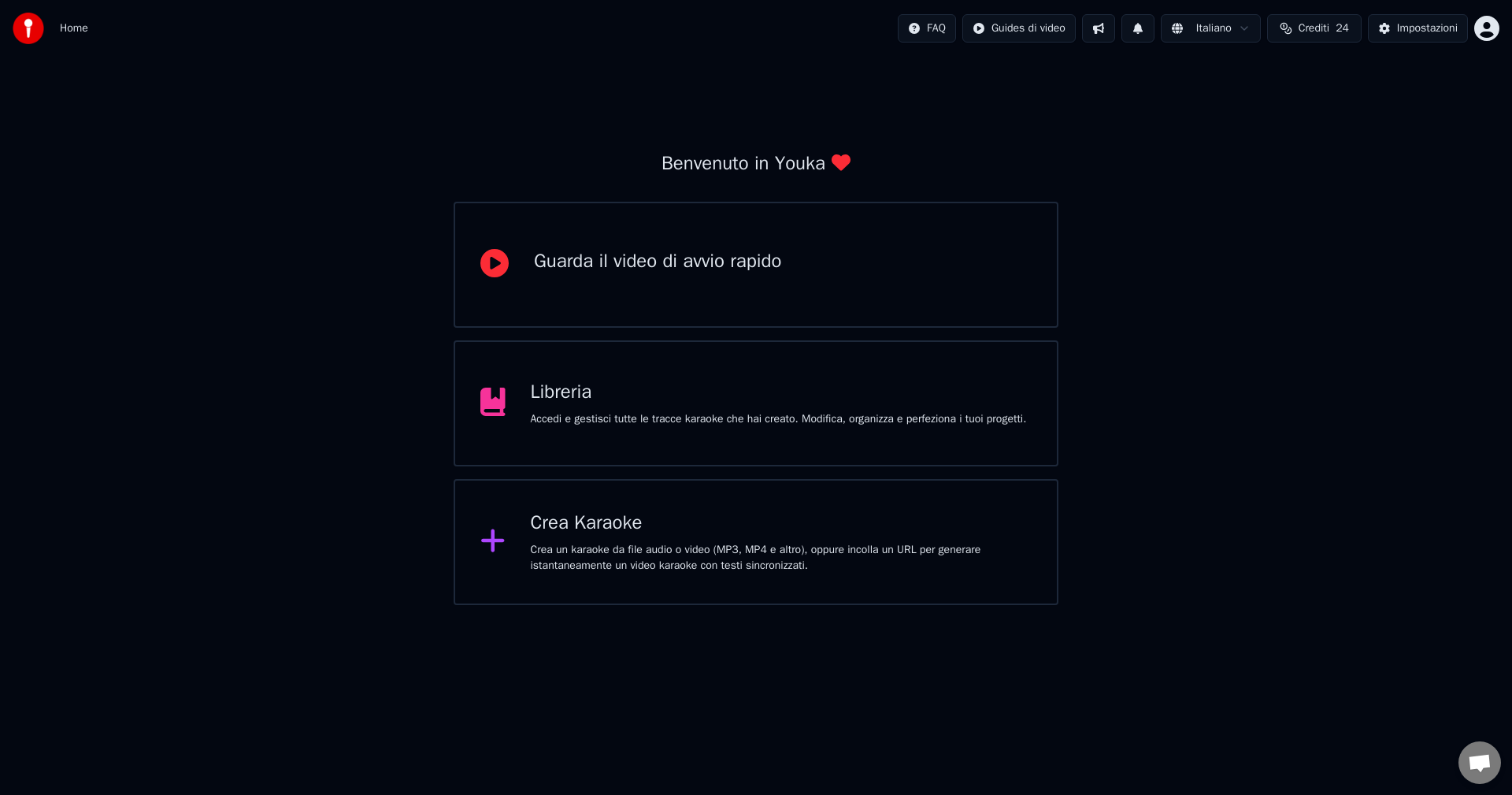 click on "Accedi e gestisci tutte le tracce karaoke che hai creato. Modifica, organizza e perfeziona i tuoi progetti." at bounding box center [779, 419] 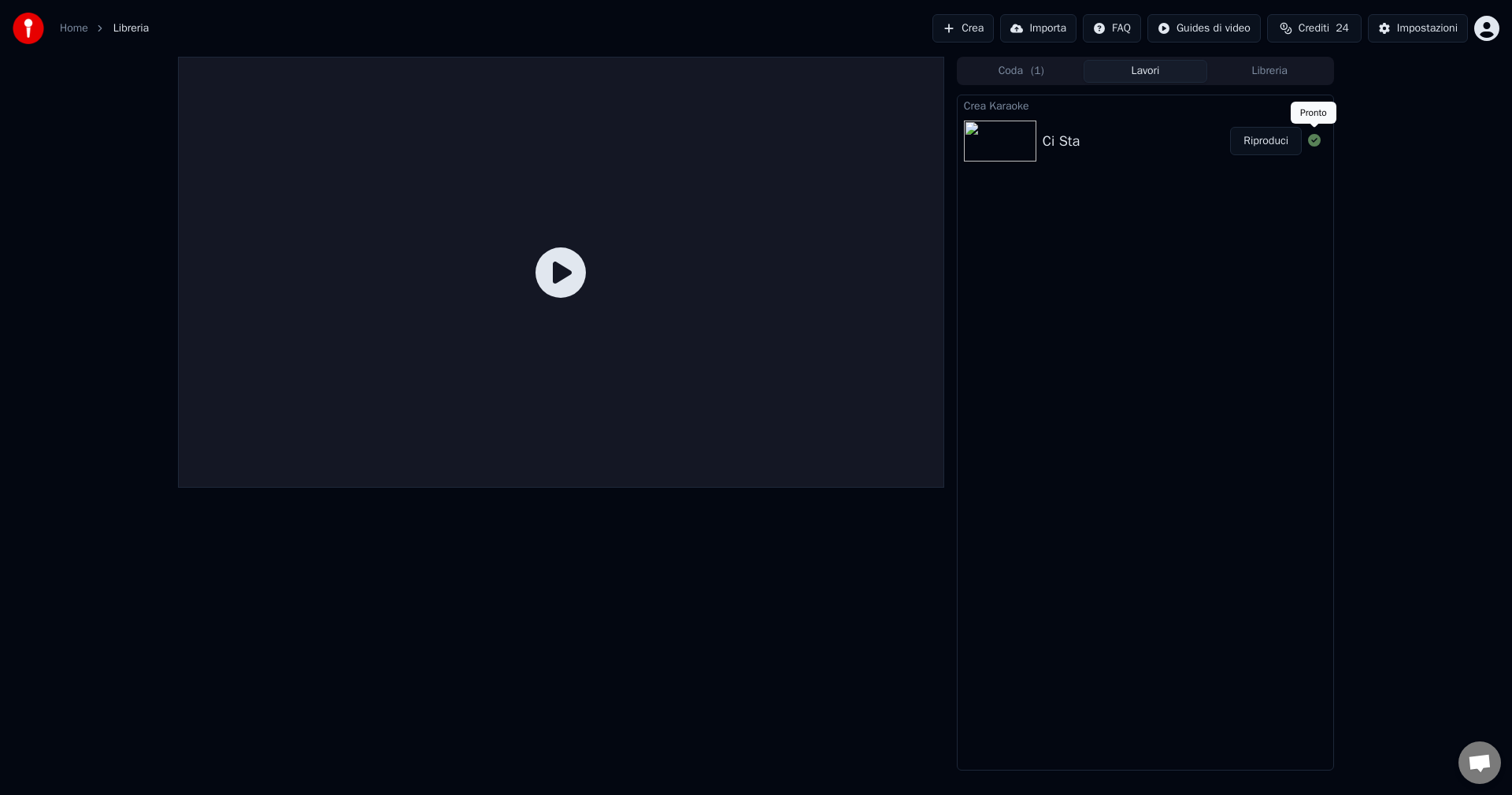 click on "Riproduci" at bounding box center (1266, 141) 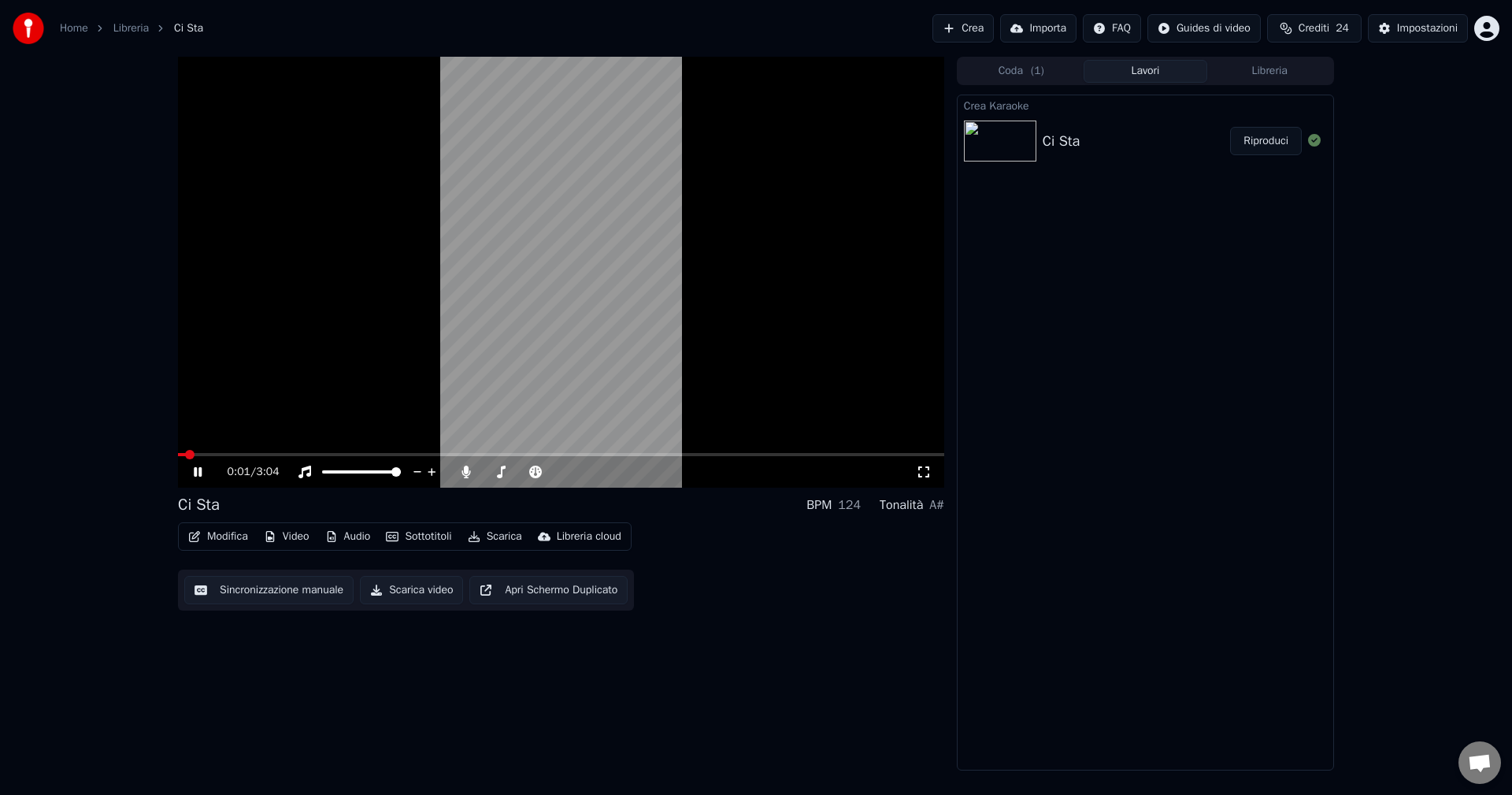 click at bounding box center [561, 272] 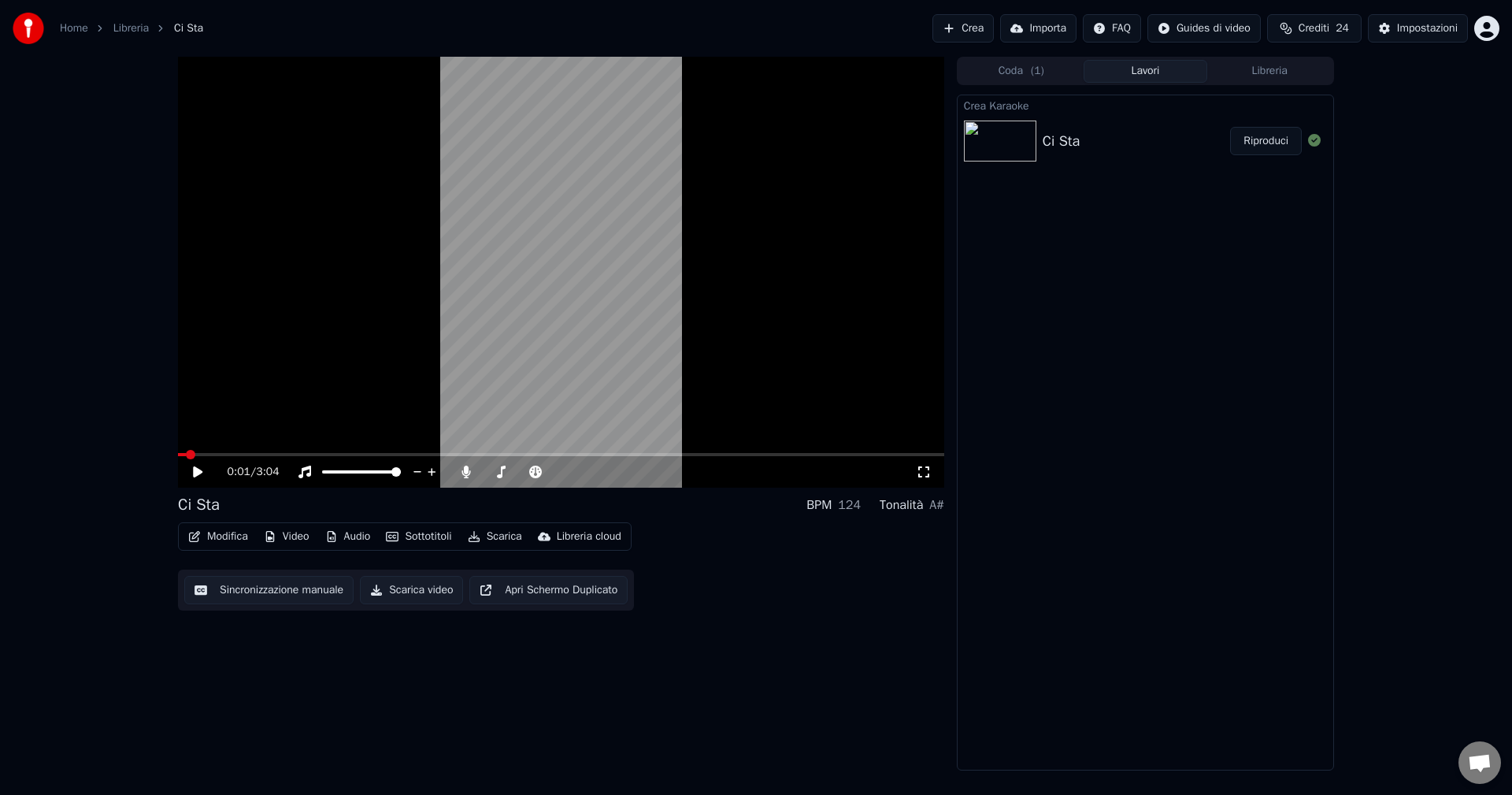 click at bounding box center [561, 272] 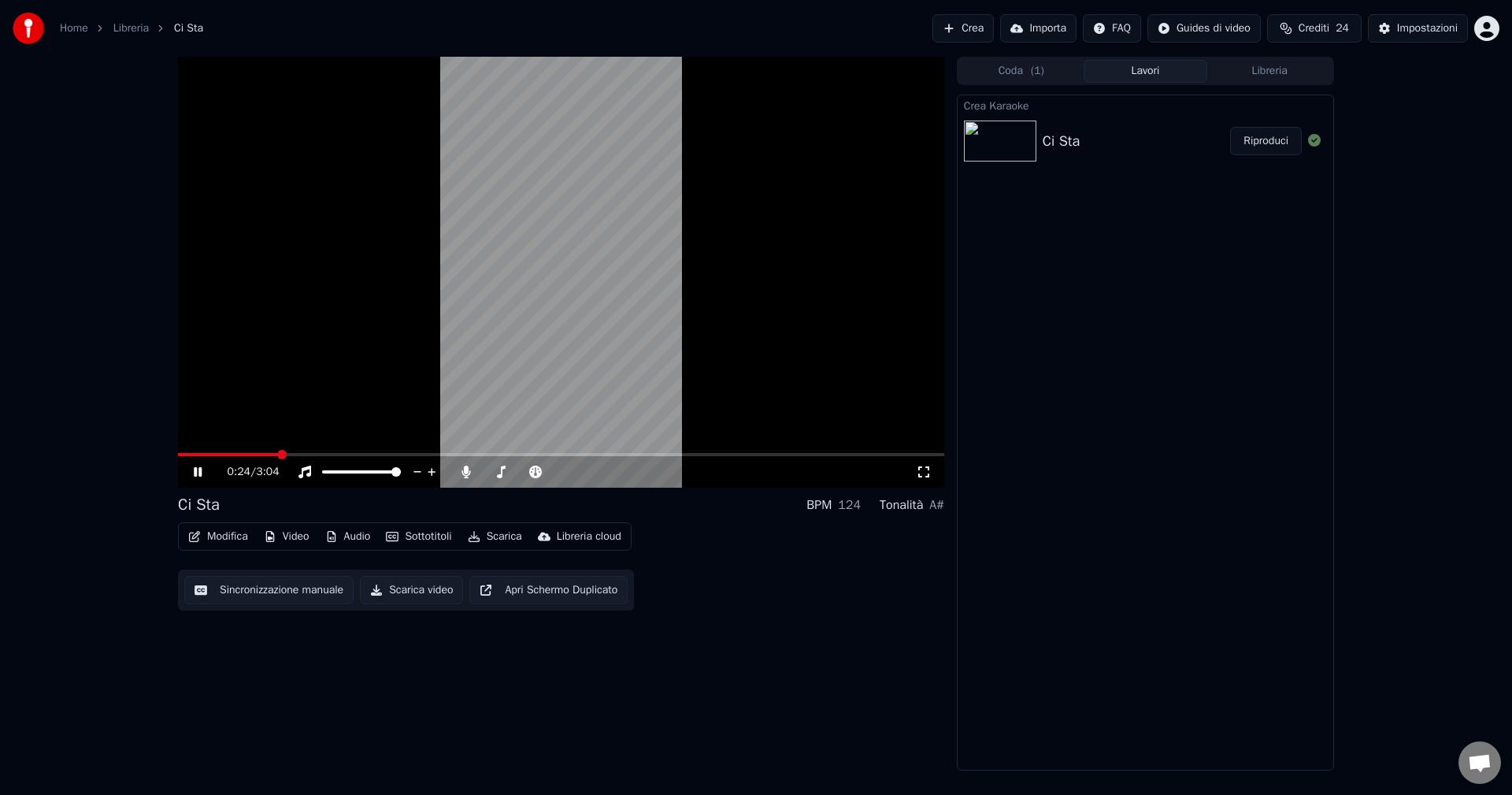 click on "Sincronizzazione manuale" at bounding box center [269, 590] 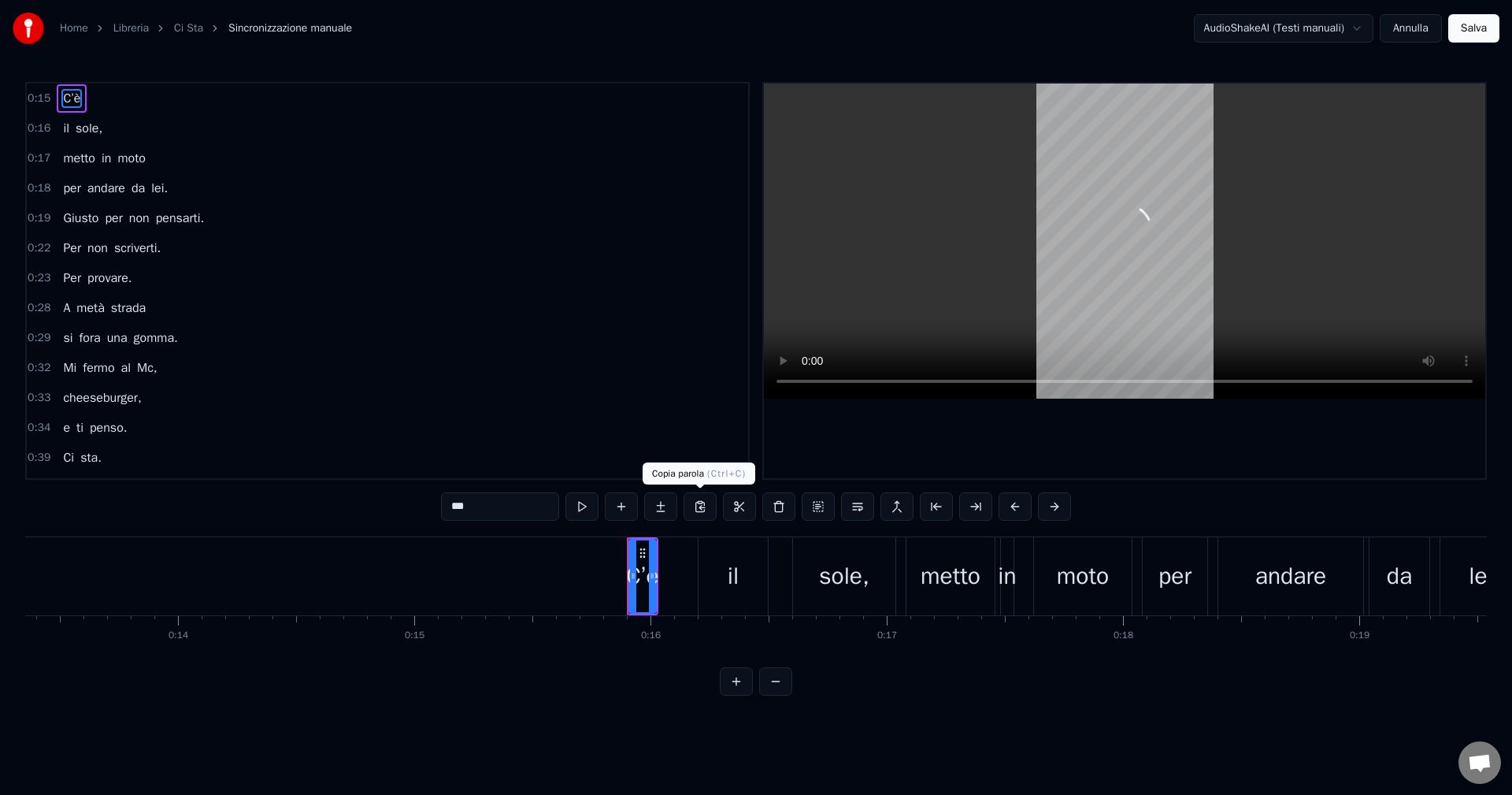 scroll, scrollTop: 0, scrollLeft: 3678, axis: horizontal 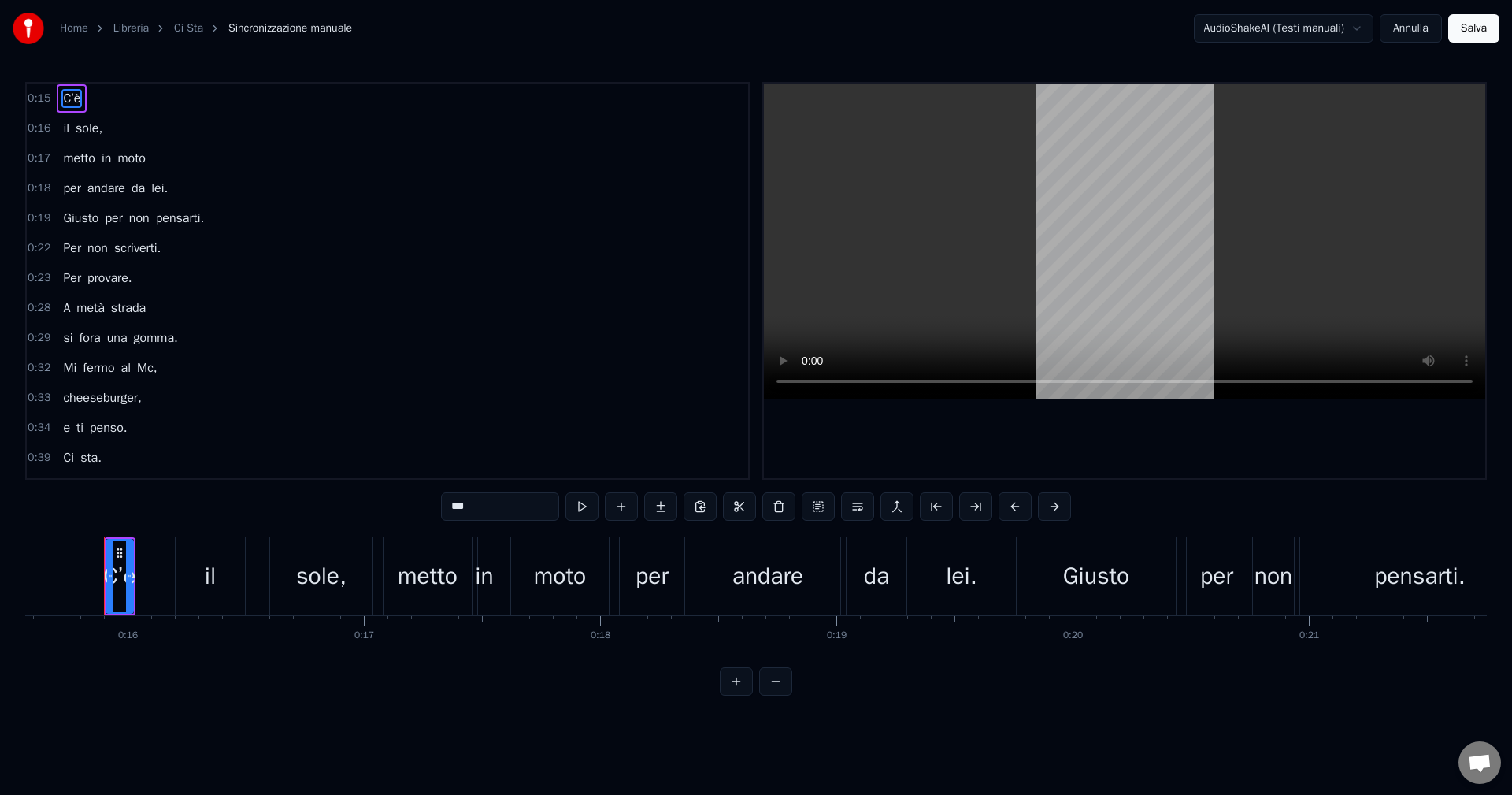 click on "Ci Sta" at bounding box center [188, 28] 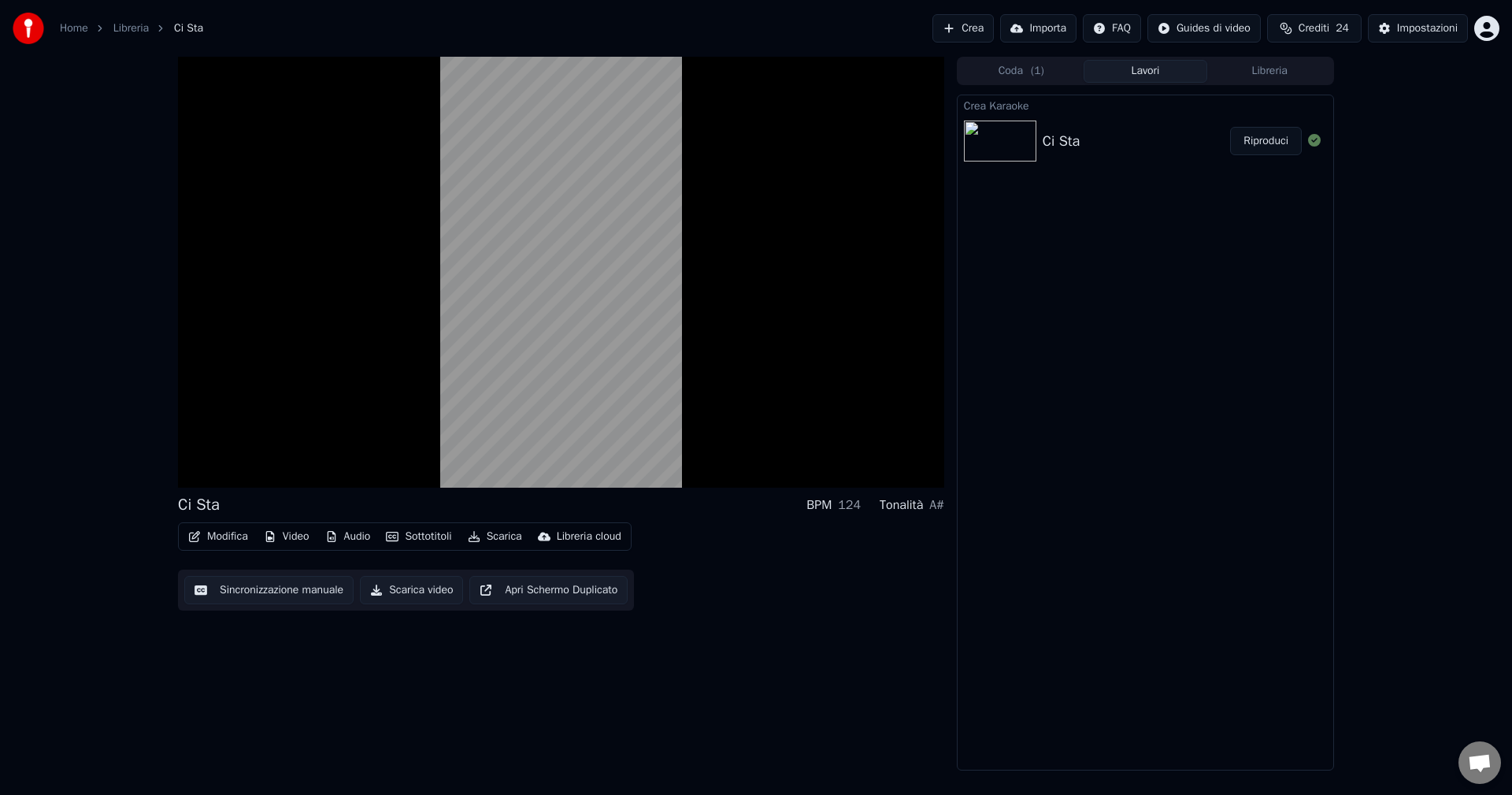 click 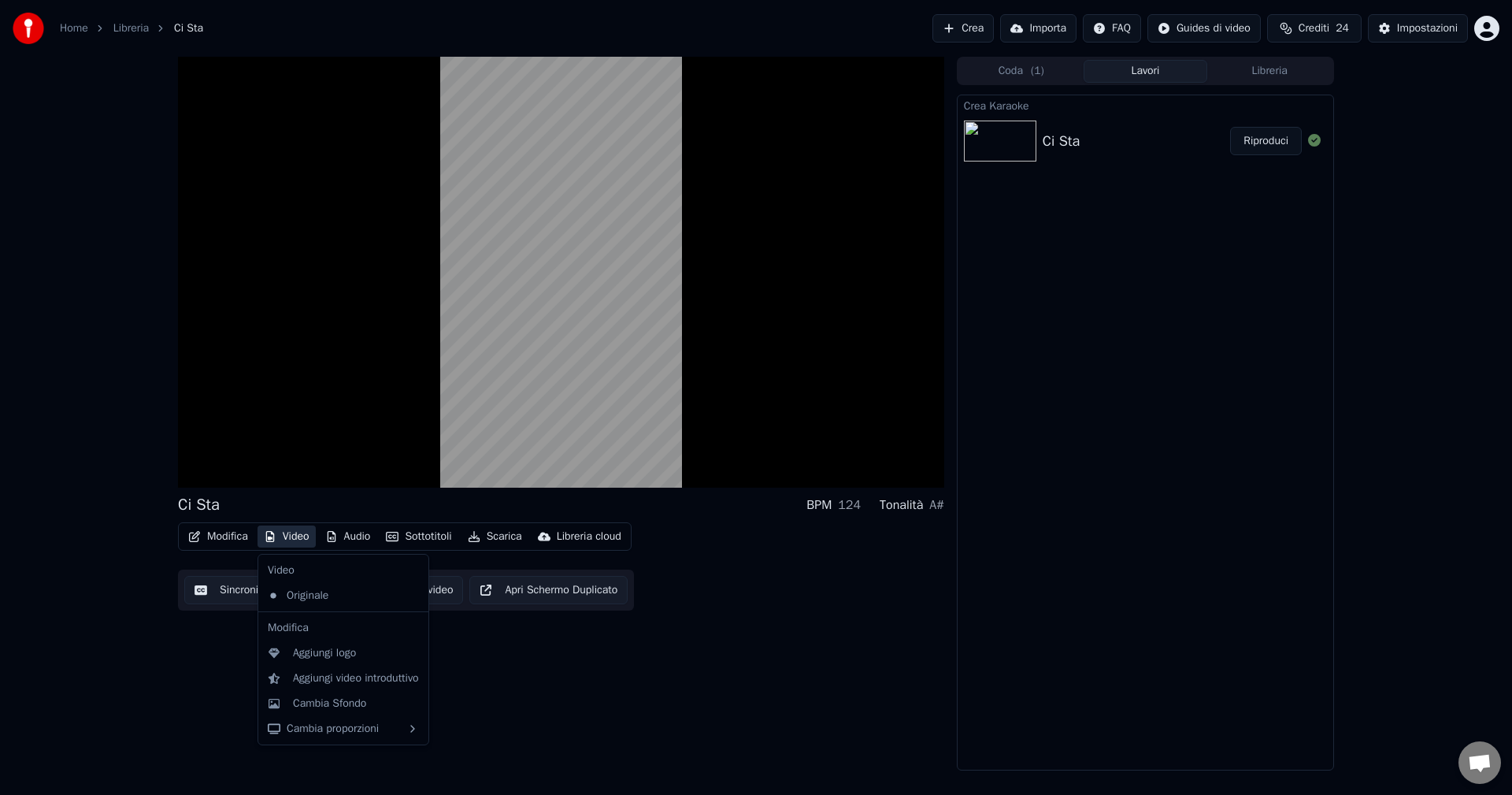 click on "Ci Sta BPM 124 Tonalità A# Modifica Video Audio Sottotitoli Scarica Libreria cloud Sincronizzazione manuale Scarica video Apri Schermo Duplicato Coda ( 1 ) Lavori Libreria Crea Karaoke Ci Sta Riproduci" at bounding box center (756, 414) 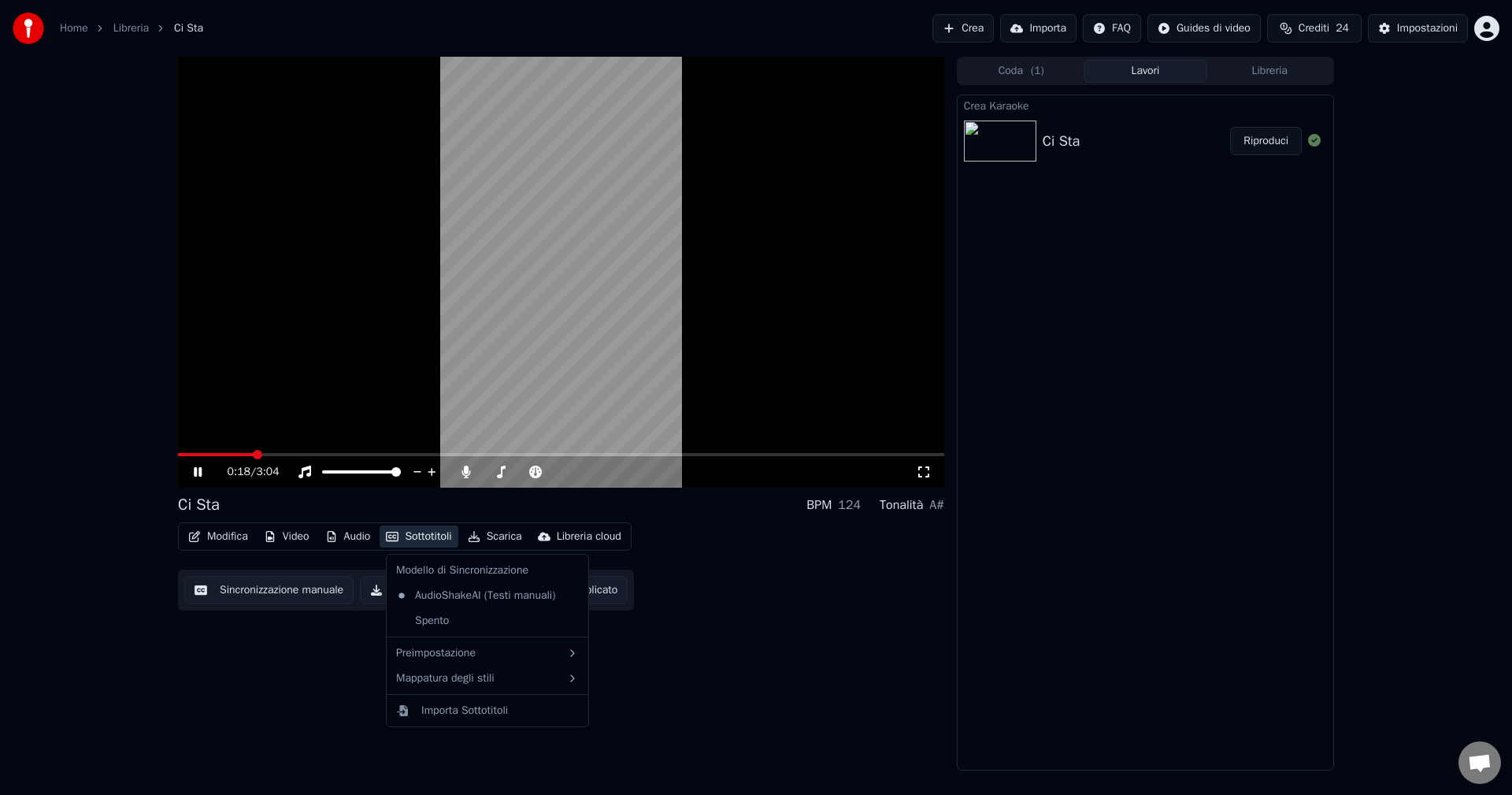 click on "Sottotitoli" at bounding box center [418, 537] 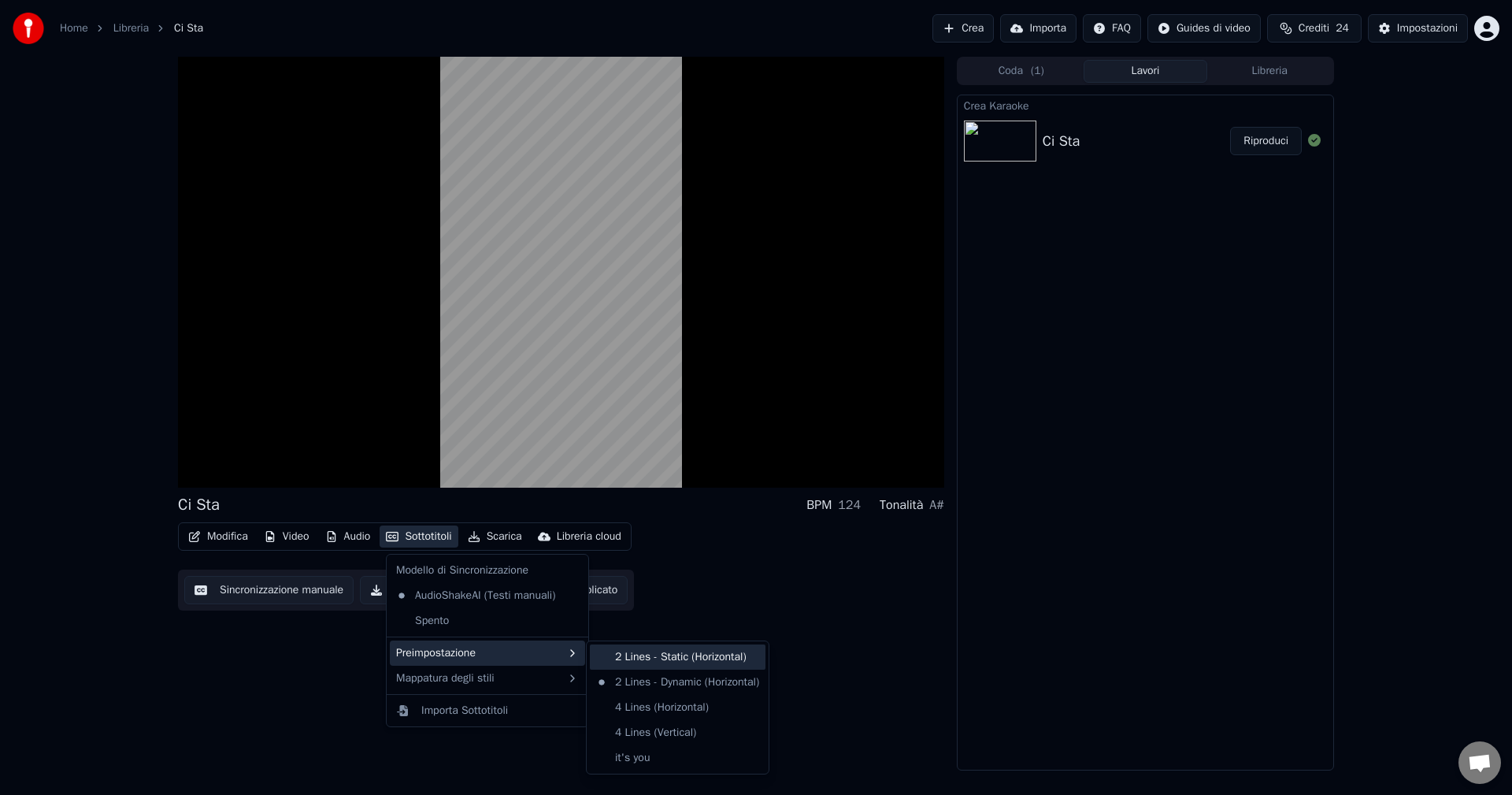 click on "2 Lines - Static (Horizontal)" at bounding box center (677, 657) 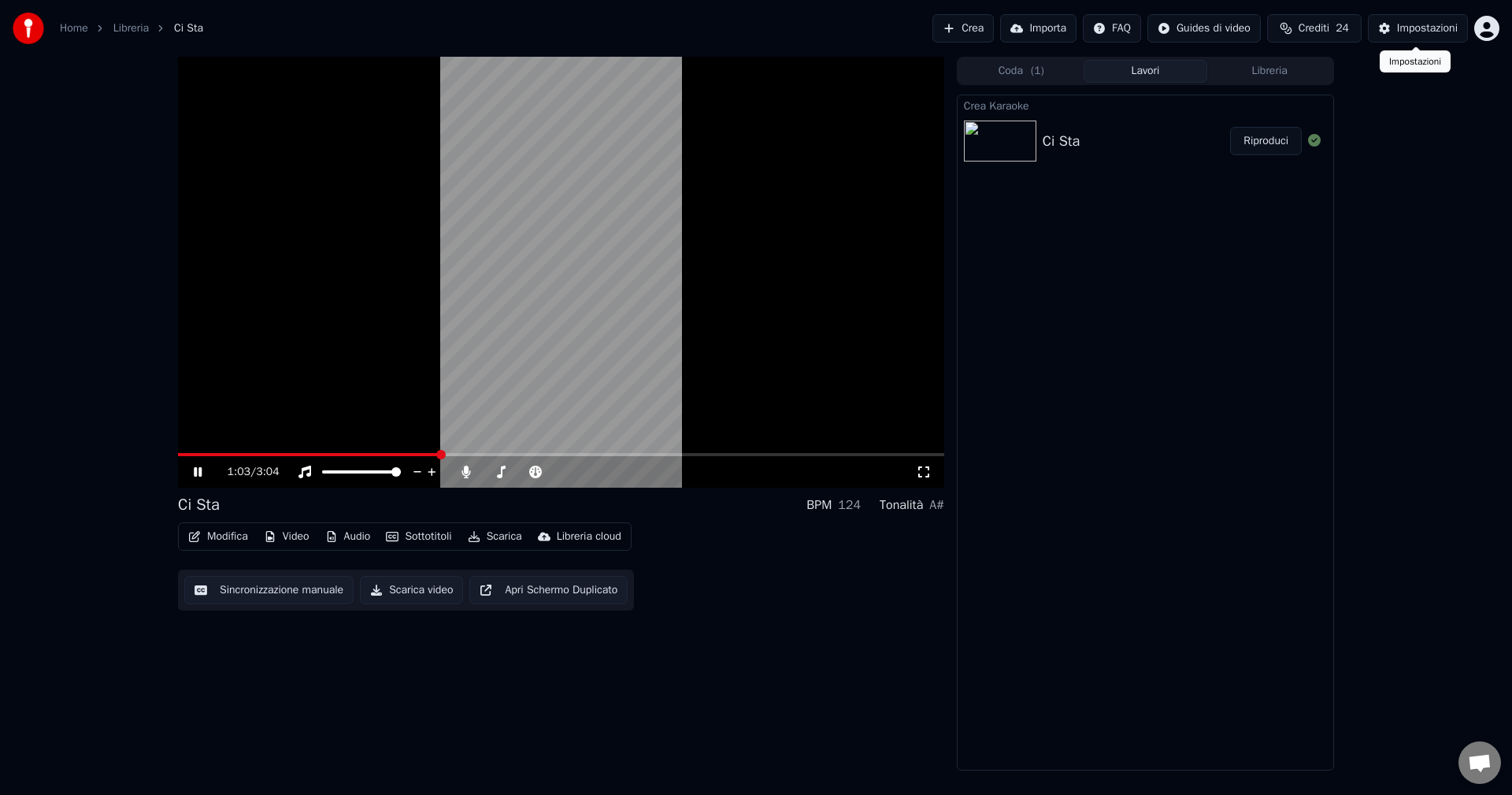 click on "Impostazioni" at bounding box center (1427, 28) 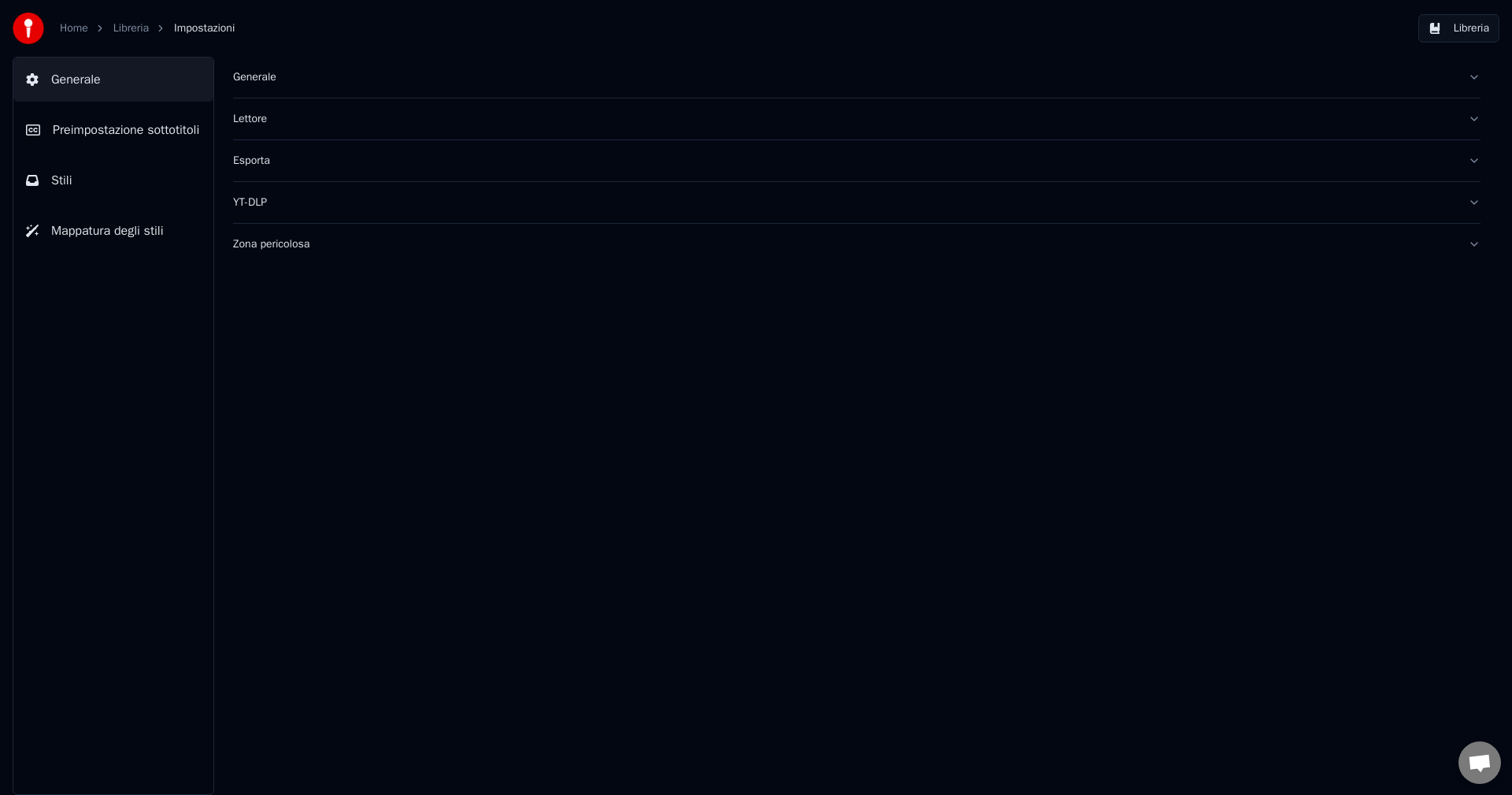 click on "Generale" at bounding box center [844, 77] 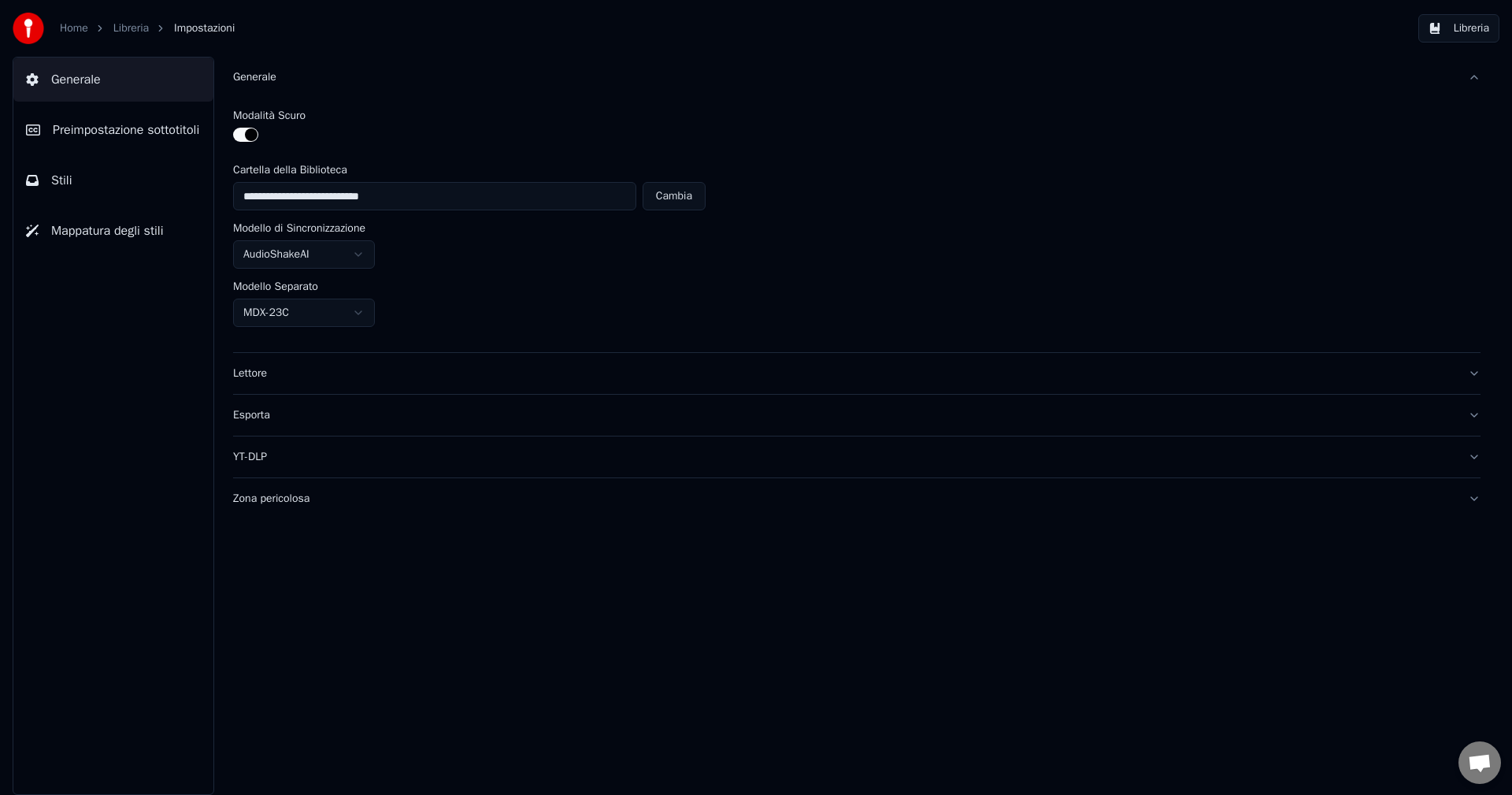click on "Generale" at bounding box center (844, 77) 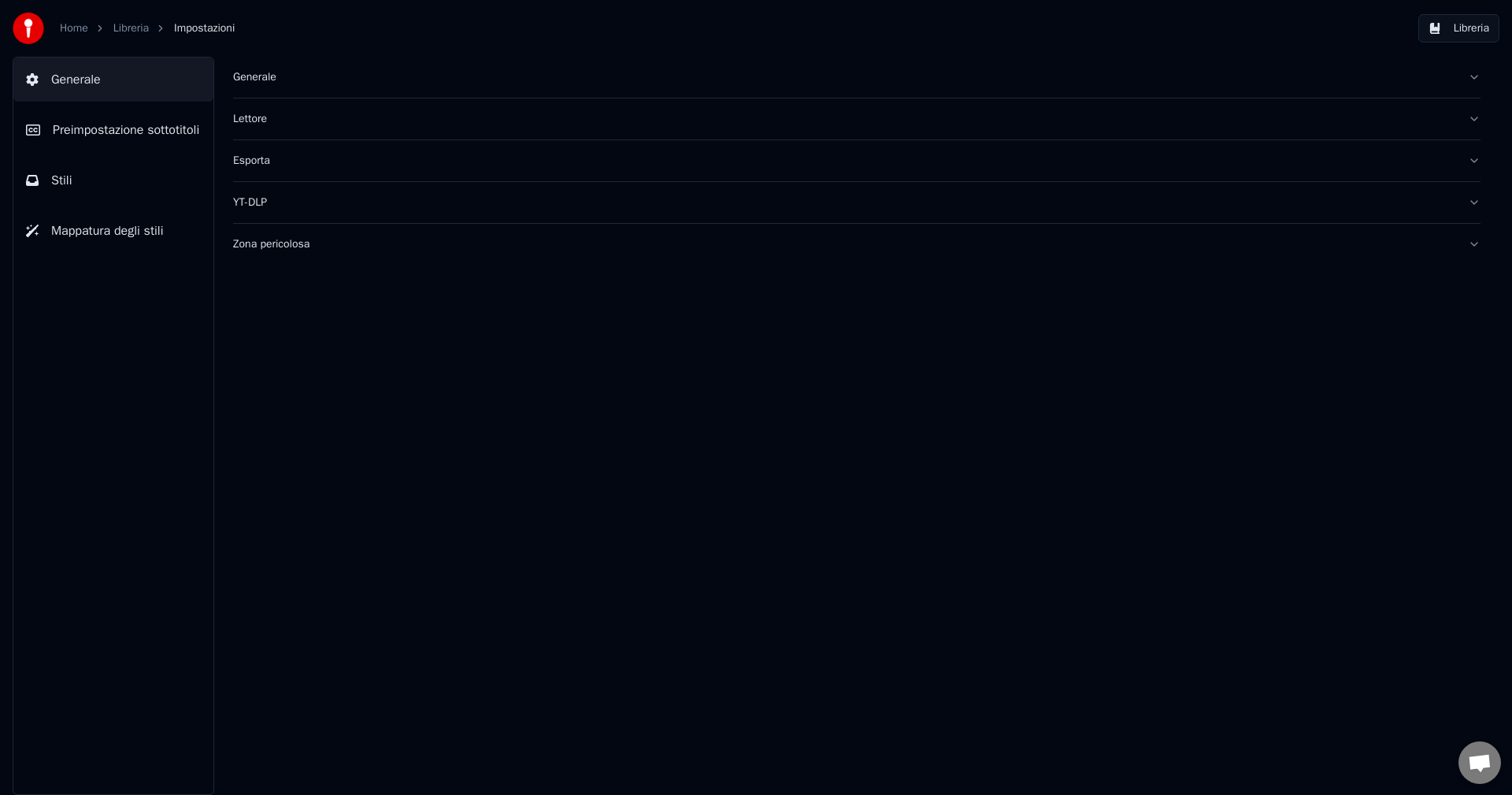 click on "Preimpostazione sottotitoli" at bounding box center (113, 130) 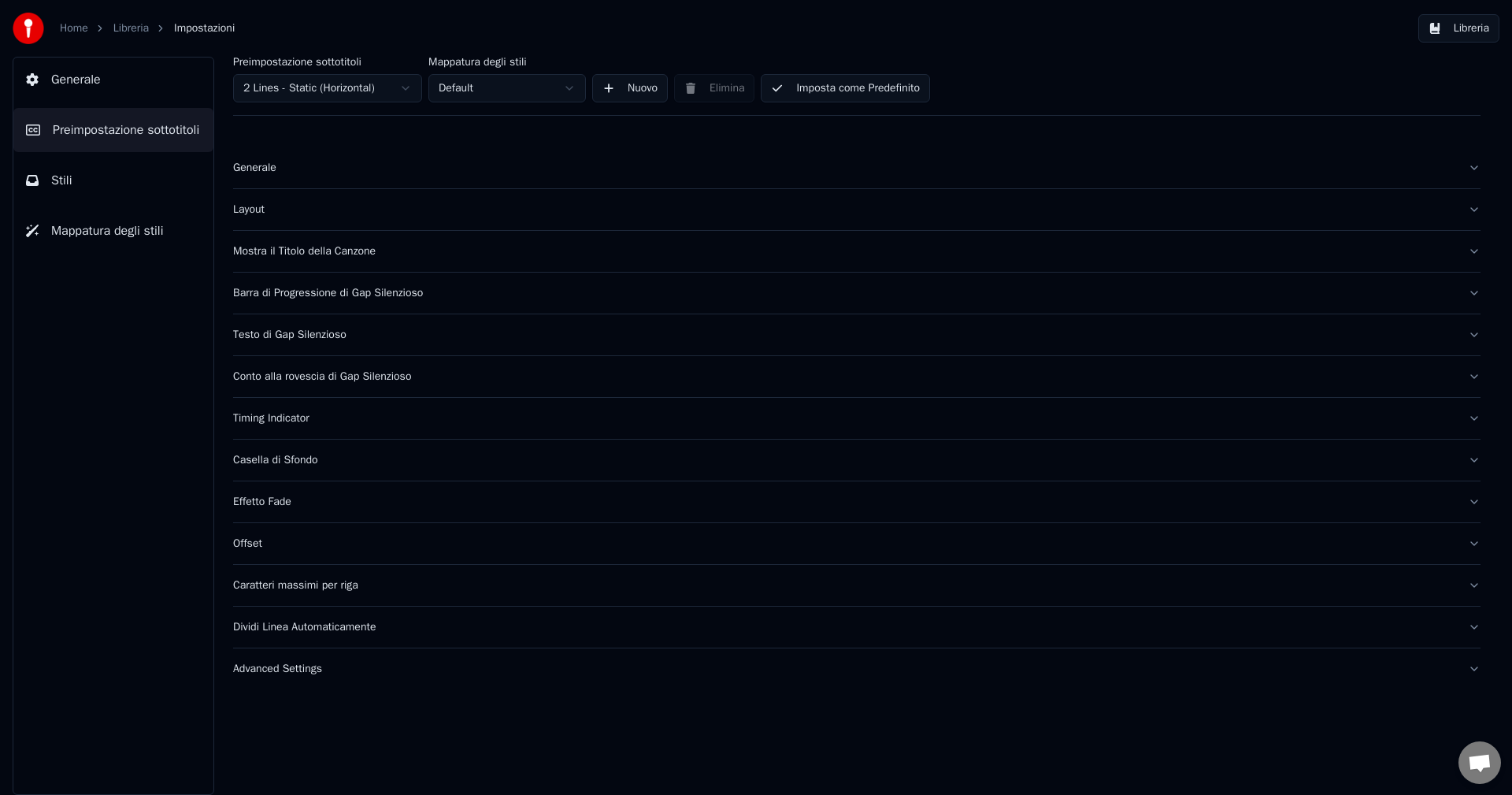 click on "Stili" at bounding box center (113, 180) 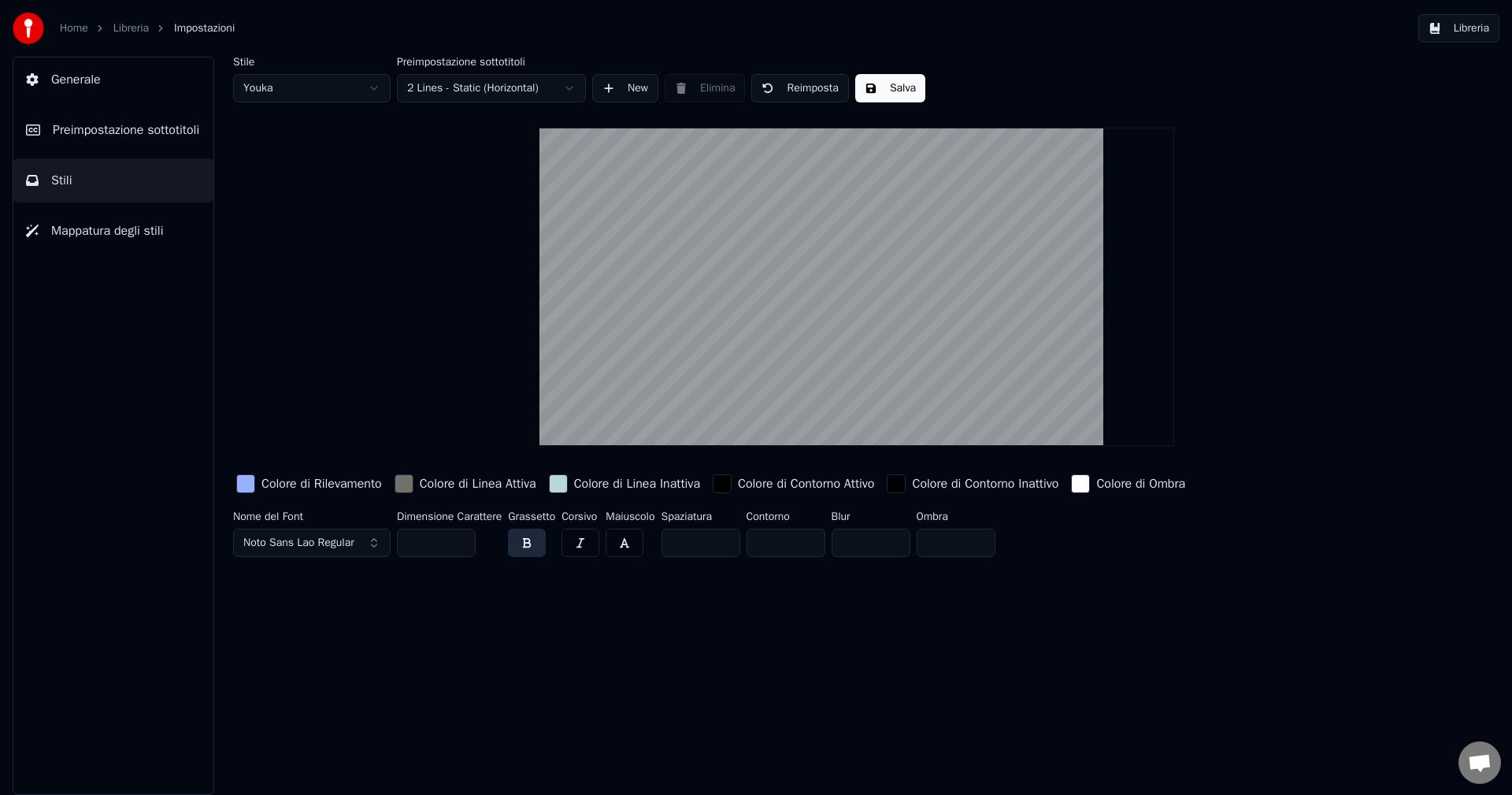 click at bounding box center [404, 484] 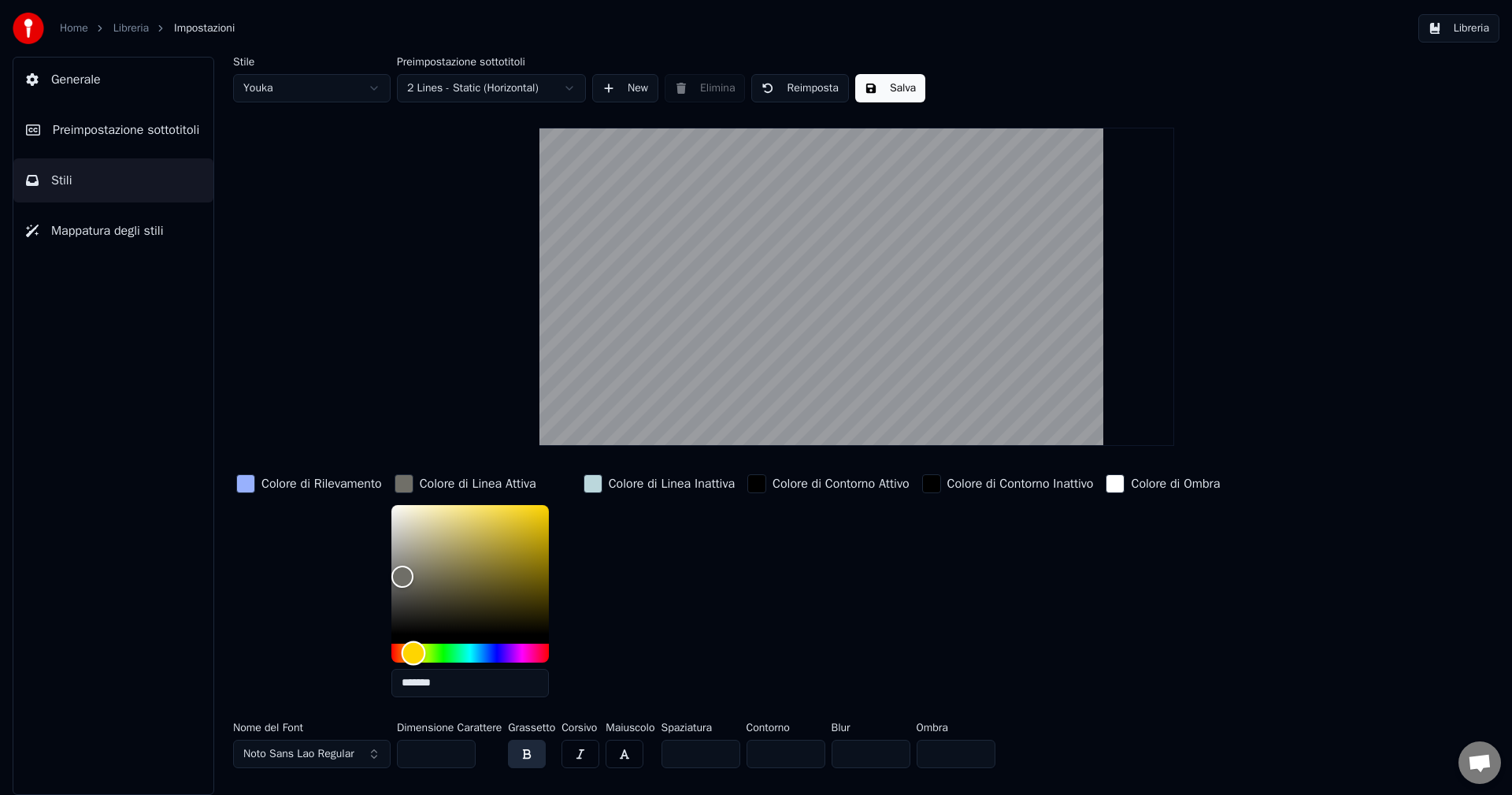 type on "*******" 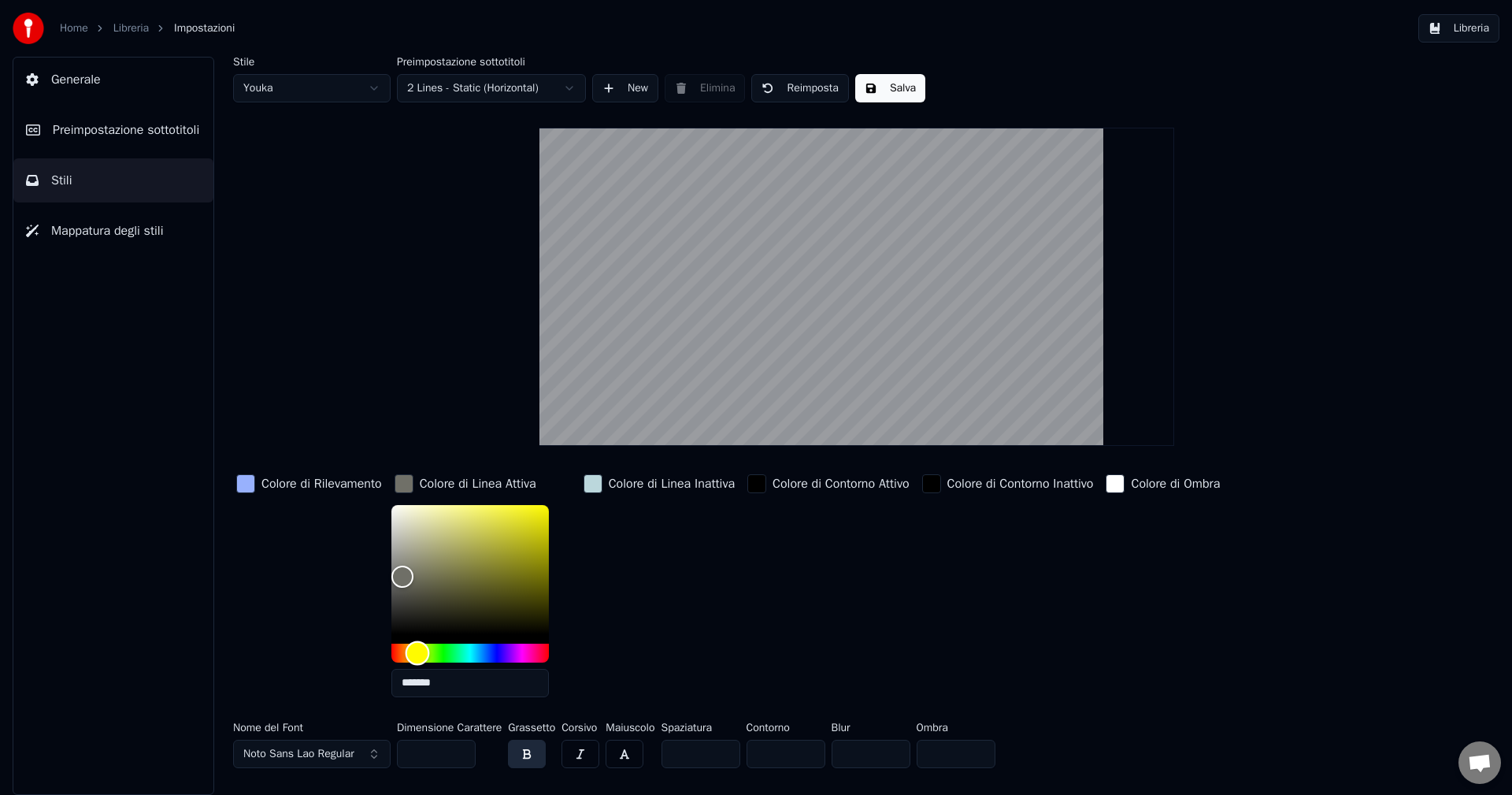 click at bounding box center [417, 652] 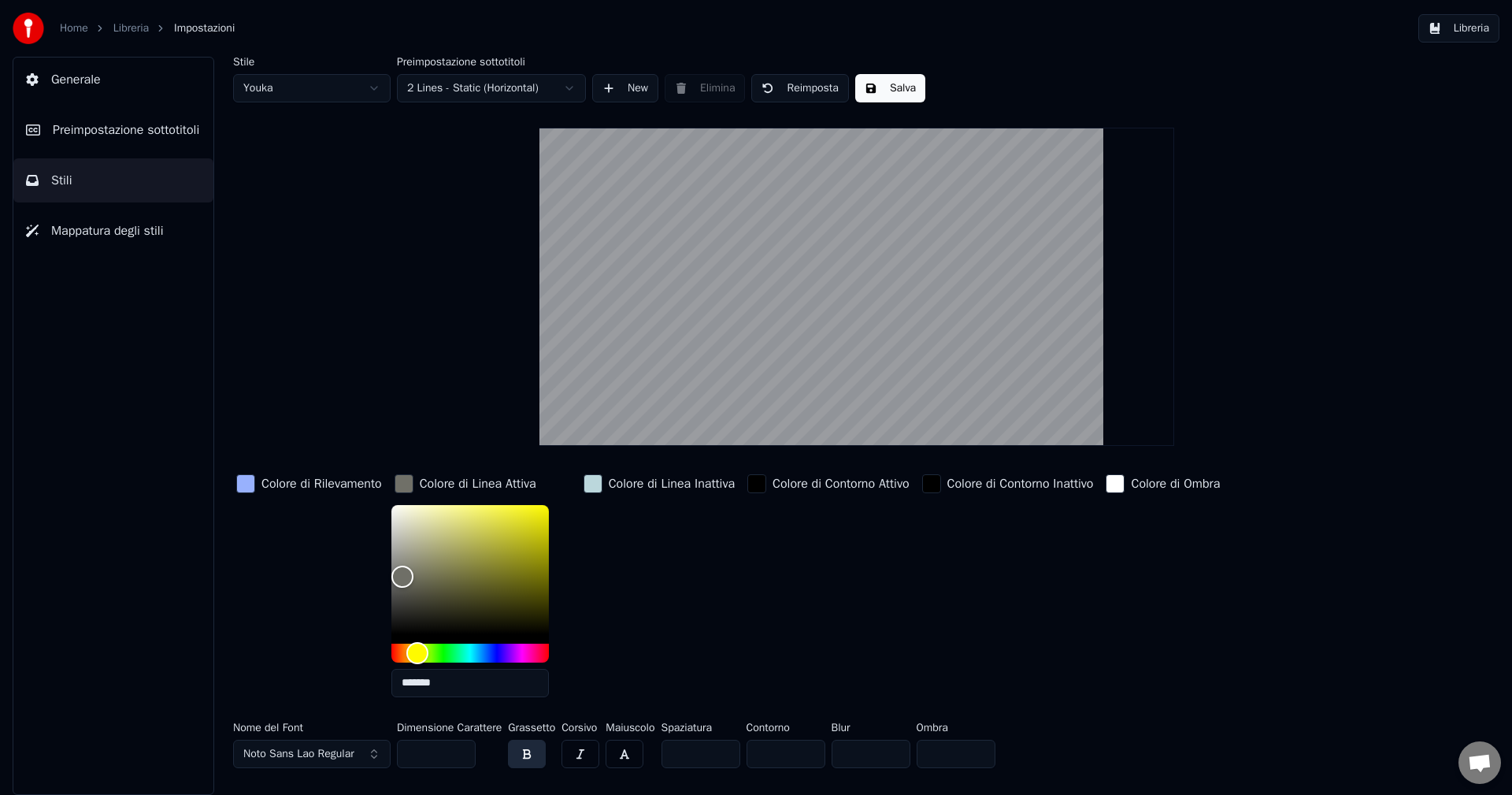 click at bounding box center [404, 484] 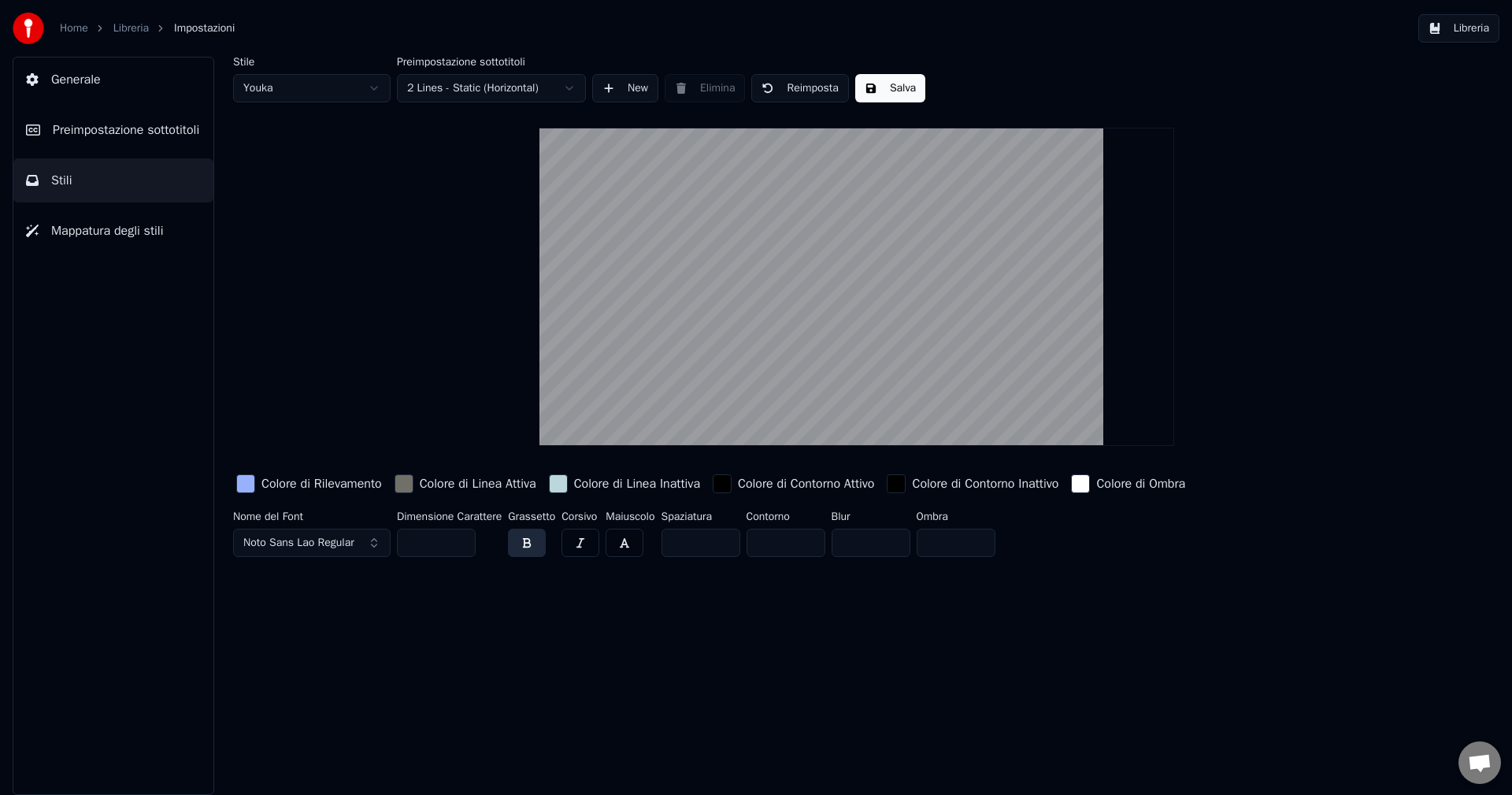 click at bounding box center (404, 484) 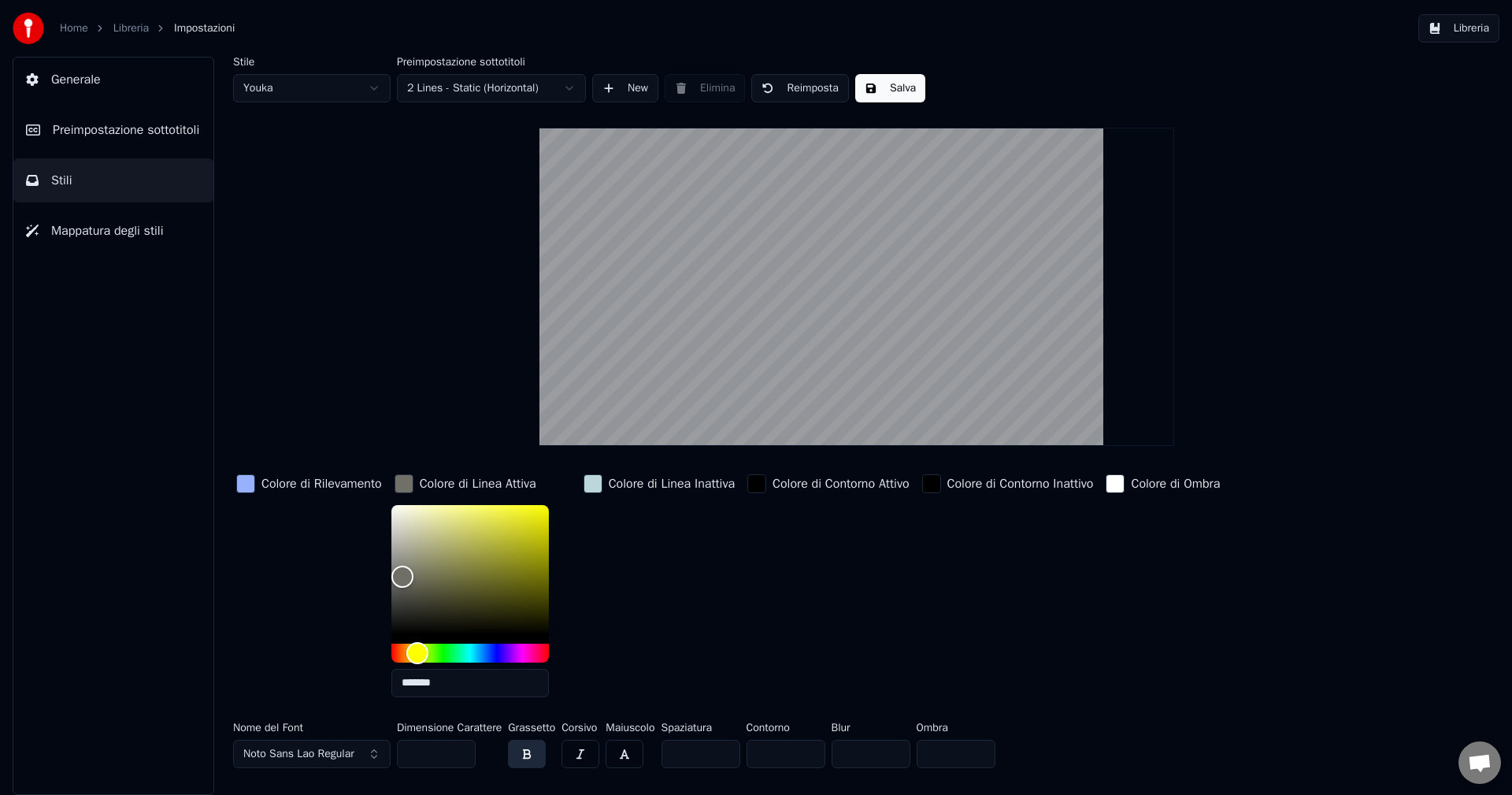click on "Reimposta" at bounding box center [799, 88] 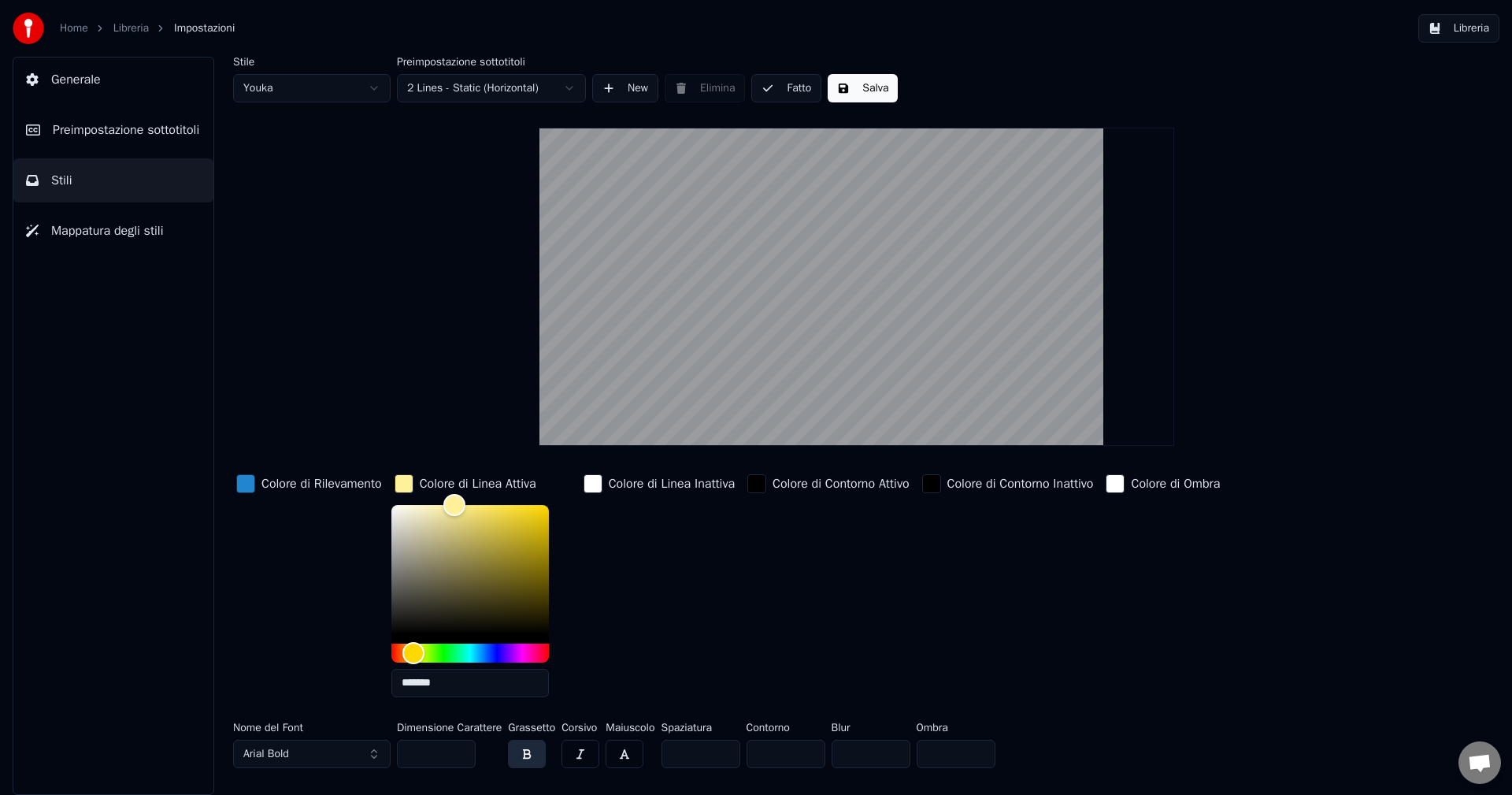 click on "Fatto" at bounding box center [786, 88] 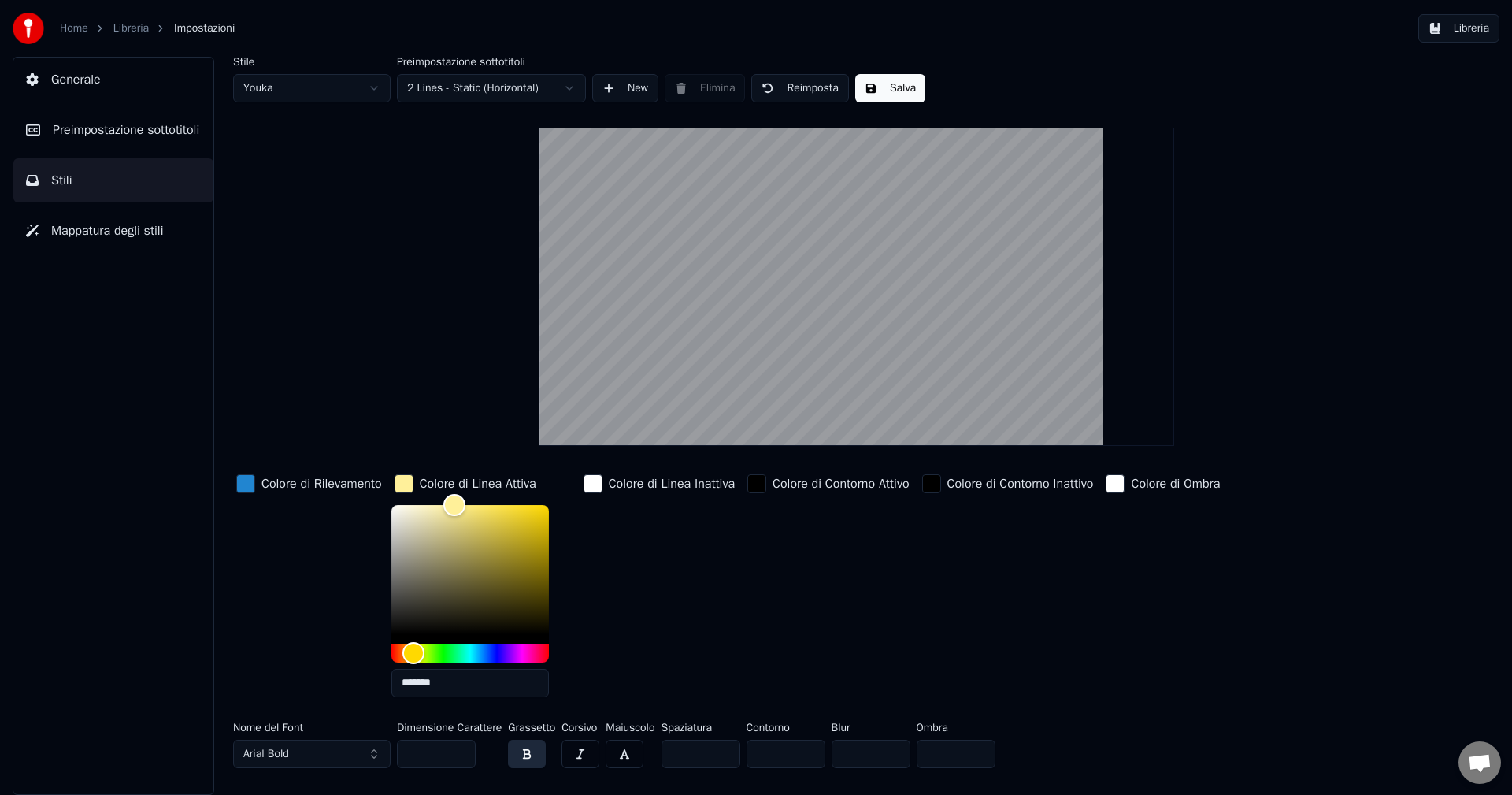 click on "Preimpostazione sottotitoli 2 Lines - Static (Horizontal)" at bounding box center [491, 80] 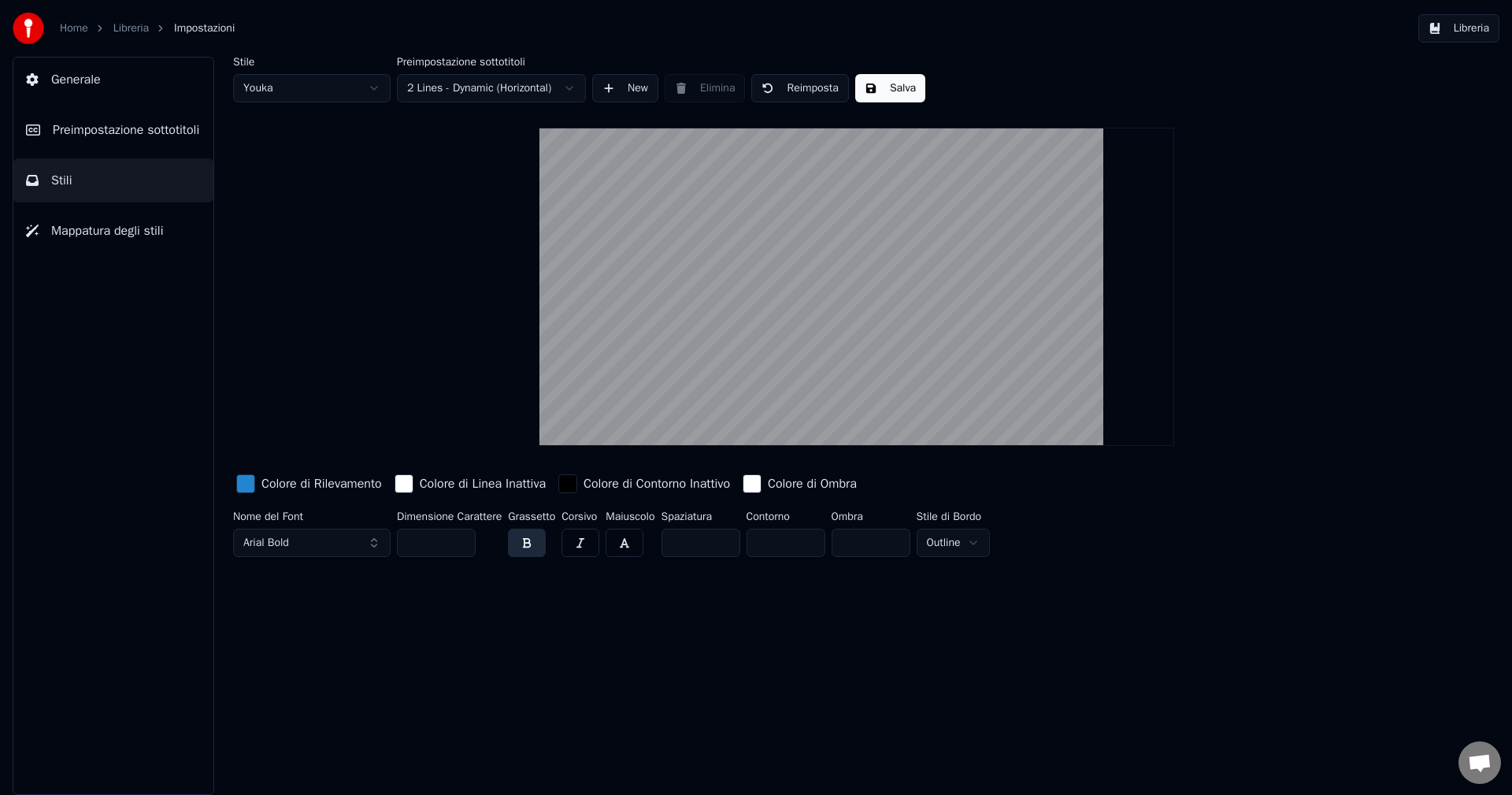 click on "Reimposta" at bounding box center [799, 88] 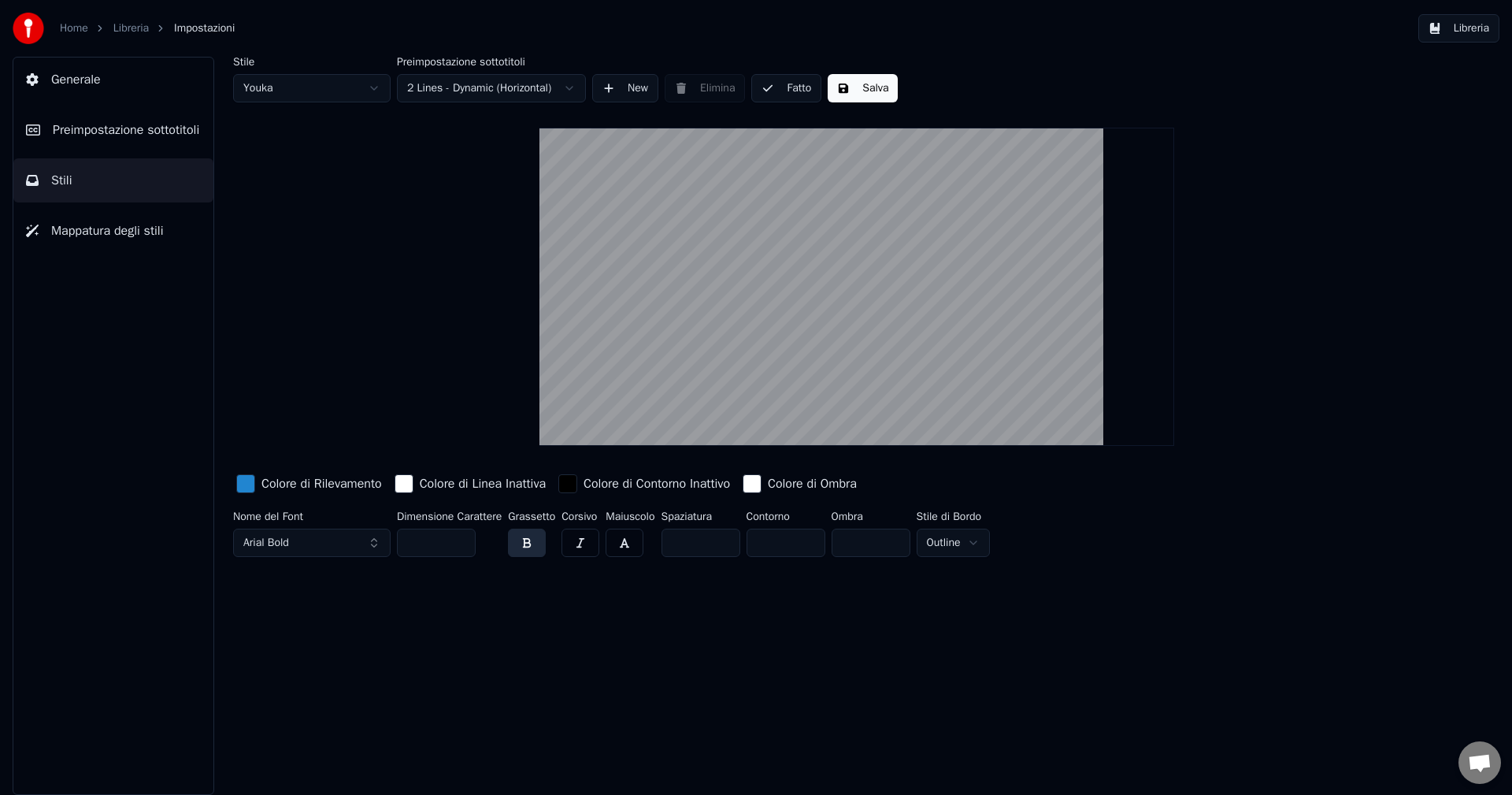 click on "Fatto" at bounding box center [786, 88] 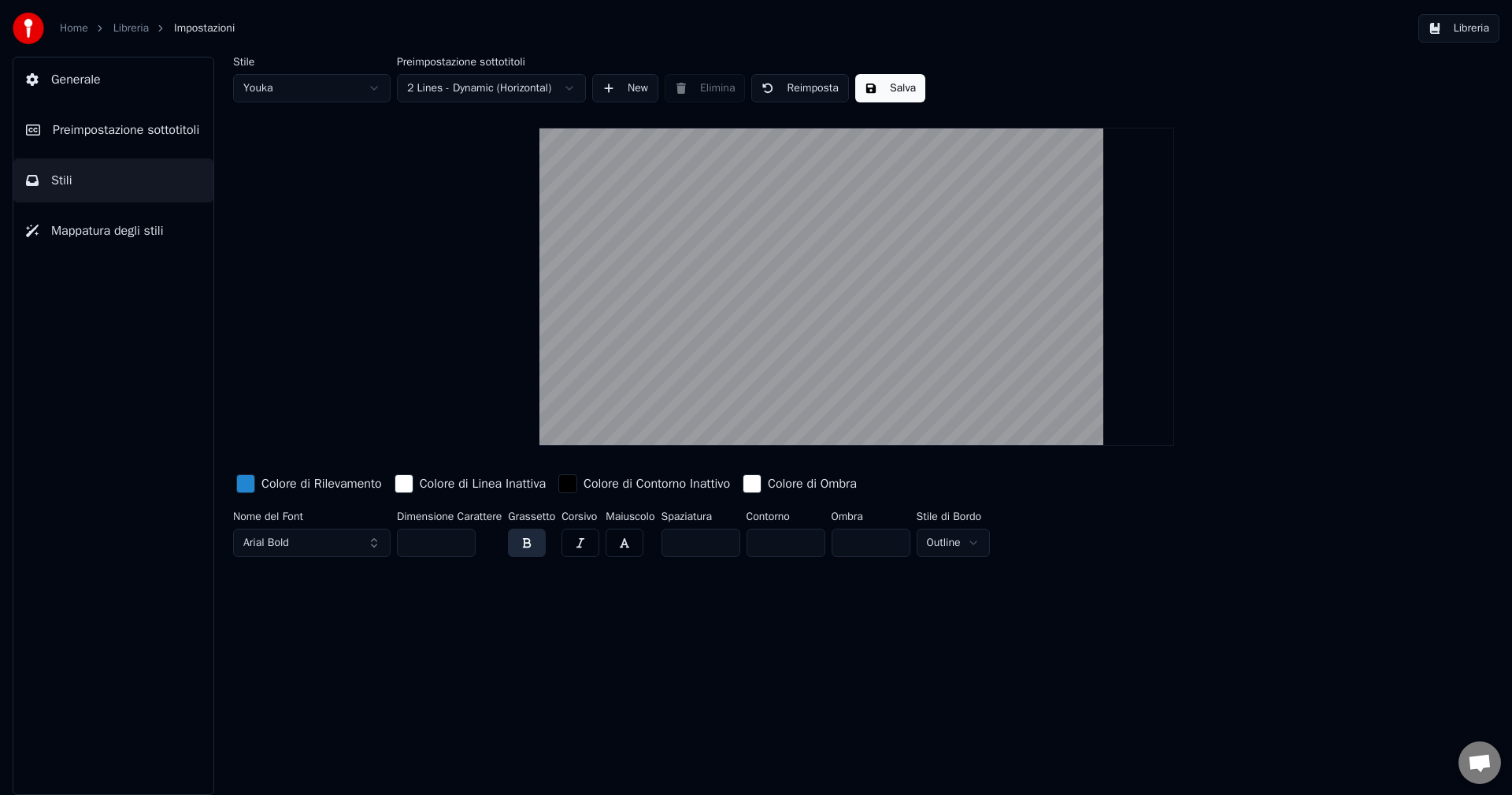 click on "Salva" at bounding box center [890, 88] 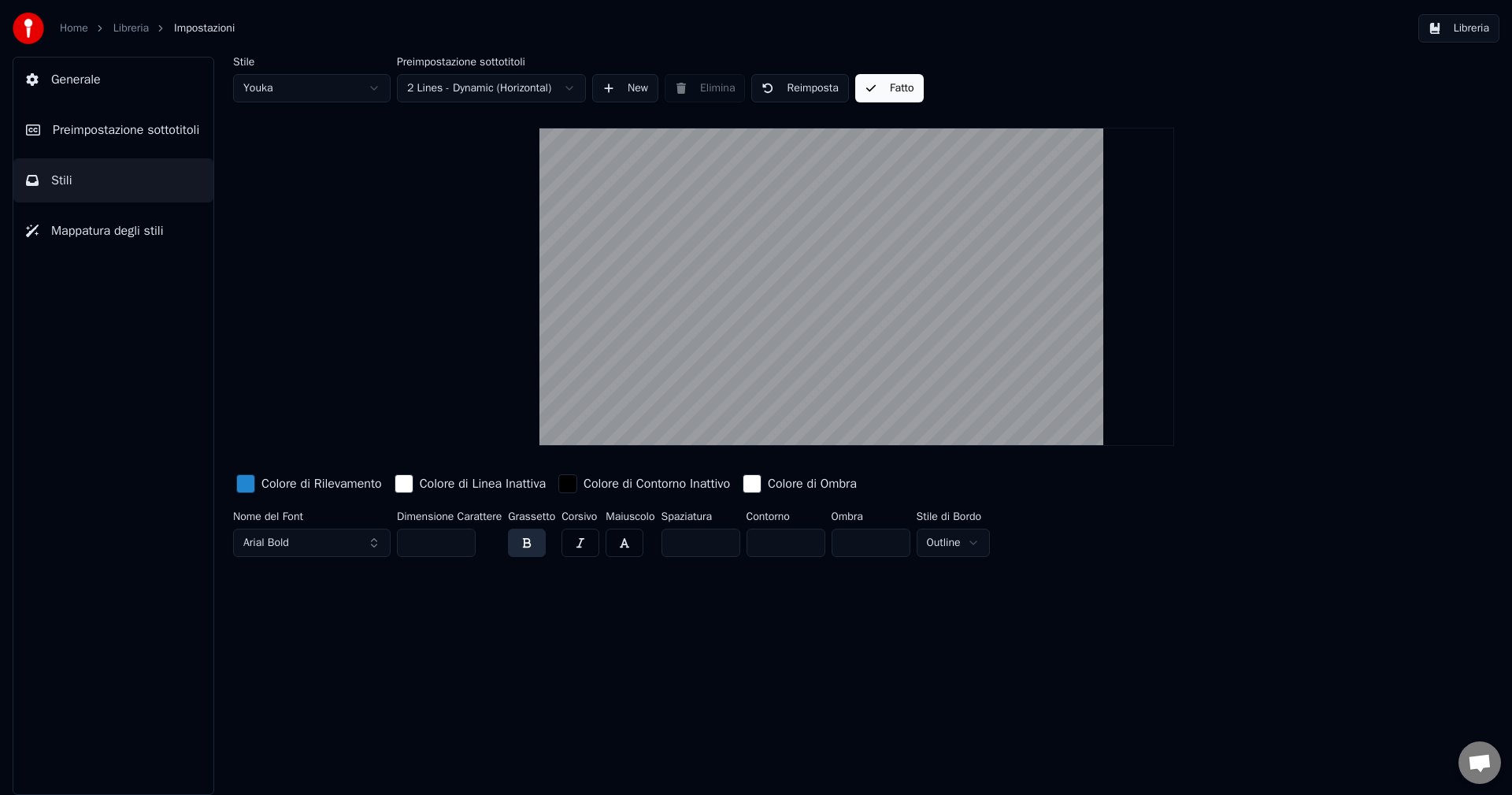 click on "Home Libreria Impostazioni" at bounding box center [147, 28] 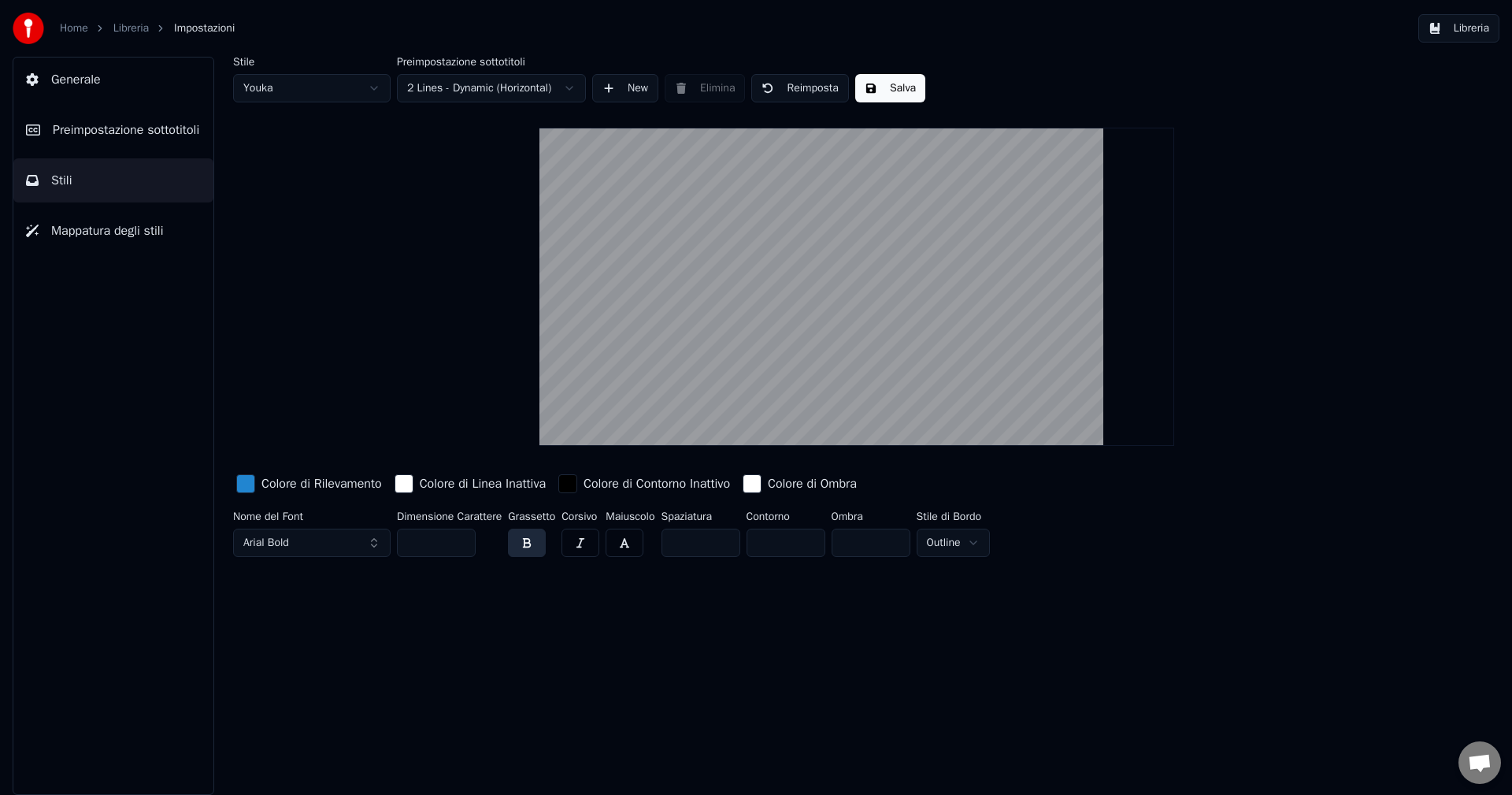 click on "Libreria" at bounding box center [131, 28] 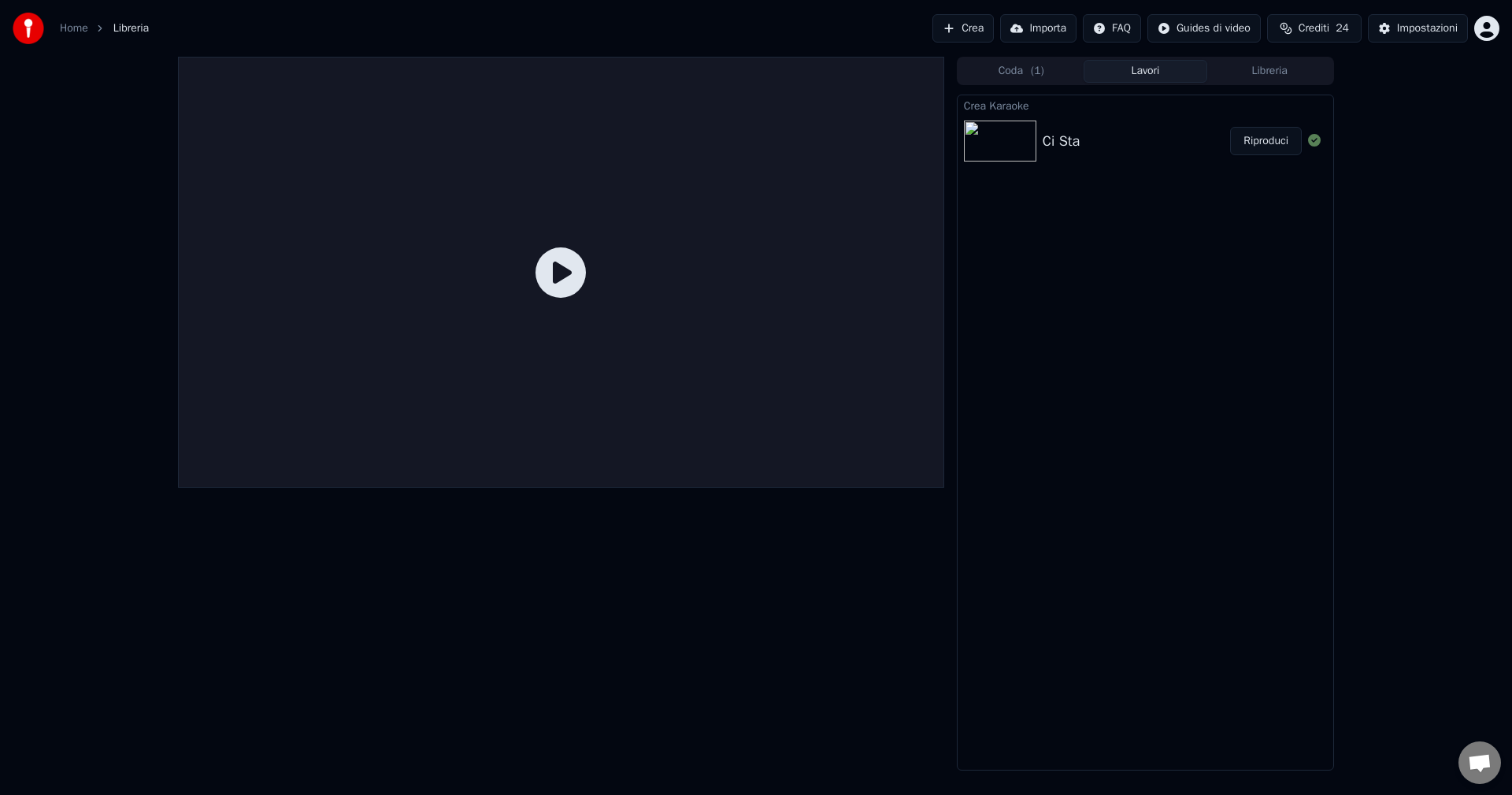 click on "Riproduci" at bounding box center (1266, 141) 